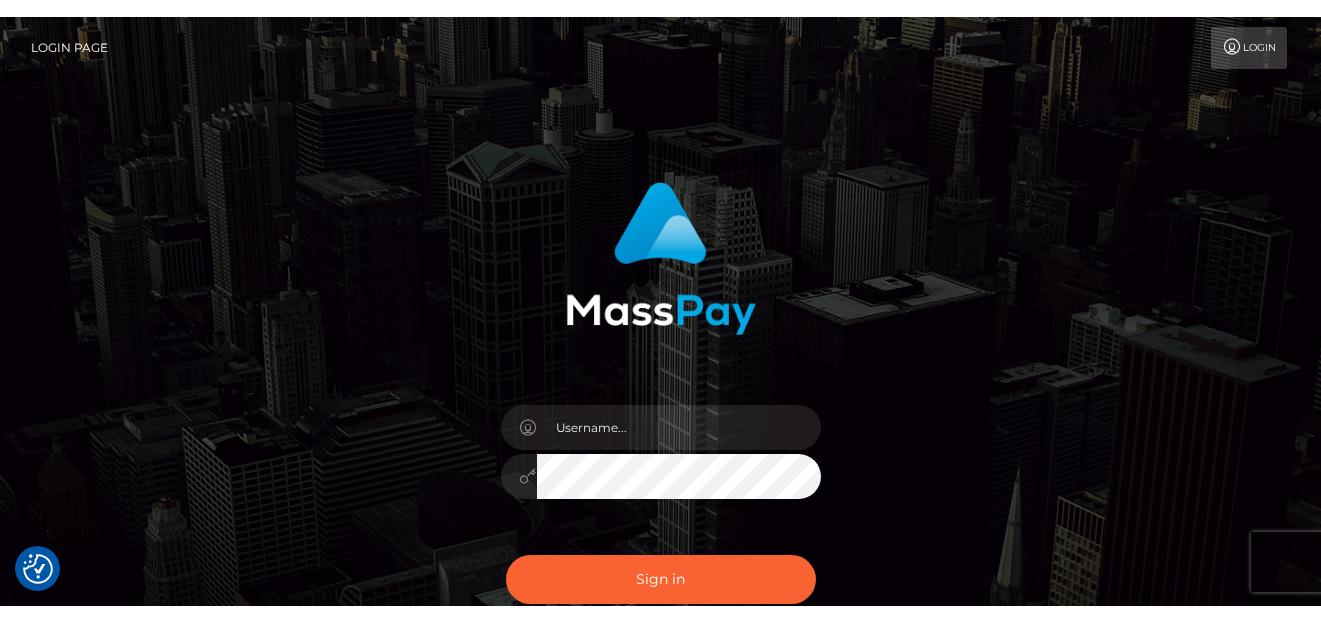 scroll, scrollTop: 0, scrollLeft: 0, axis: both 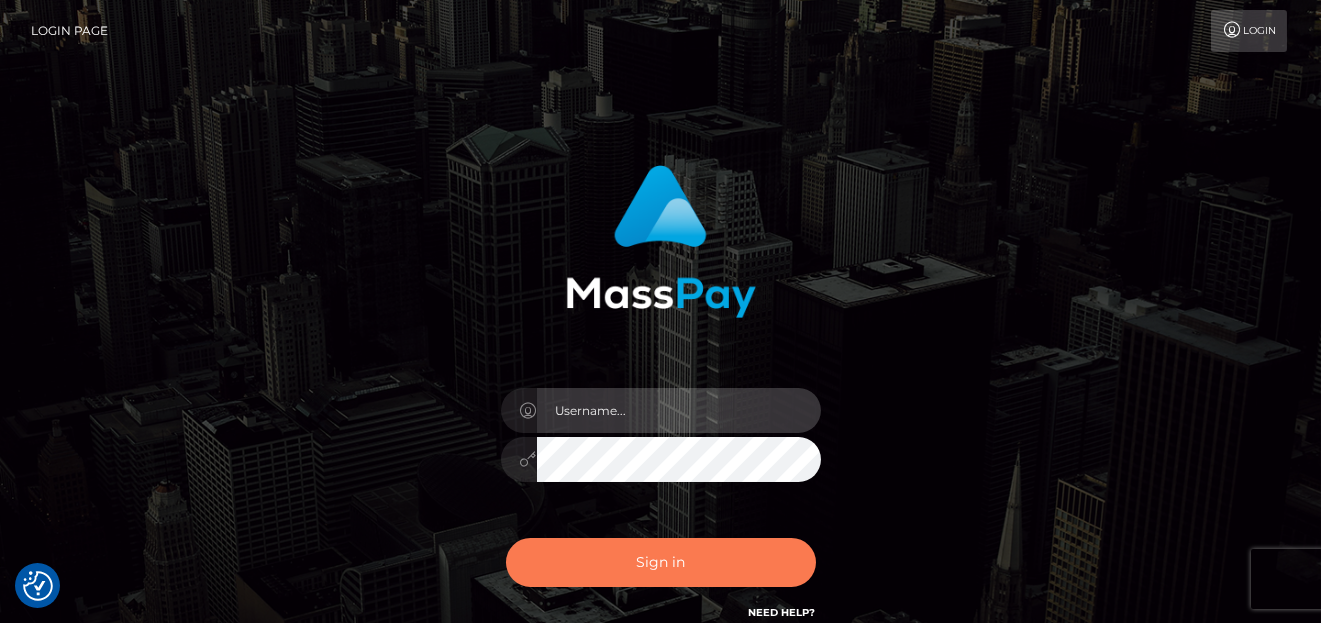 type on "[PERSON_NAME]" 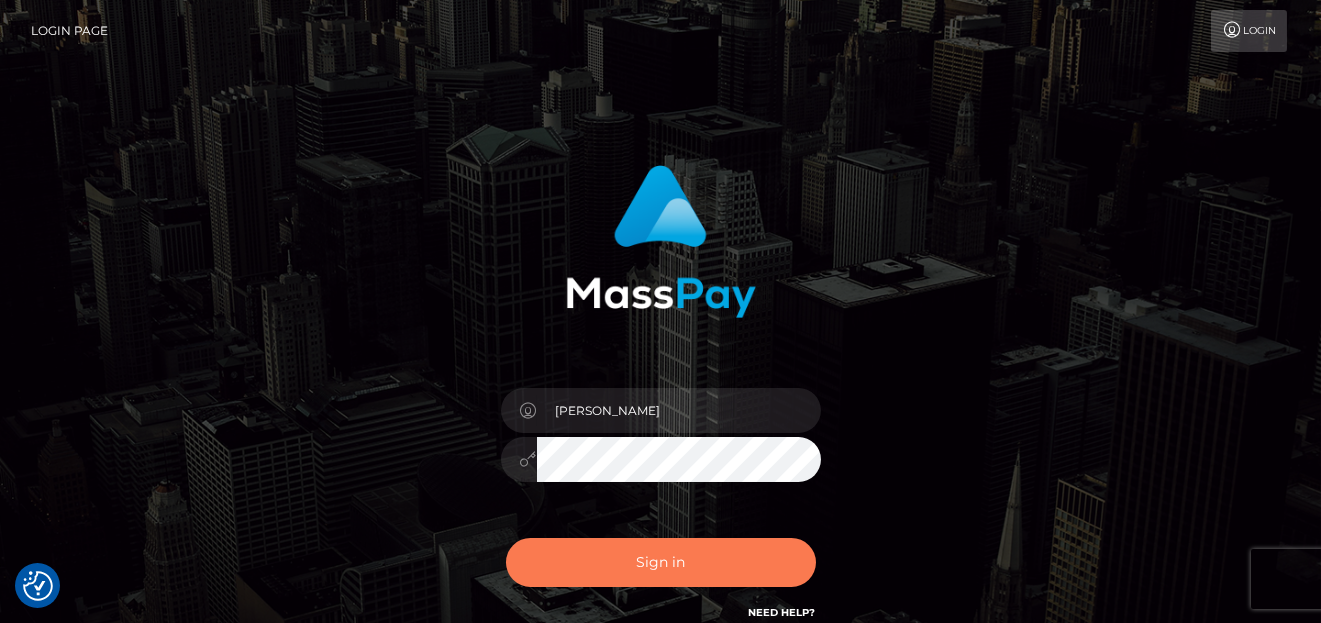 click on "Sign in" at bounding box center (661, 562) 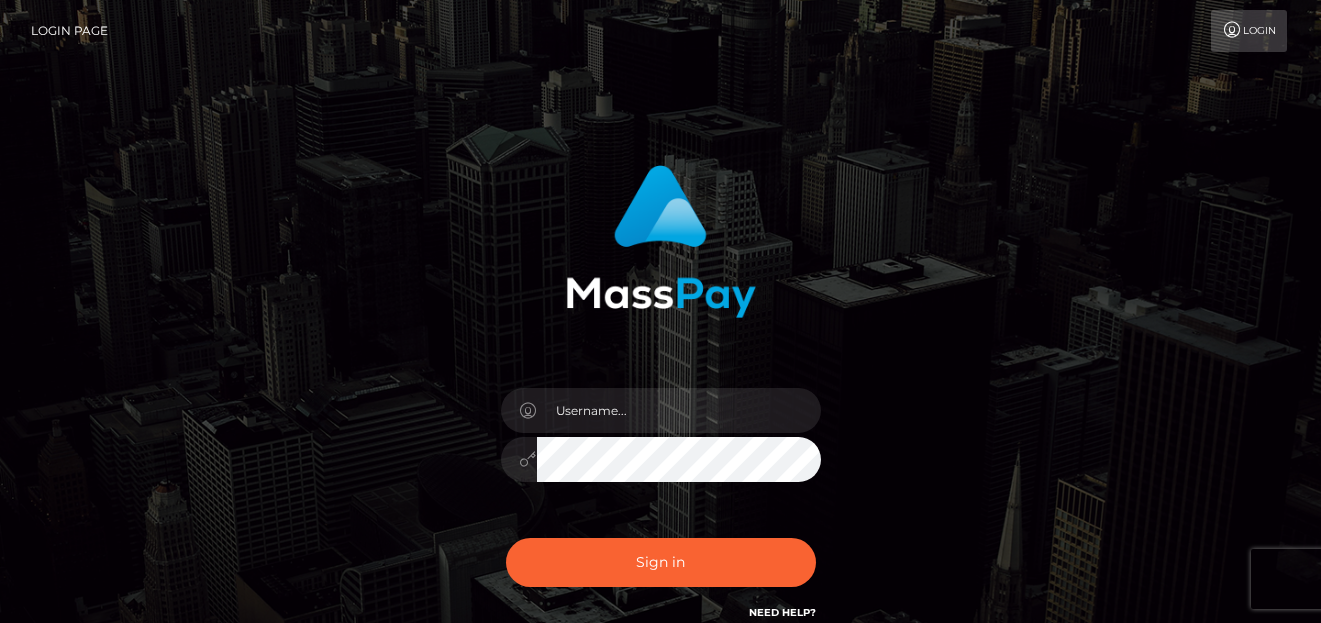 scroll, scrollTop: 0, scrollLeft: 0, axis: both 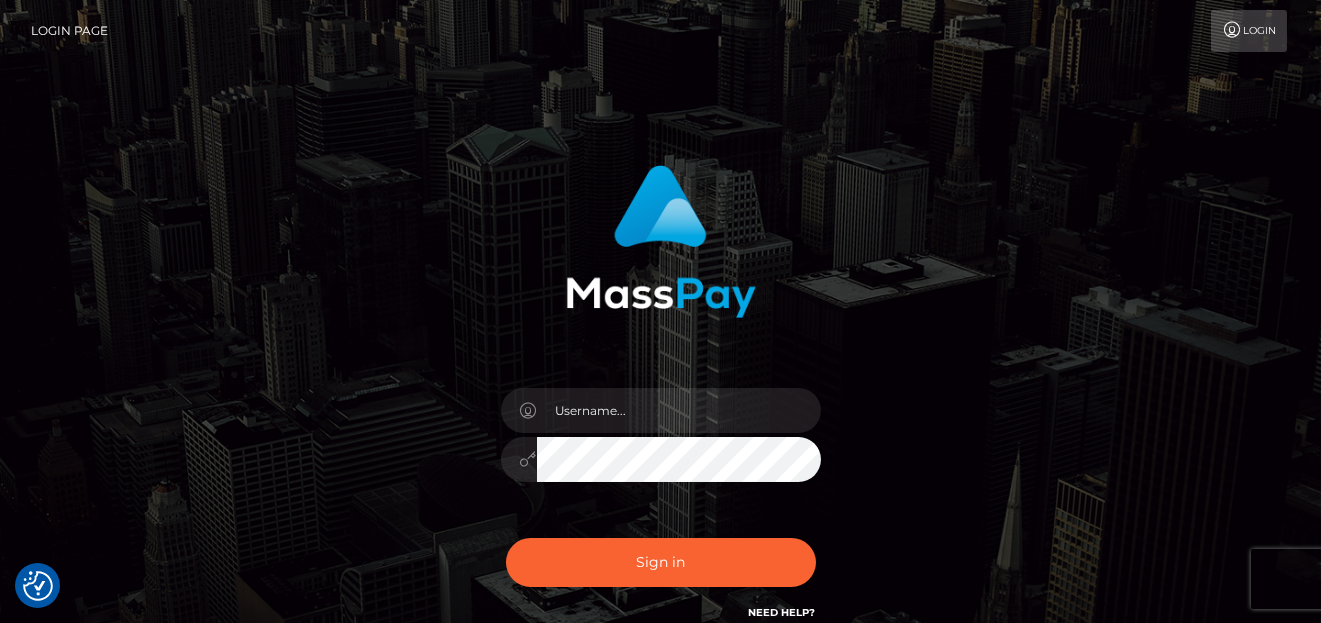 checkbox on "true" 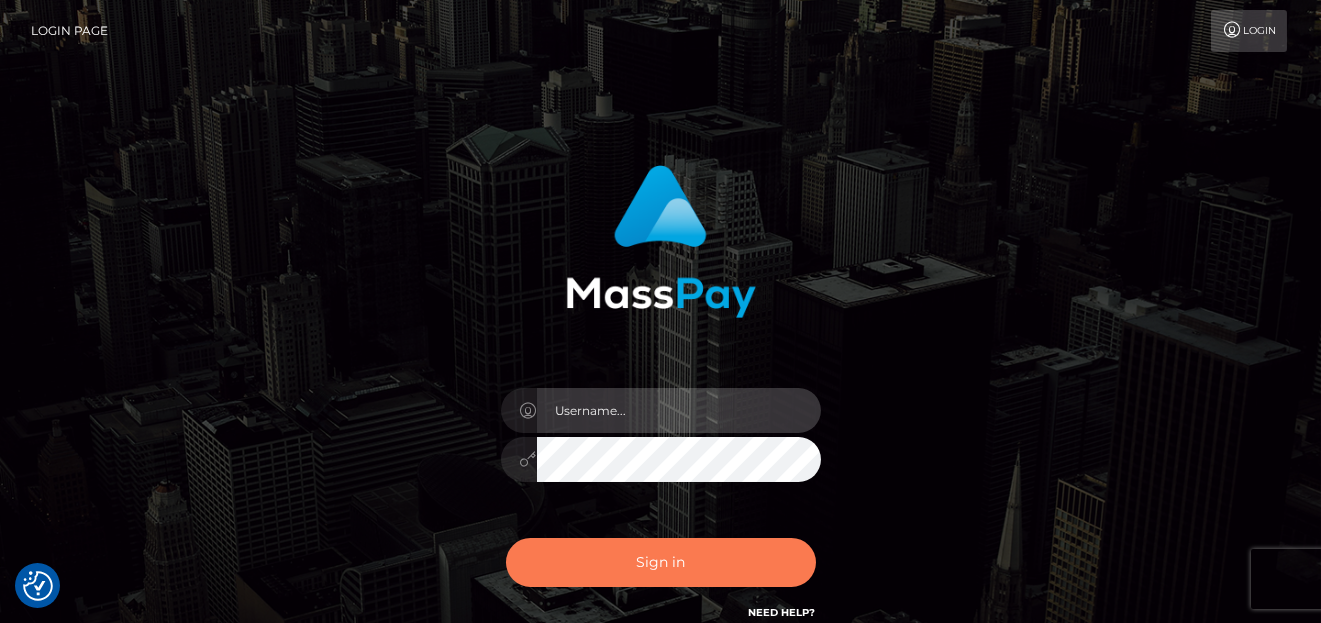 type on "[PERSON_NAME]" 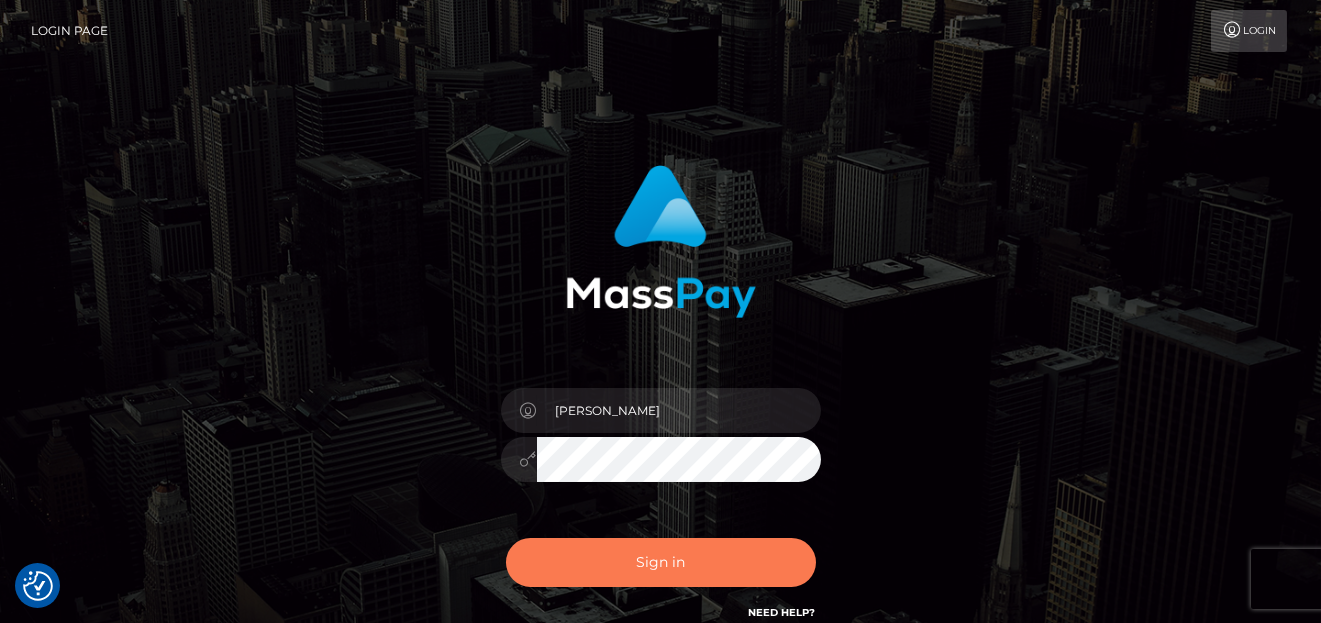 click on "Sign in" at bounding box center [661, 562] 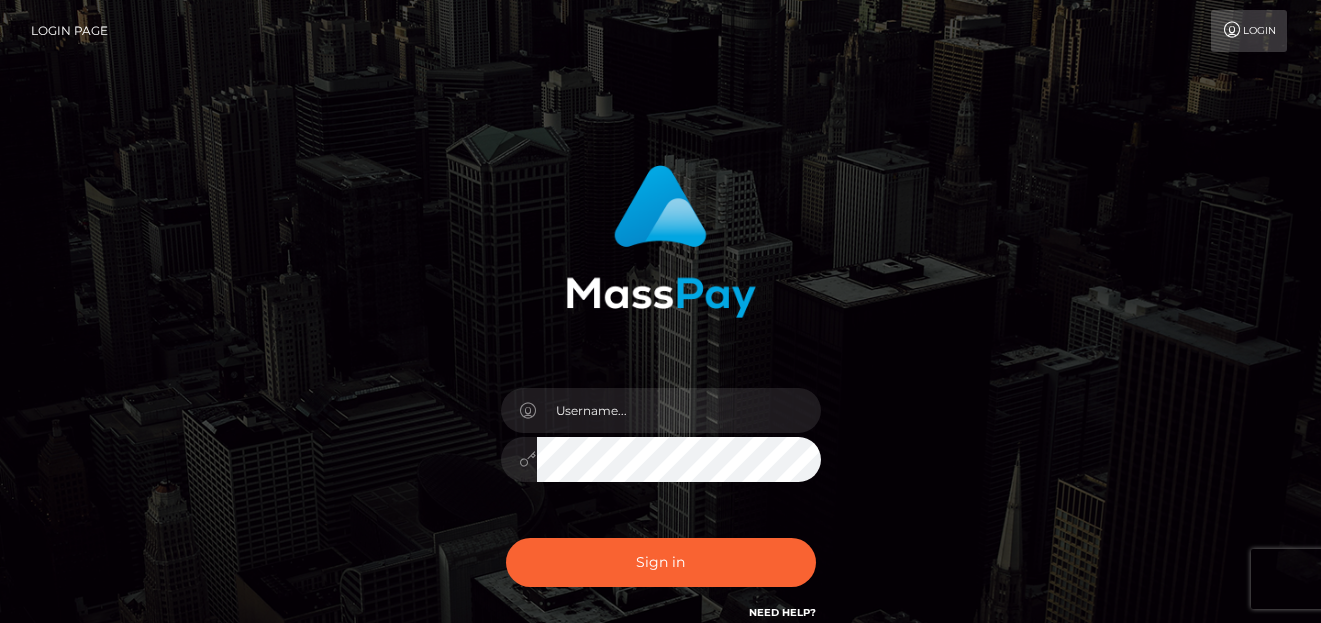 scroll, scrollTop: 0, scrollLeft: 0, axis: both 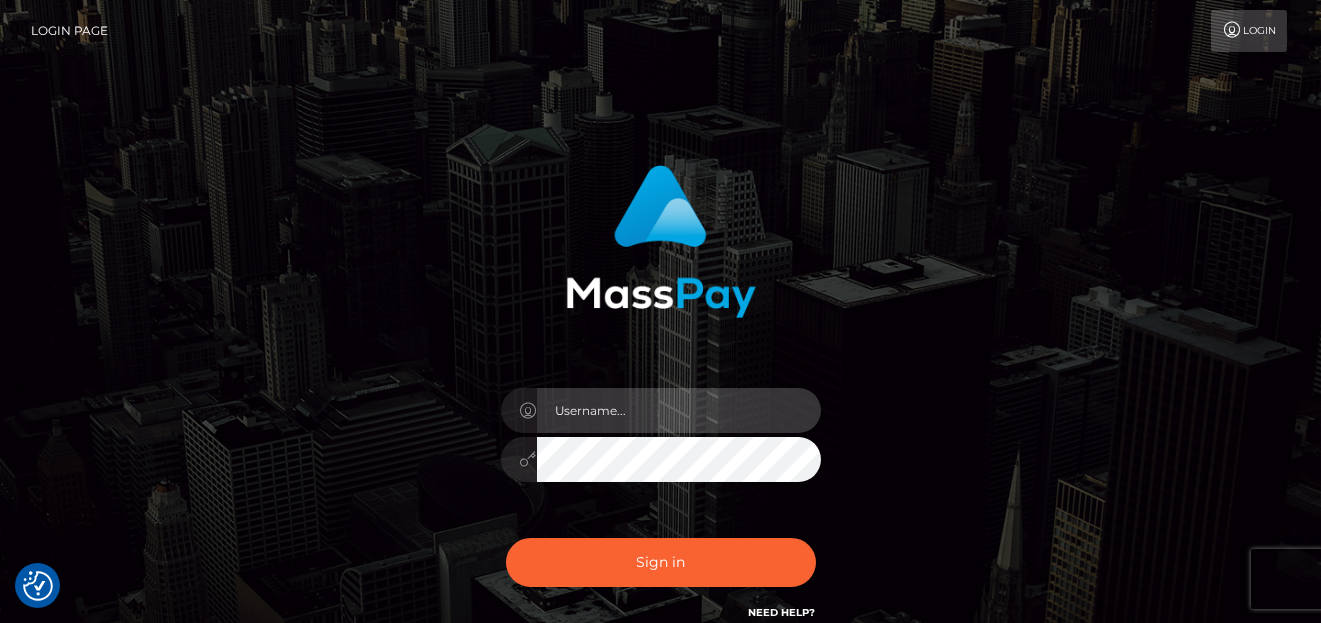 type on "[PERSON_NAME]" 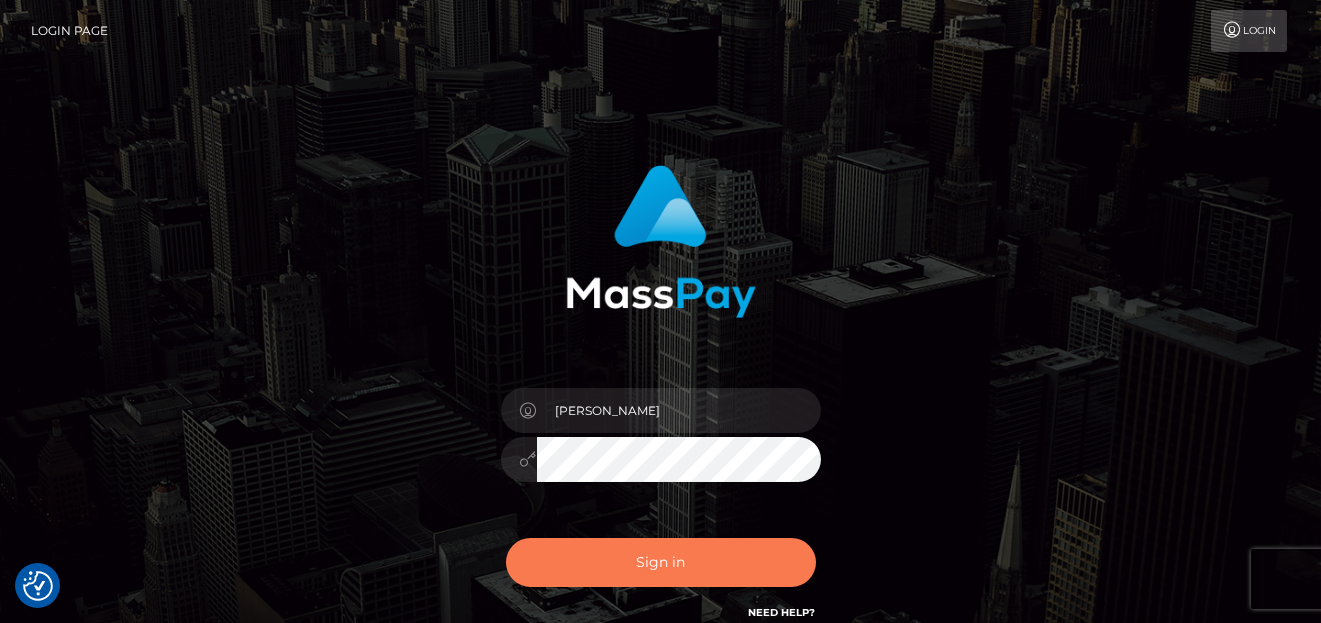 click on "Sign in" at bounding box center [661, 562] 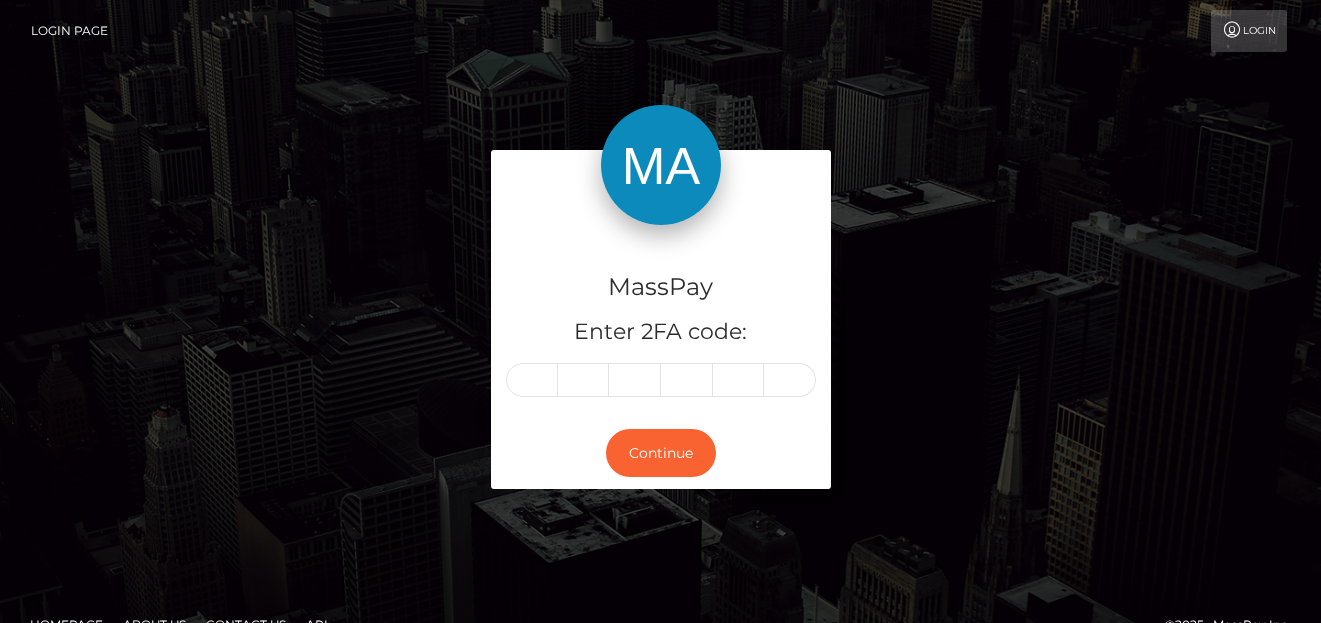 scroll, scrollTop: 0, scrollLeft: 0, axis: both 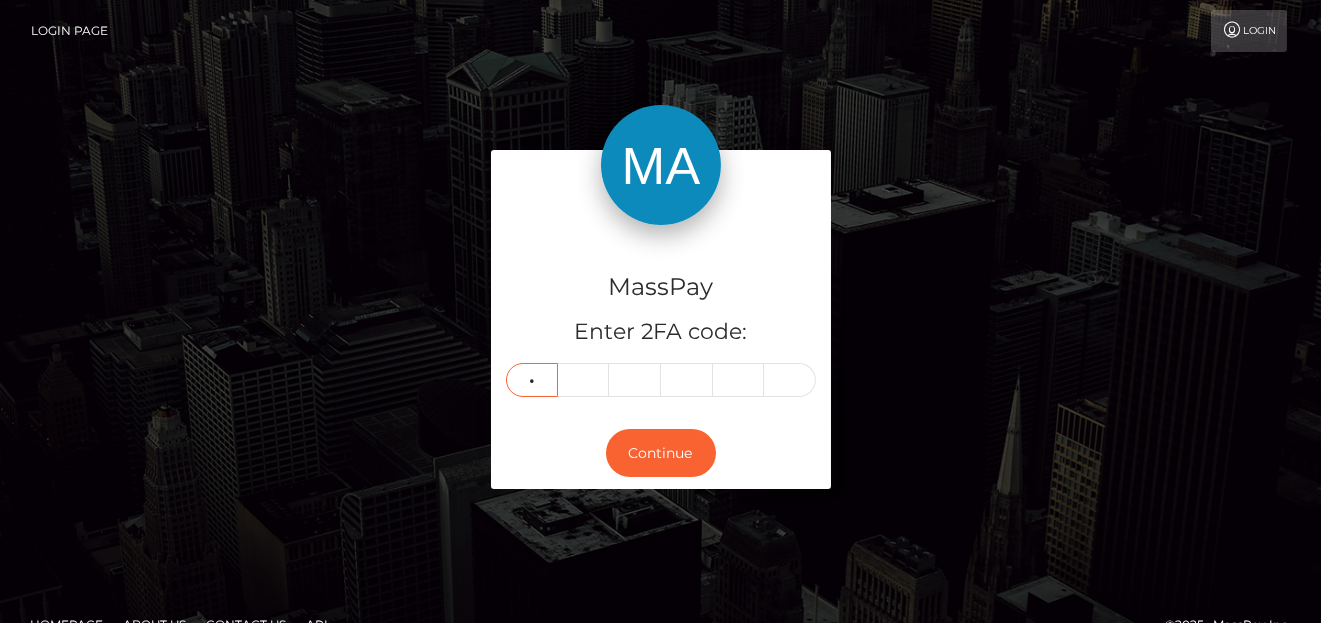 type on "8" 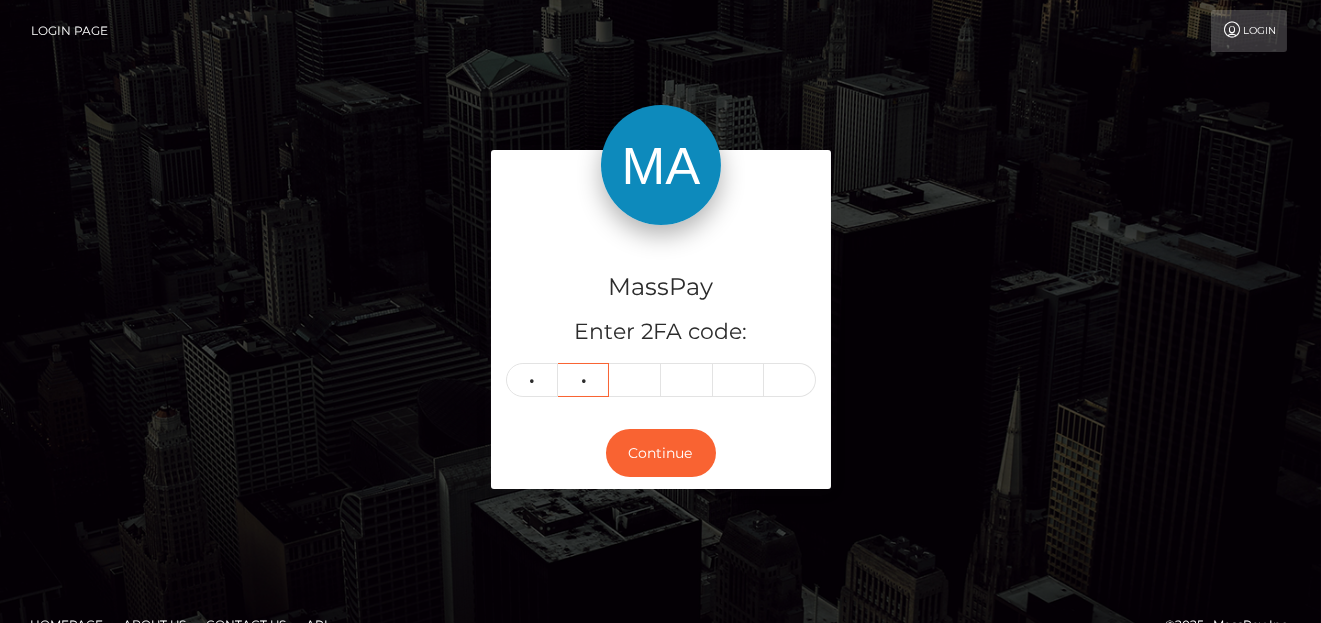type on "8" 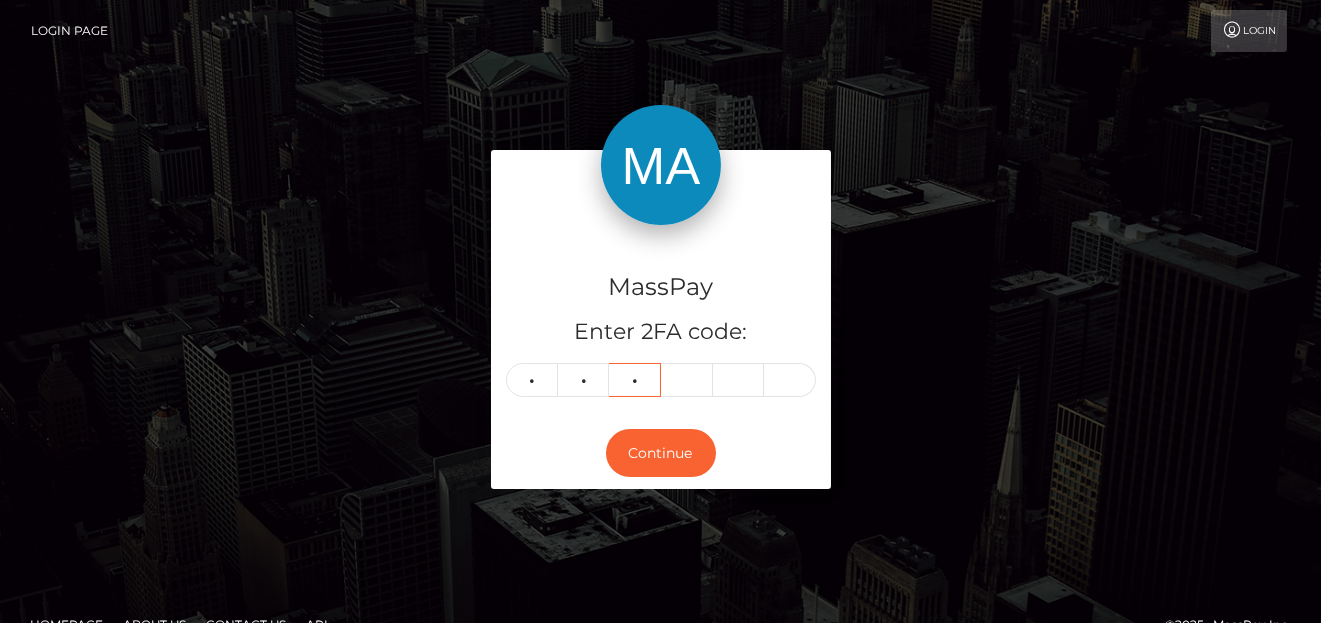 type on "4" 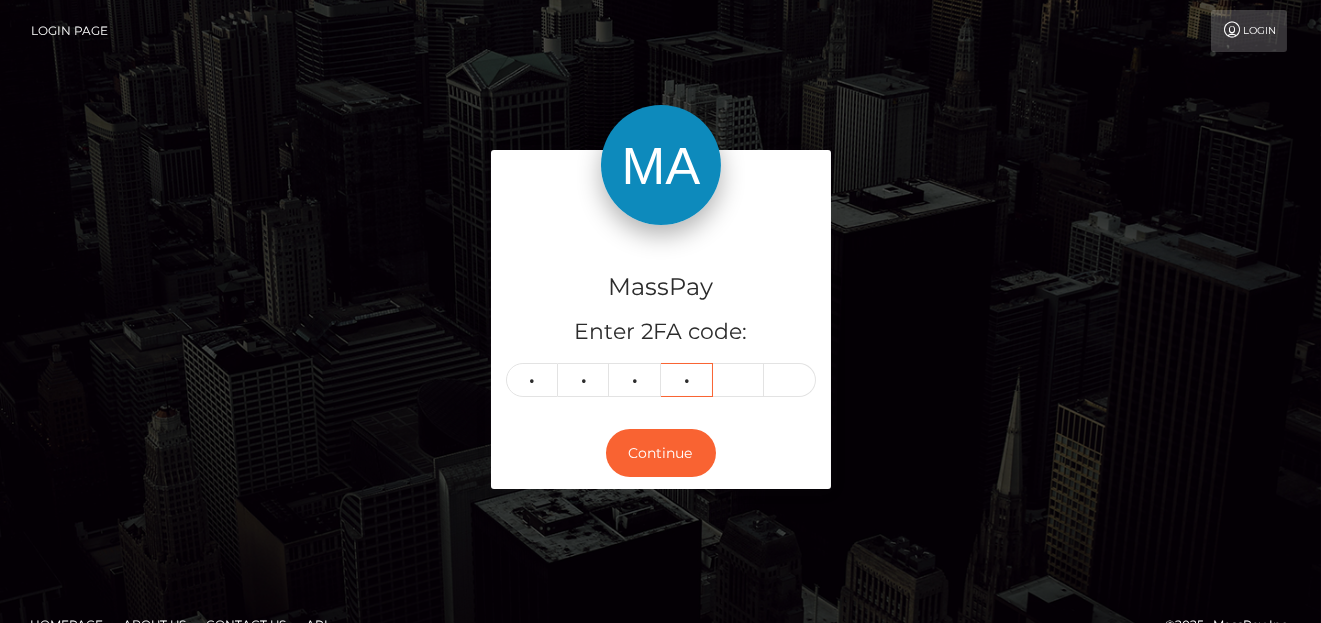 type on "1" 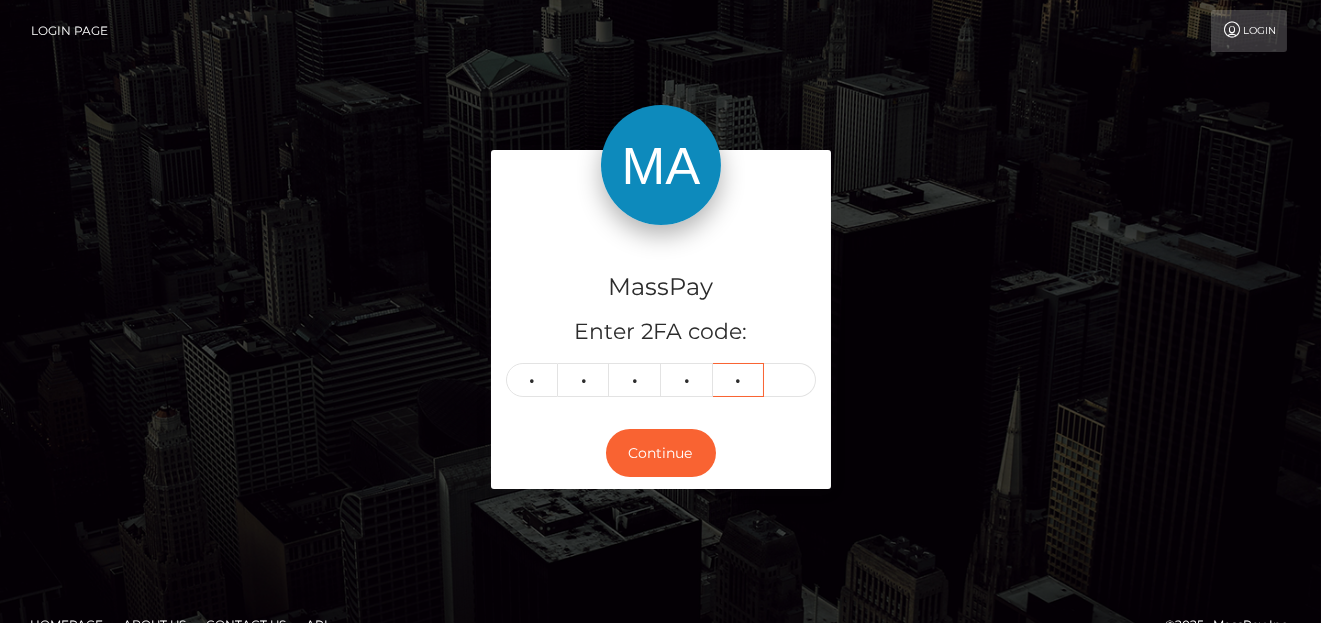 type on "3" 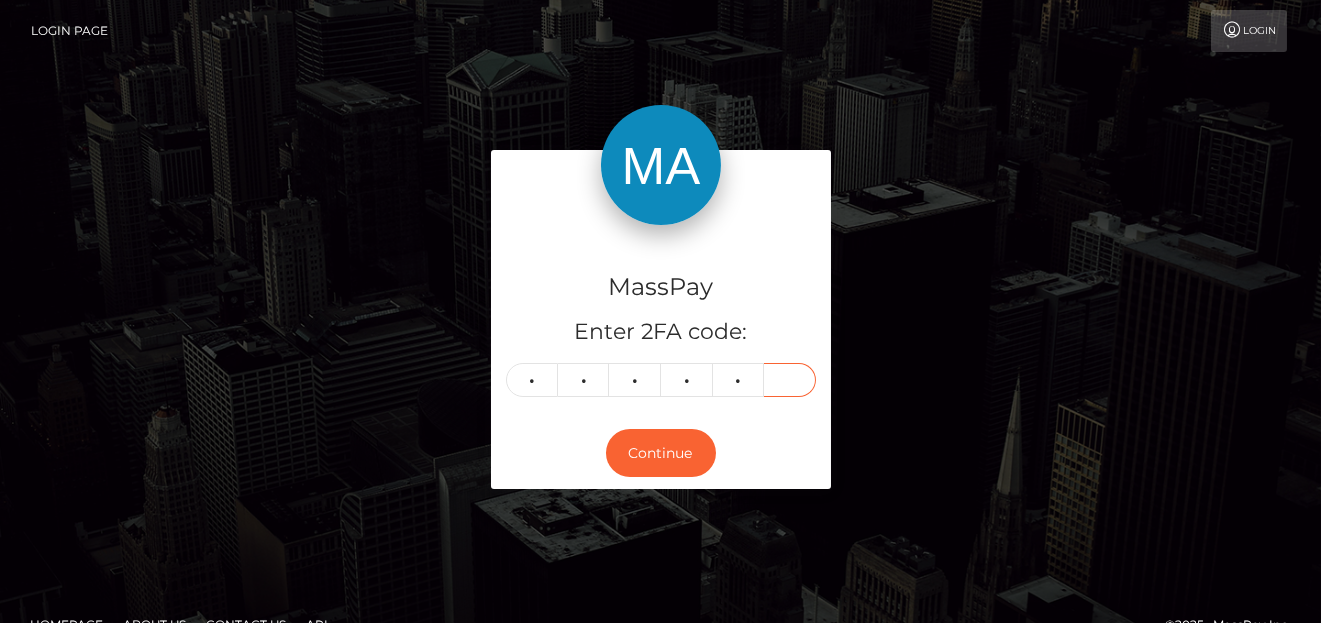 type on "9" 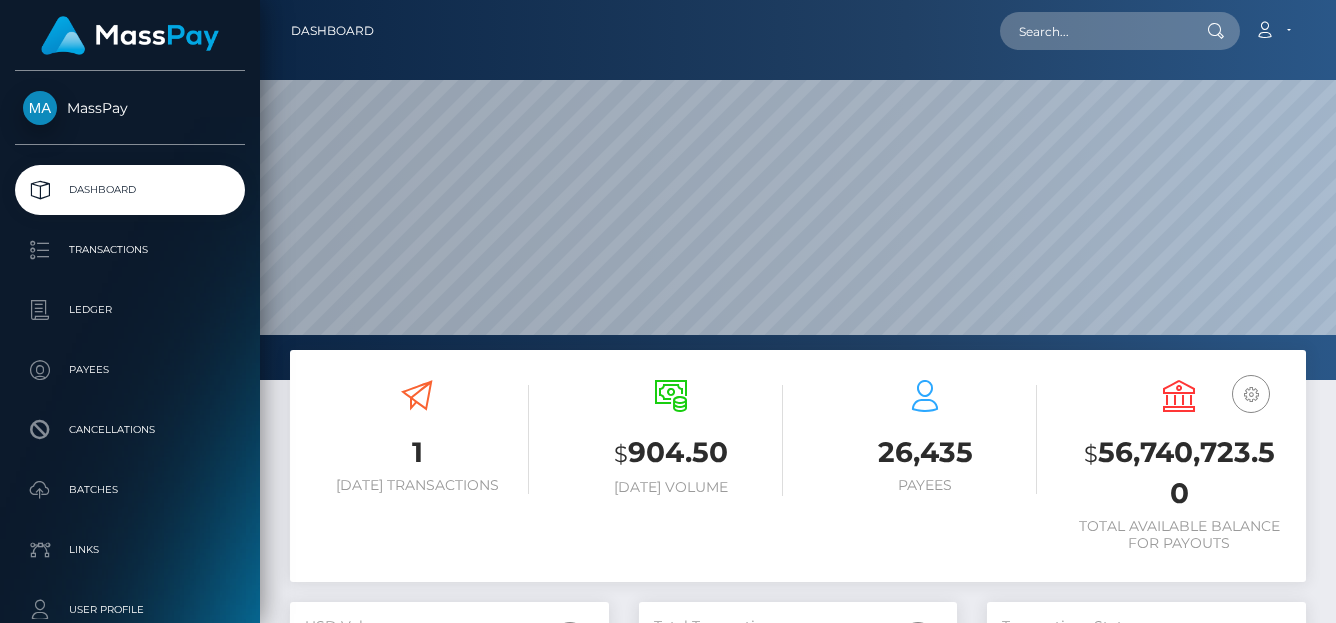 scroll, scrollTop: 0, scrollLeft: 0, axis: both 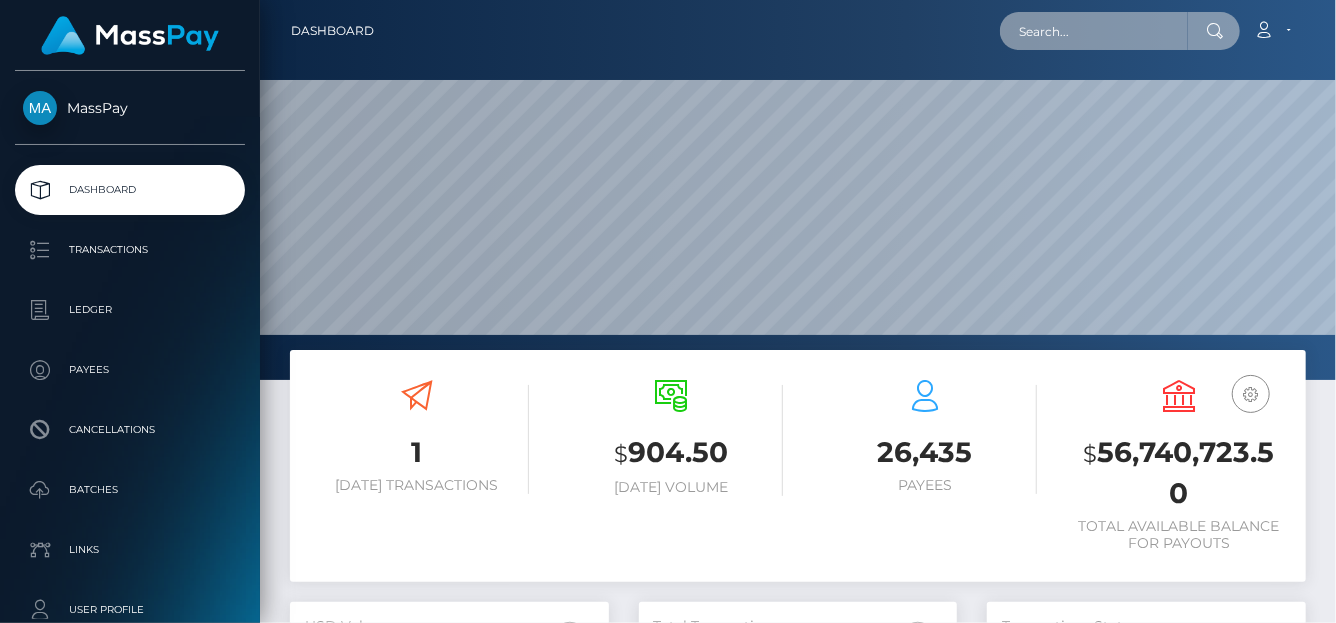 click at bounding box center (1094, 31) 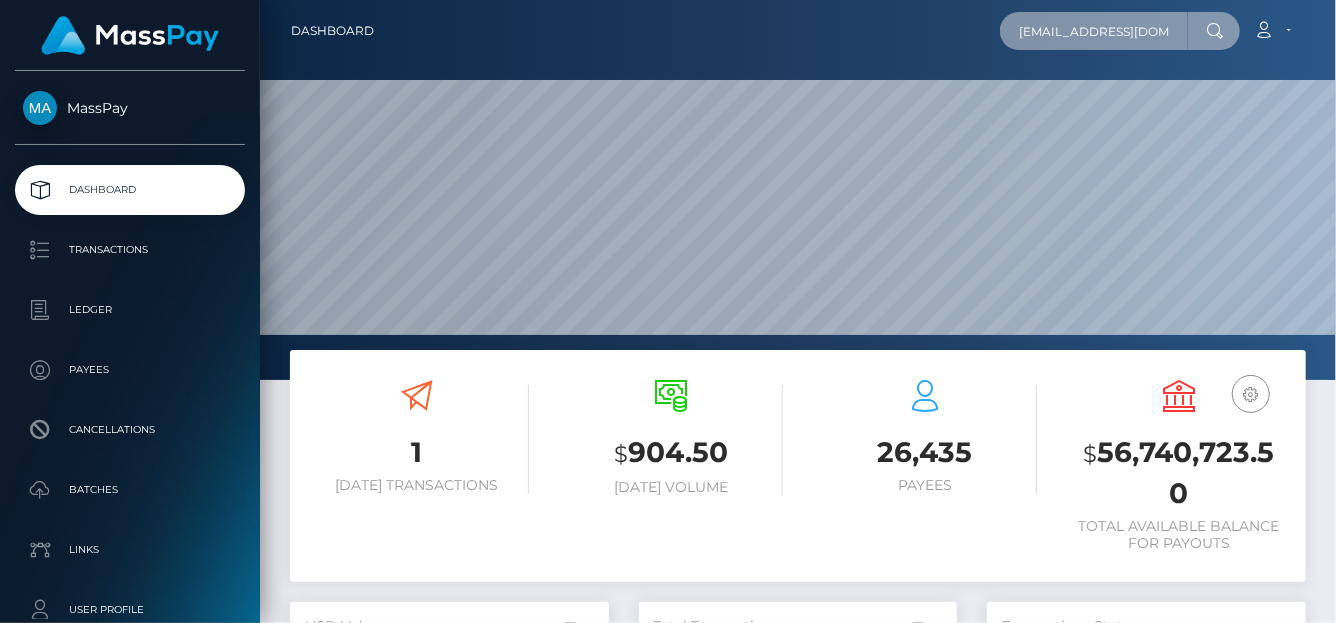 scroll, scrollTop: 0, scrollLeft: 22, axis: horizontal 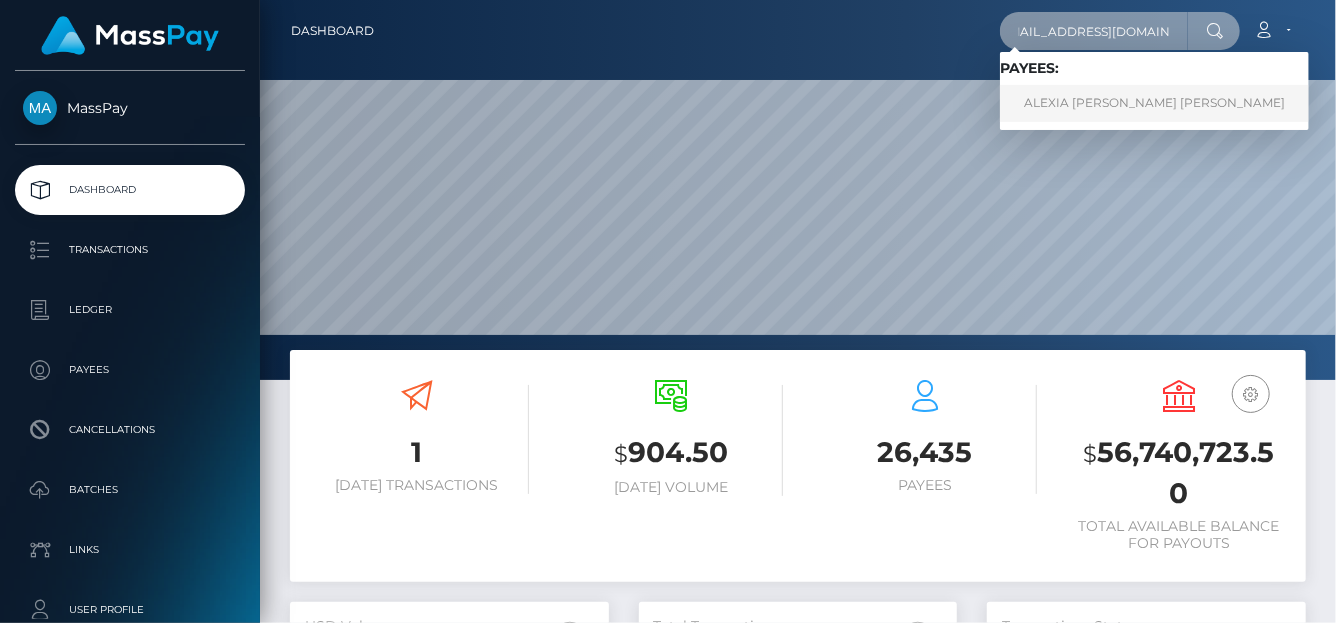 type on "stacyimperatrix@gmail.com" 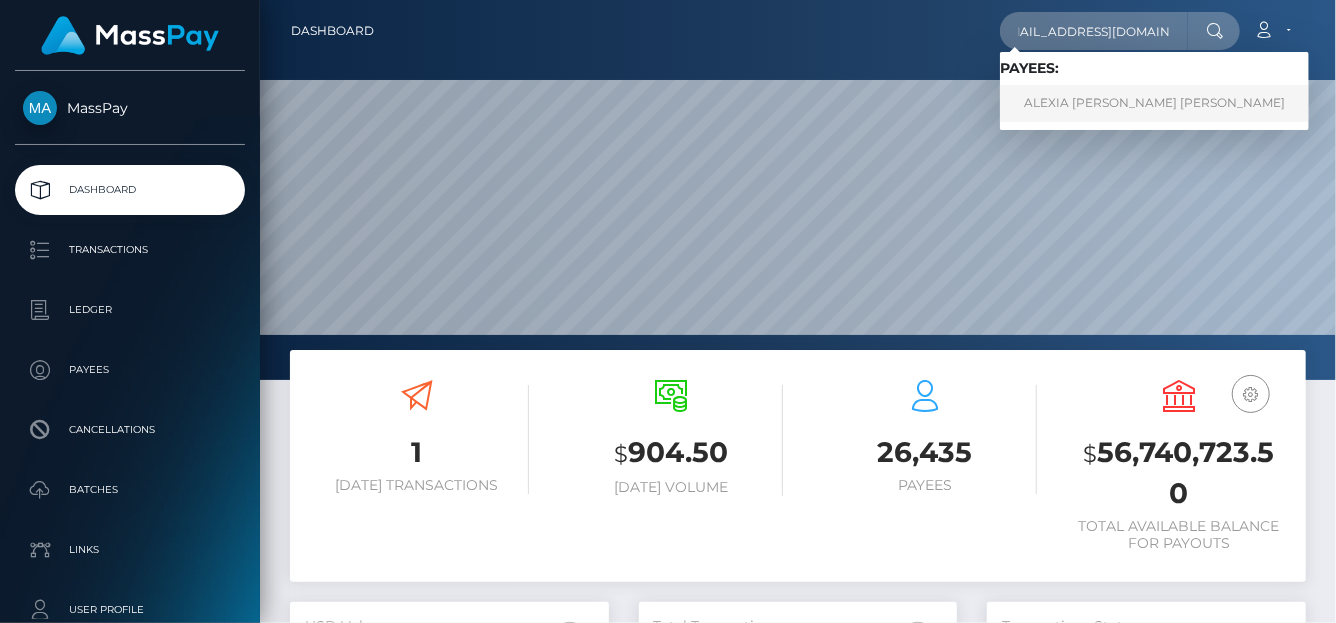 scroll, scrollTop: 0, scrollLeft: 0, axis: both 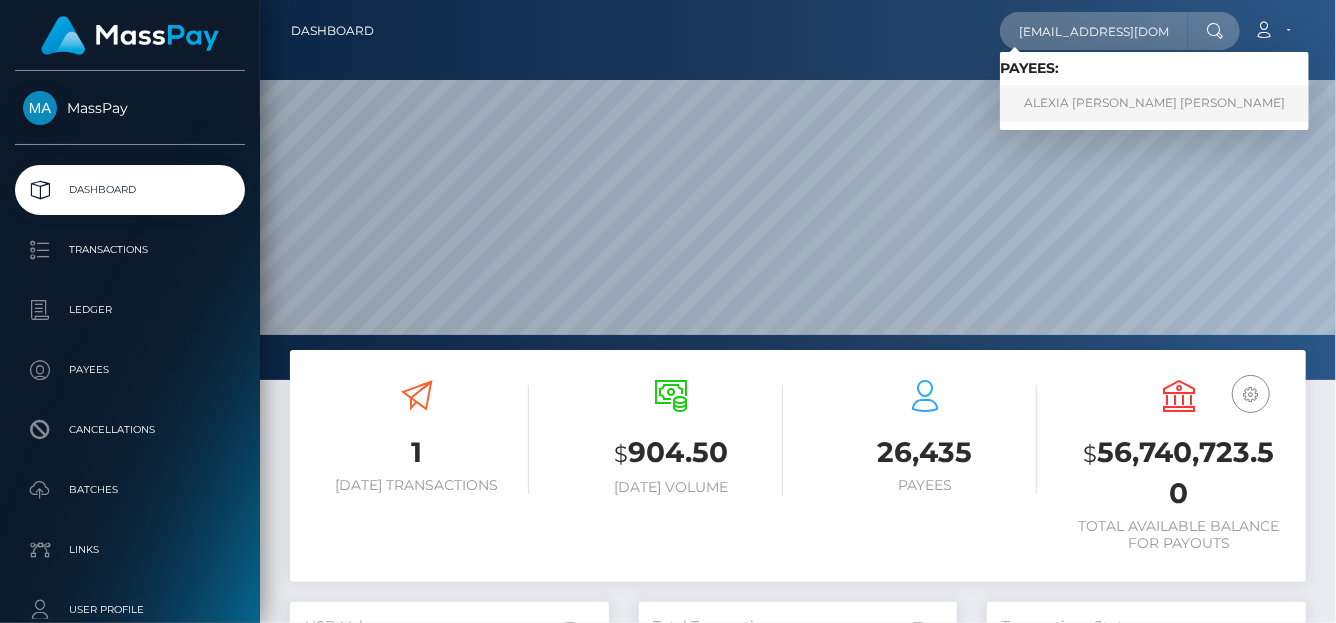 click on "ALEXIA MADELEINE AUDREY COLOMBO" at bounding box center [1154, 103] 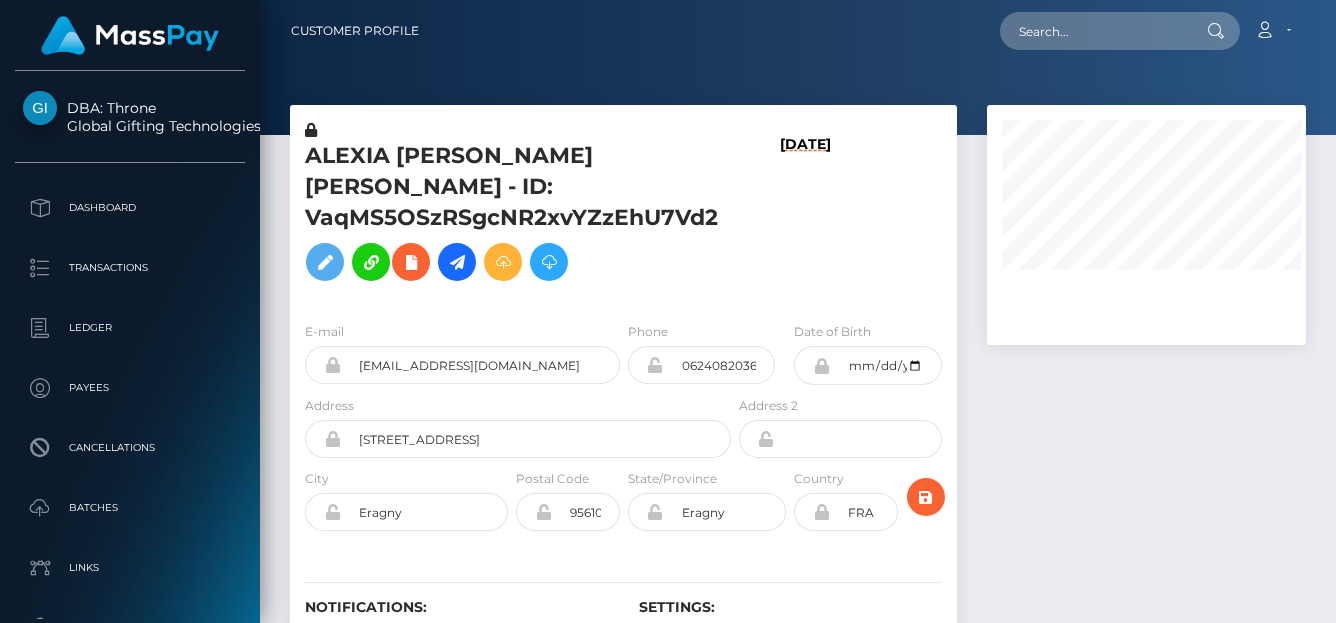 scroll, scrollTop: 0, scrollLeft: 0, axis: both 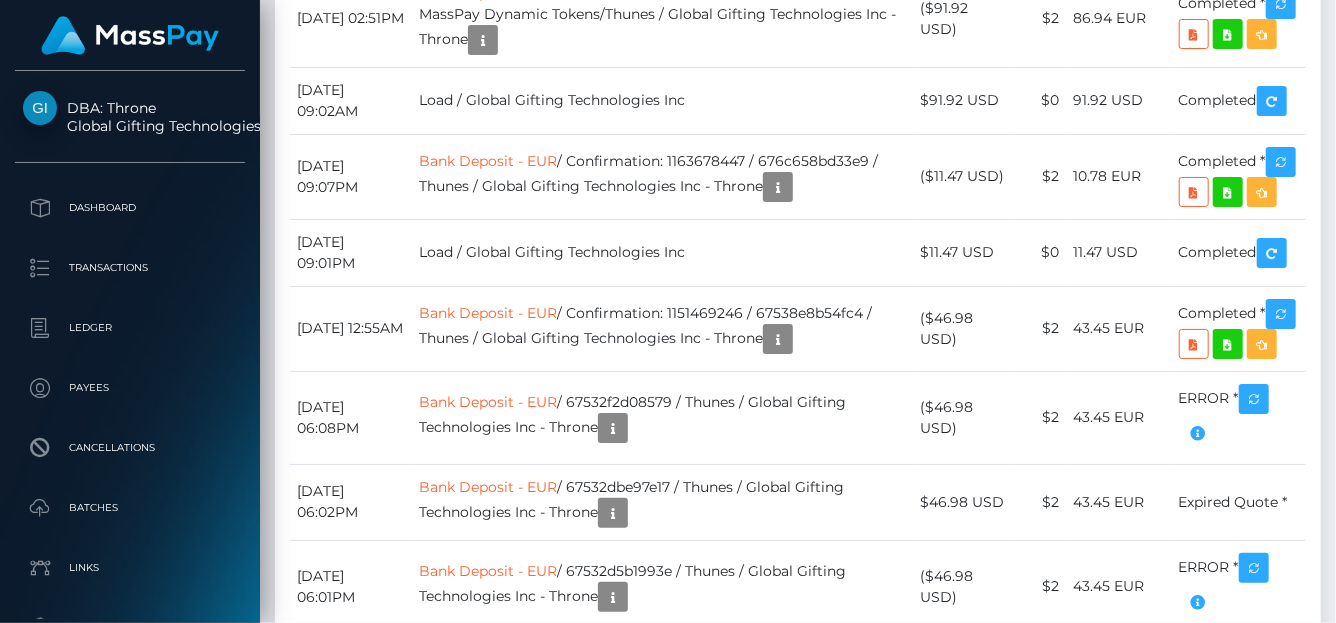 click on "Additional Info" at bounding box center (544, 190) 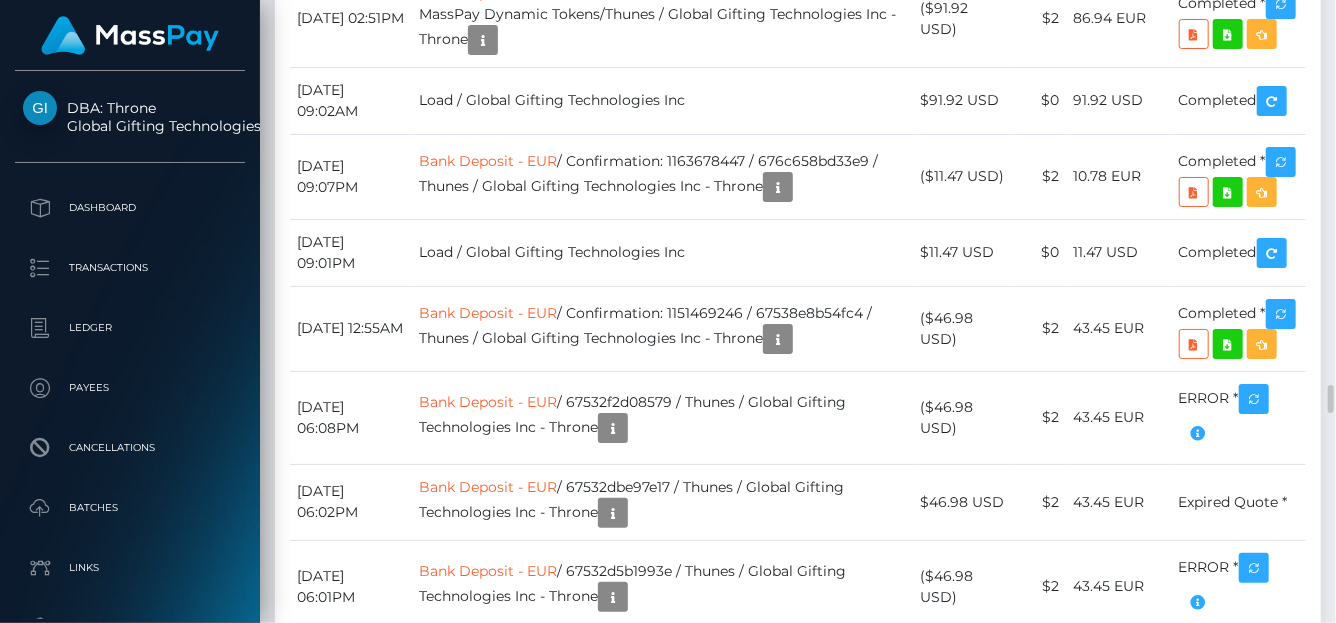 click on "Additional Info" at bounding box center [544, 190] 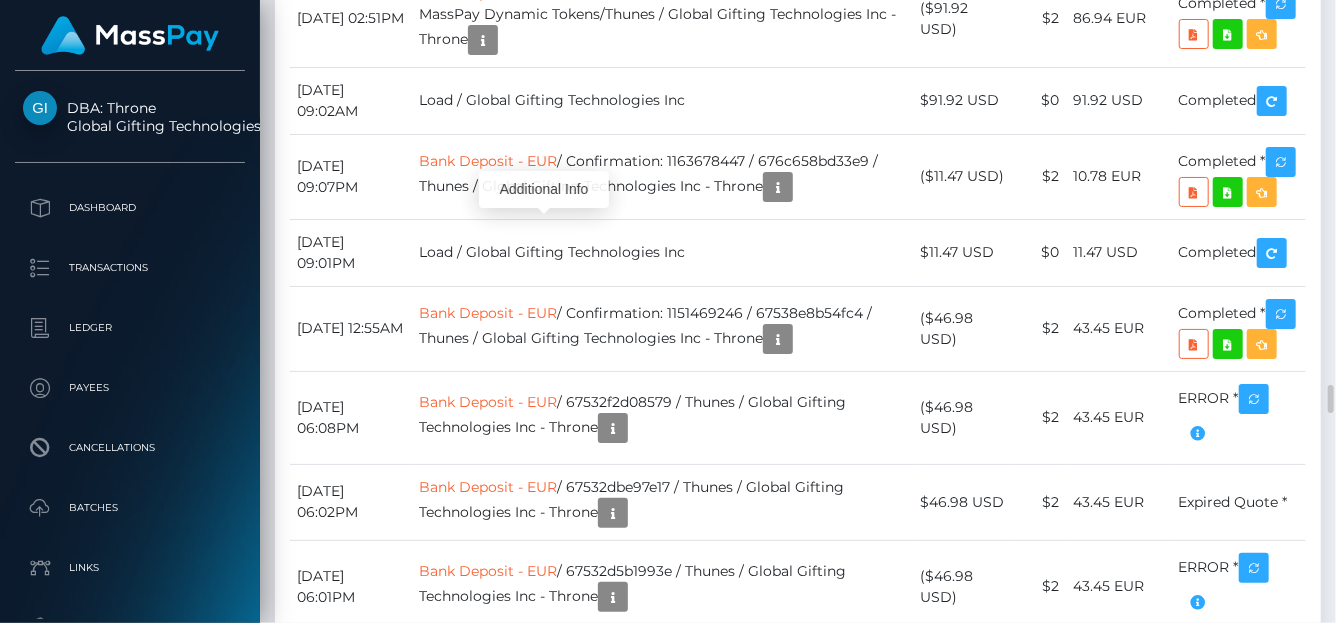 click on "Additional Info" at bounding box center [544, 190] 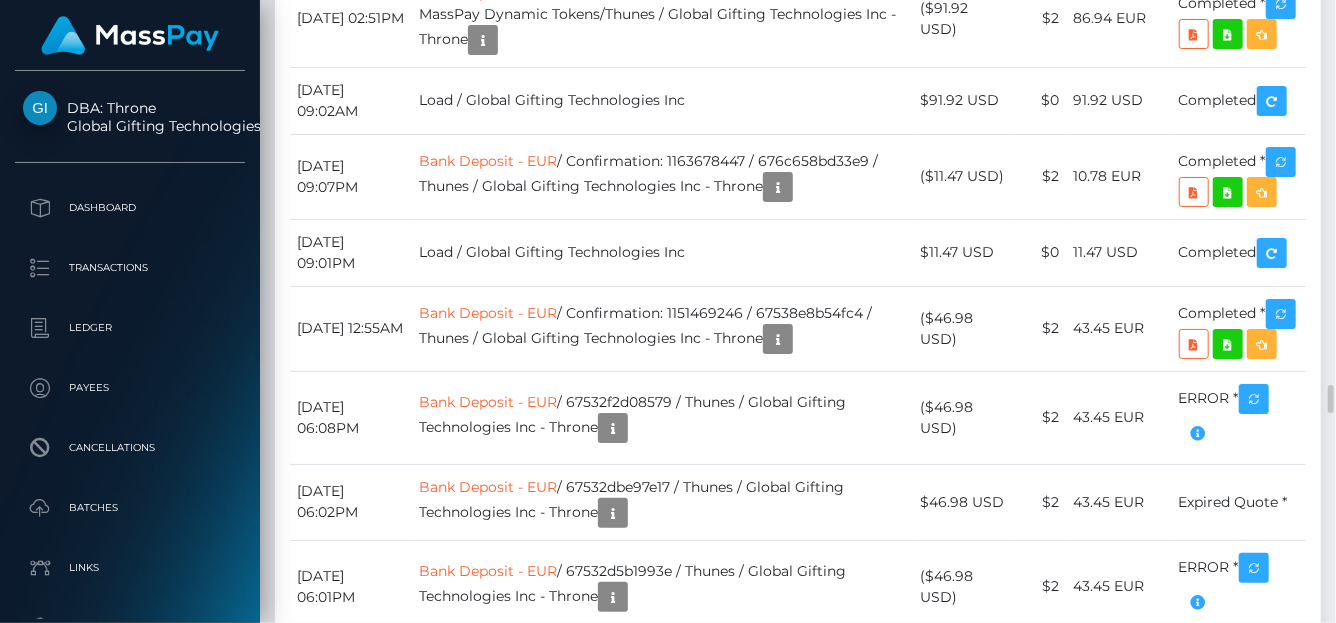 click on "Additional Info" at bounding box center (544, 190) 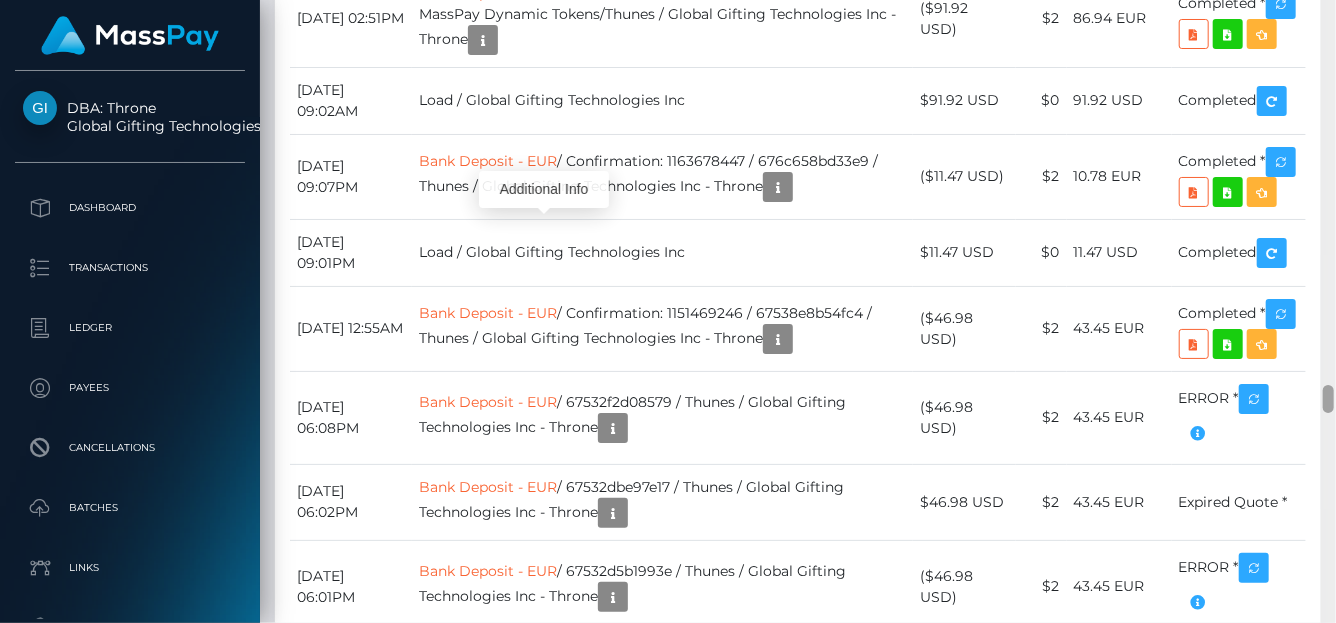 scroll, scrollTop: 240, scrollLeft: 319, axis: both 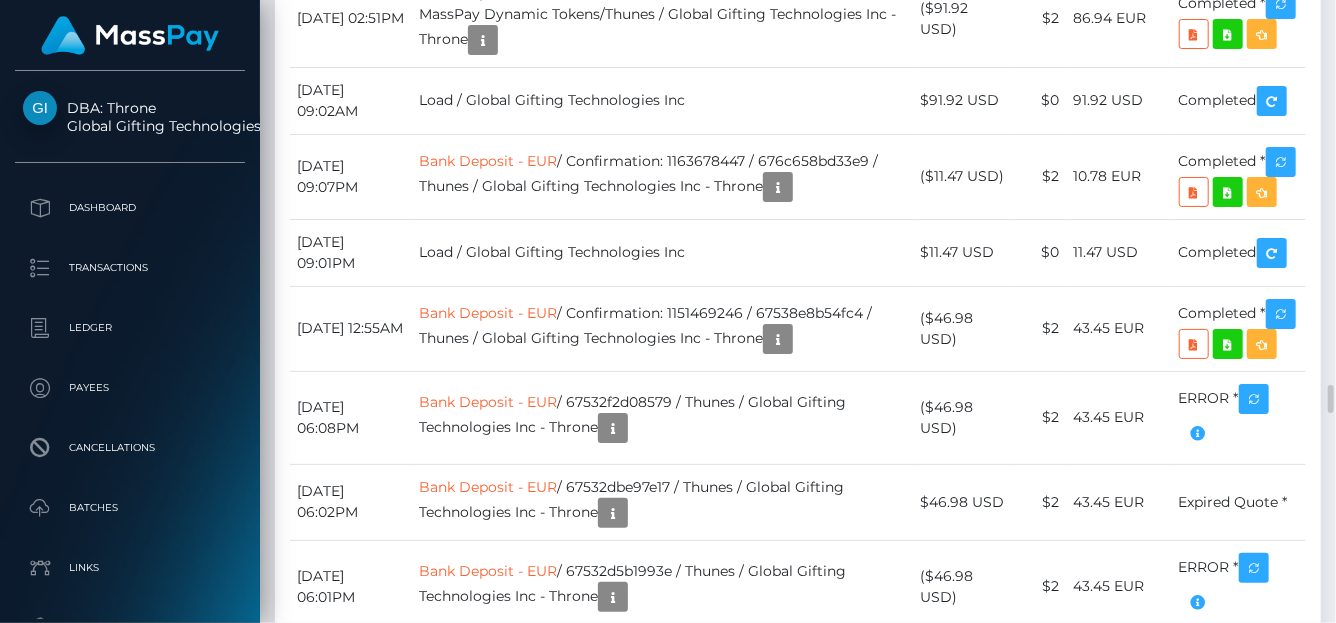click at bounding box center [1228, -2991] 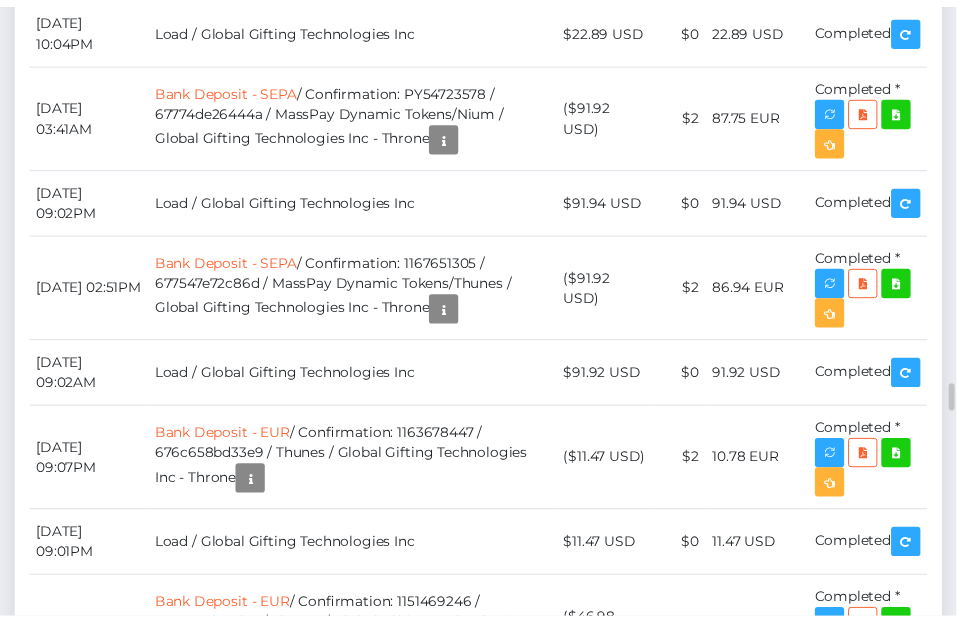 scroll, scrollTop: 240, scrollLeft: 278, axis: both 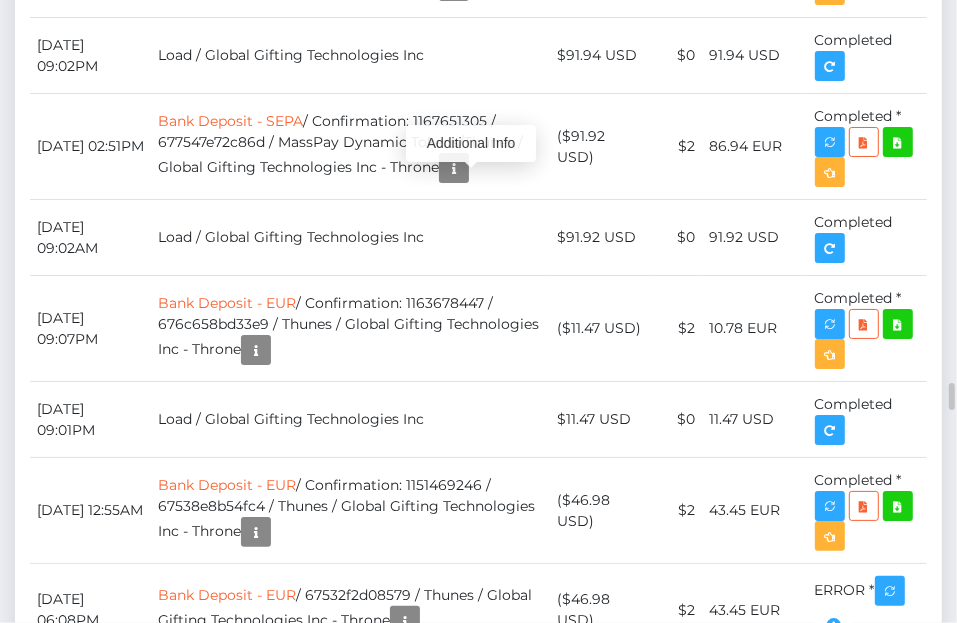 click at bounding box center [454, -3398] 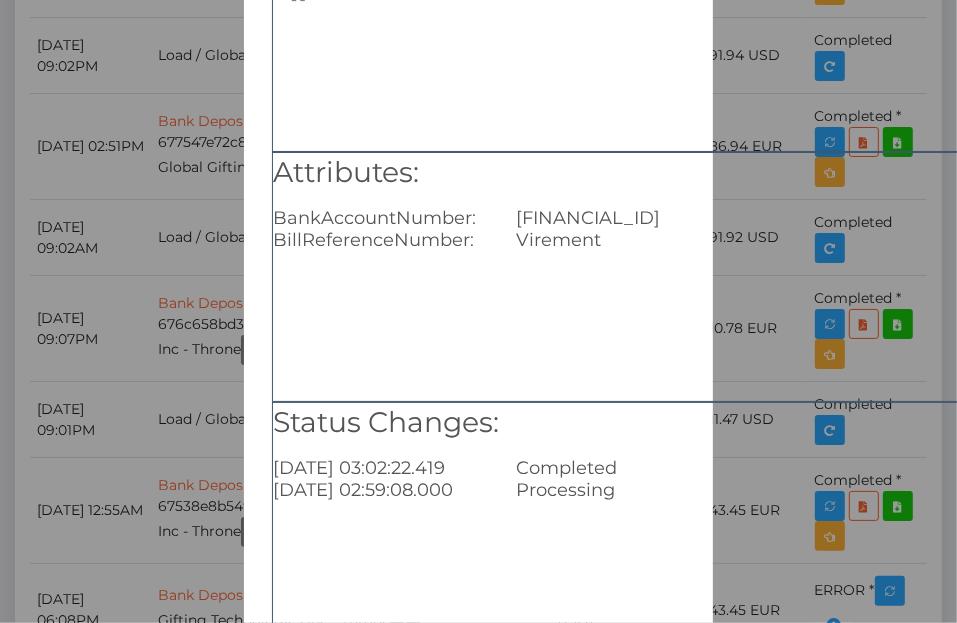 scroll, scrollTop: 200, scrollLeft: 0, axis: vertical 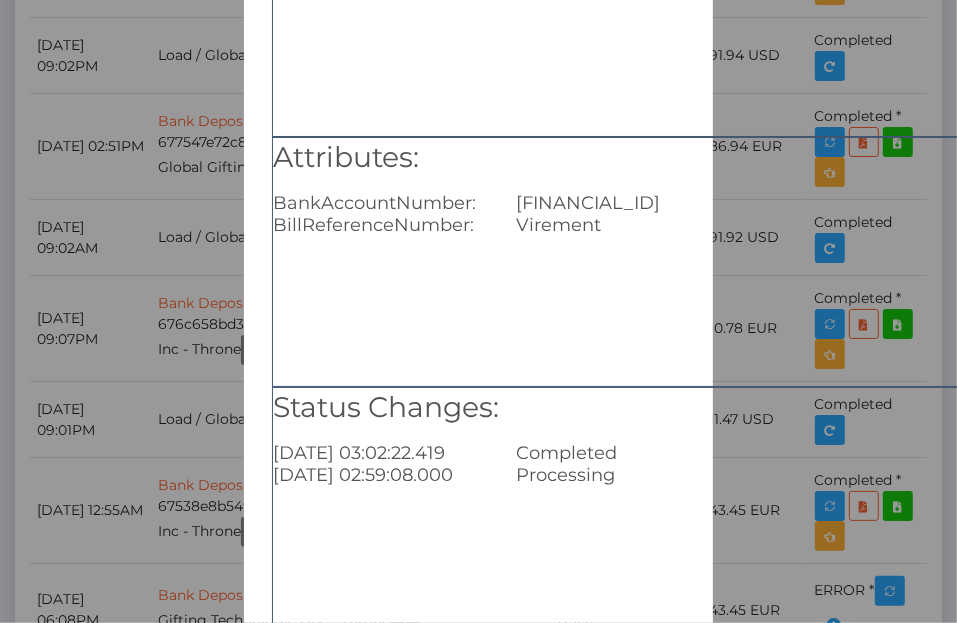 type 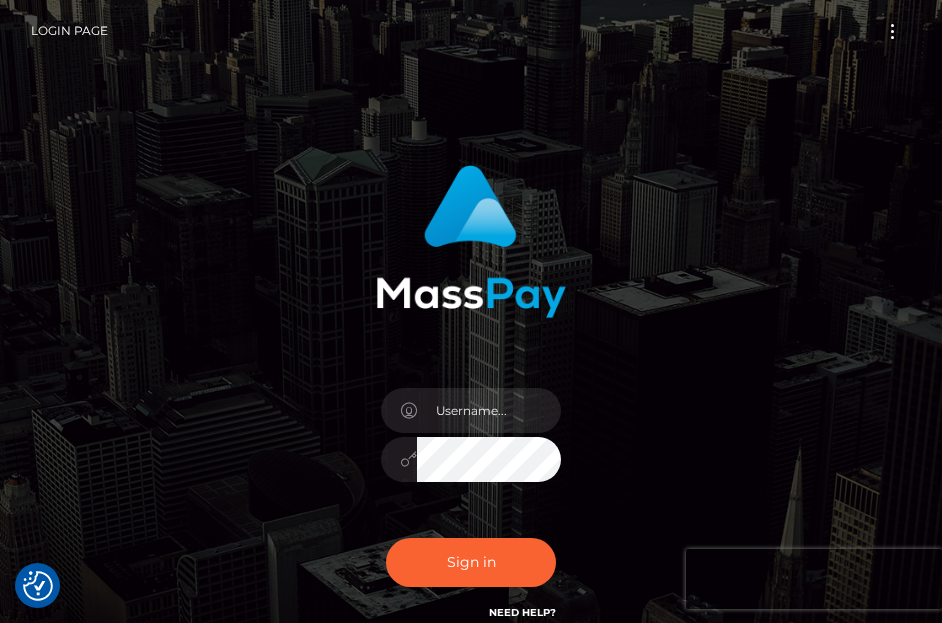 scroll, scrollTop: 0, scrollLeft: 0, axis: both 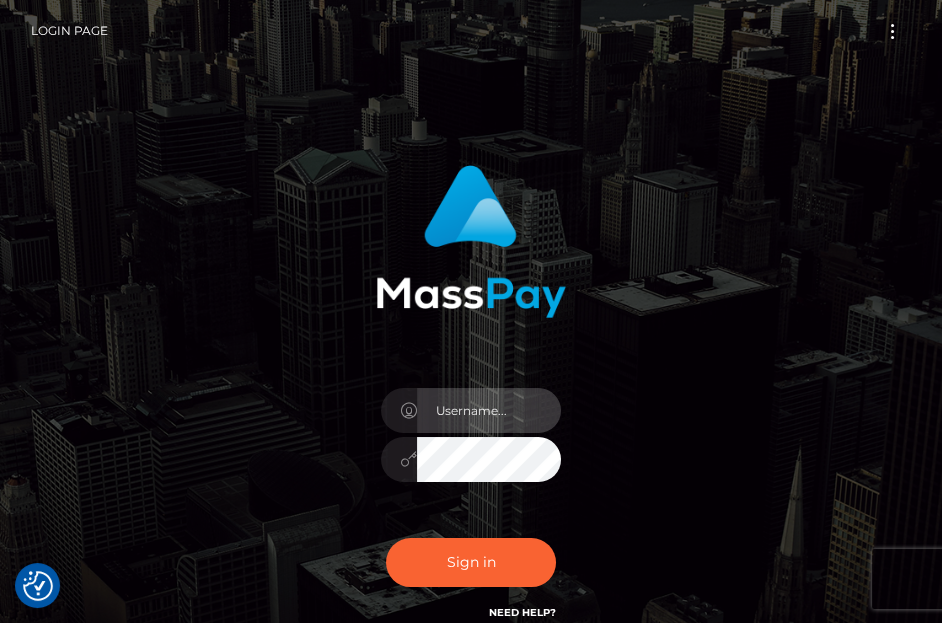 type on "denise" 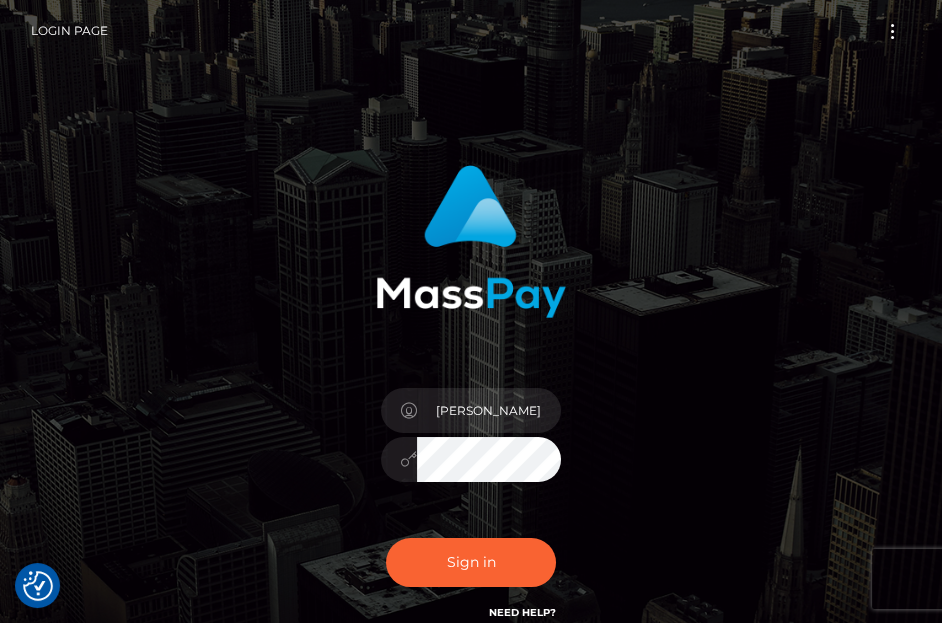 drag, startPoint x: 674, startPoint y: 544, endPoint x: 685, endPoint y: 546, distance: 11.18034 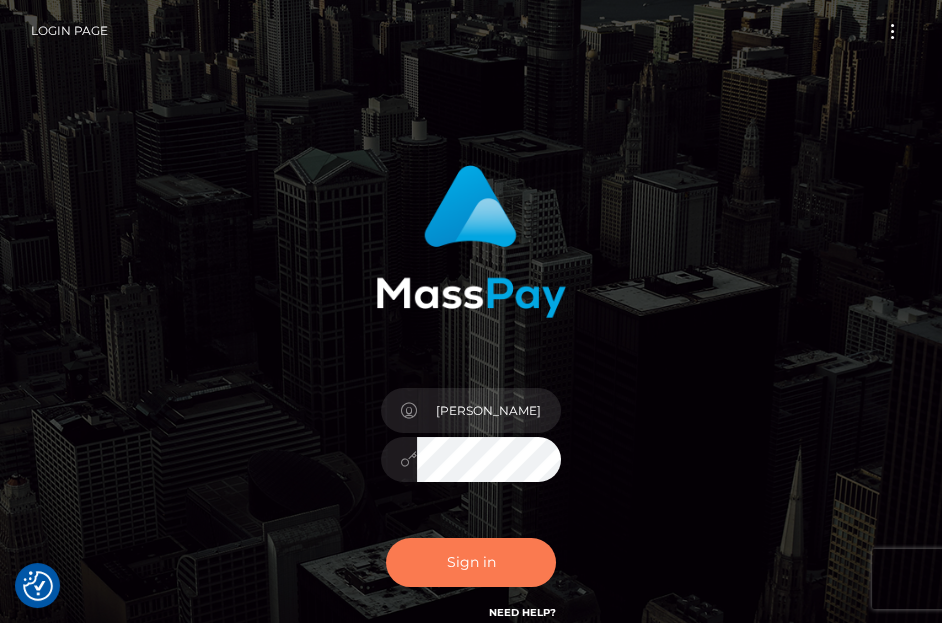 drag, startPoint x: 468, startPoint y: 578, endPoint x: 478, endPoint y: 557, distance: 23.259407 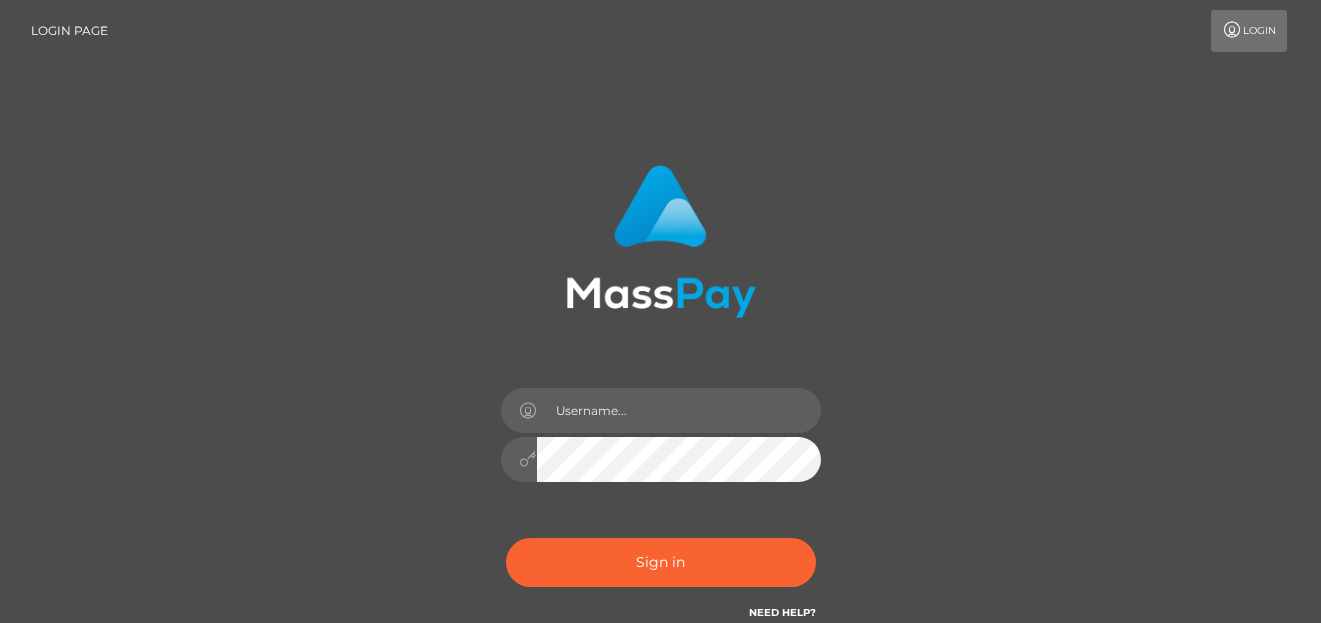 scroll, scrollTop: 0, scrollLeft: 0, axis: both 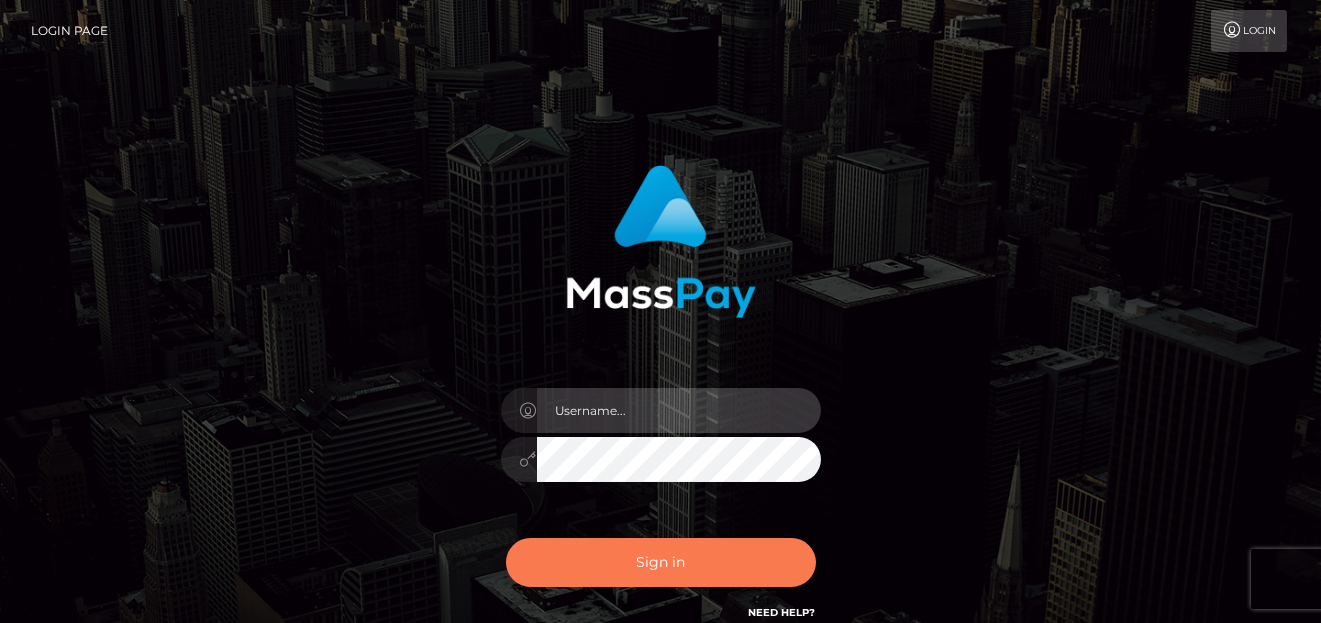 type on "[PERSON_NAME]" 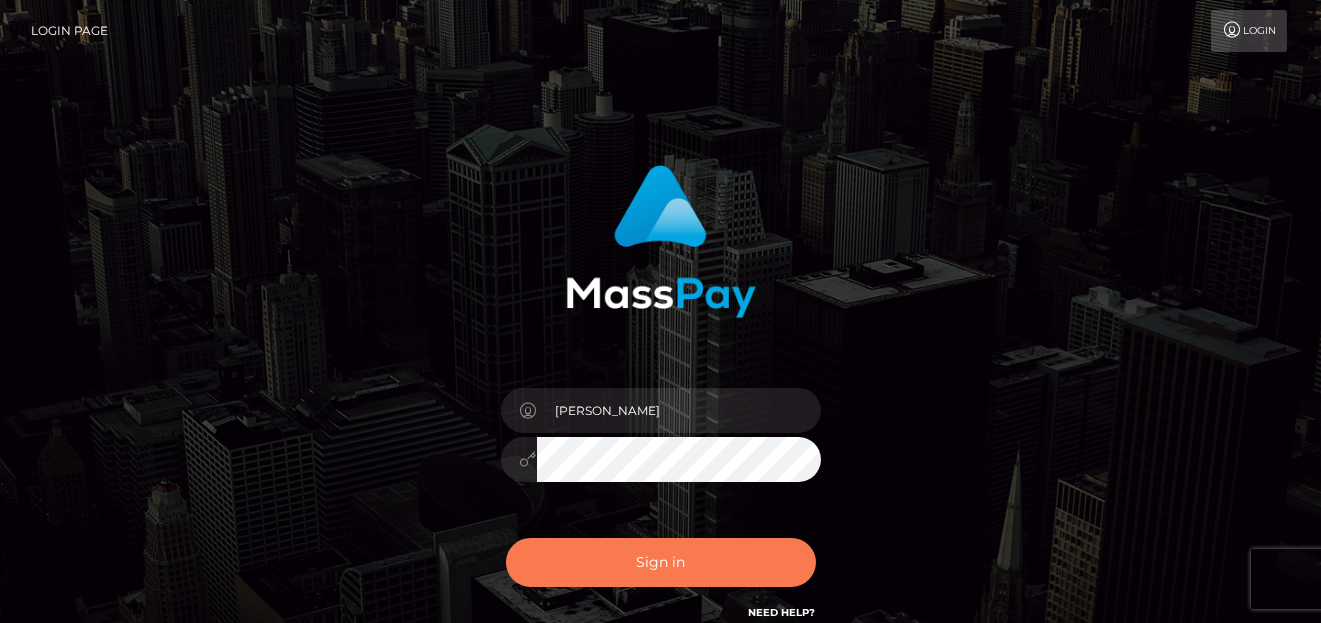 click on "Sign in" at bounding box center (661, 562) 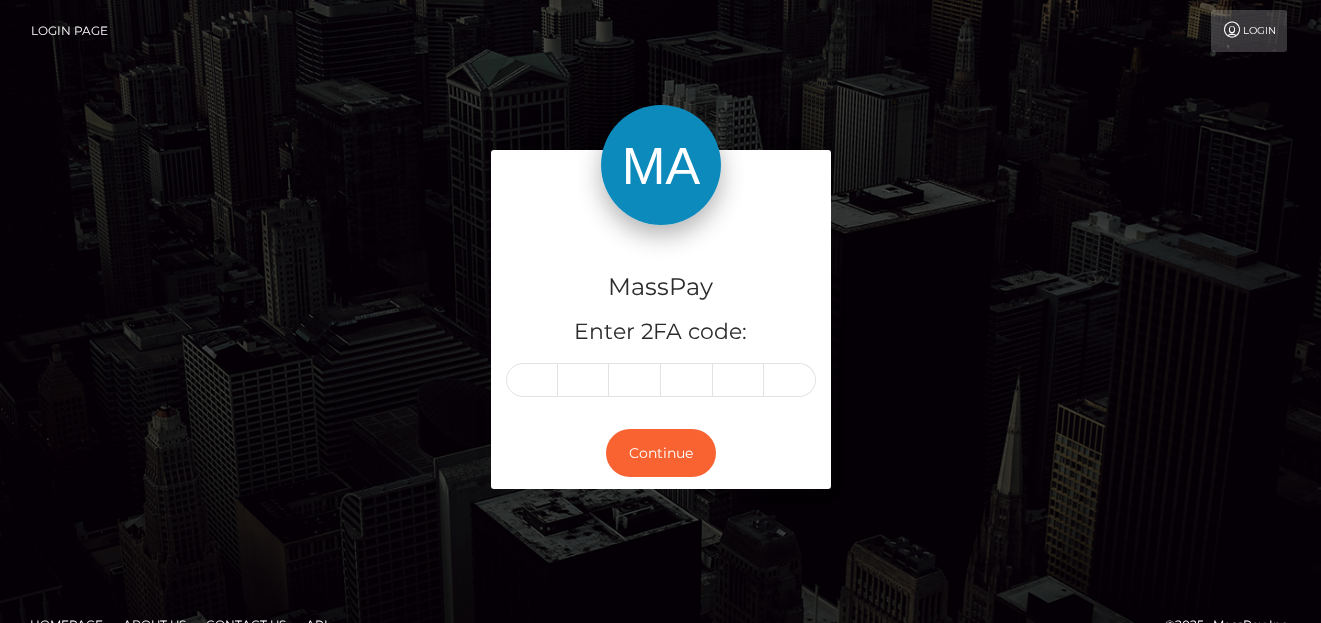 scroll, scrollTop: 0, scrollLeft: 0, axis: both 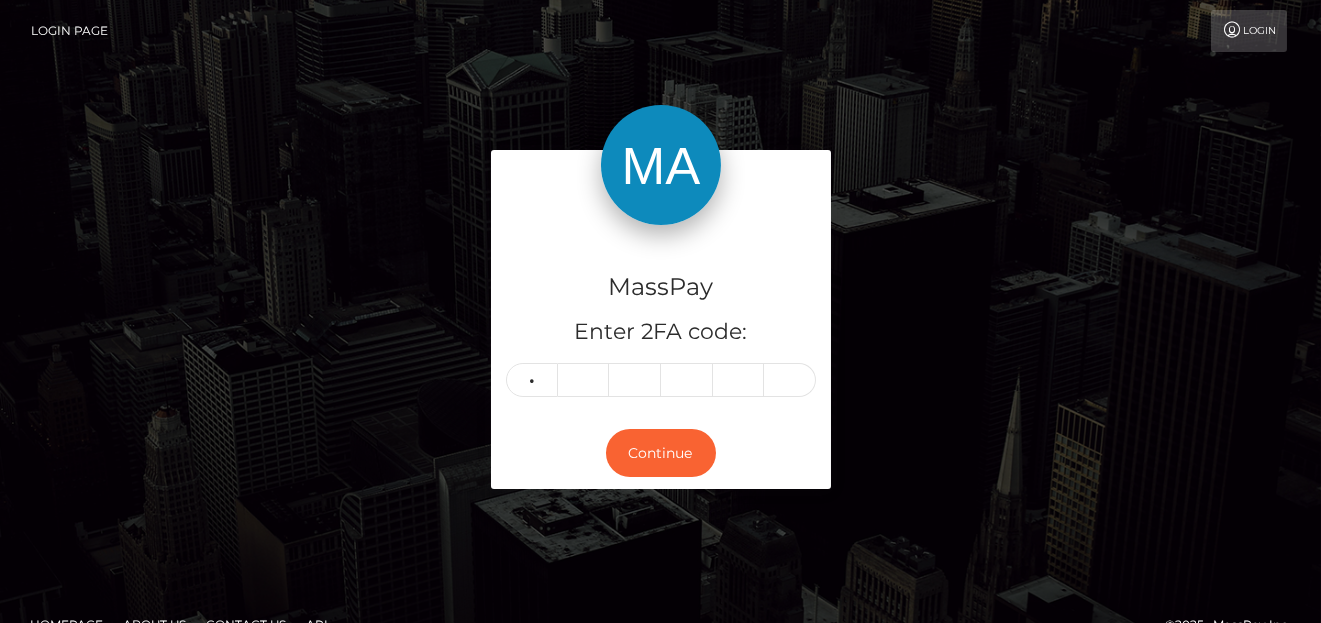 type on "9" 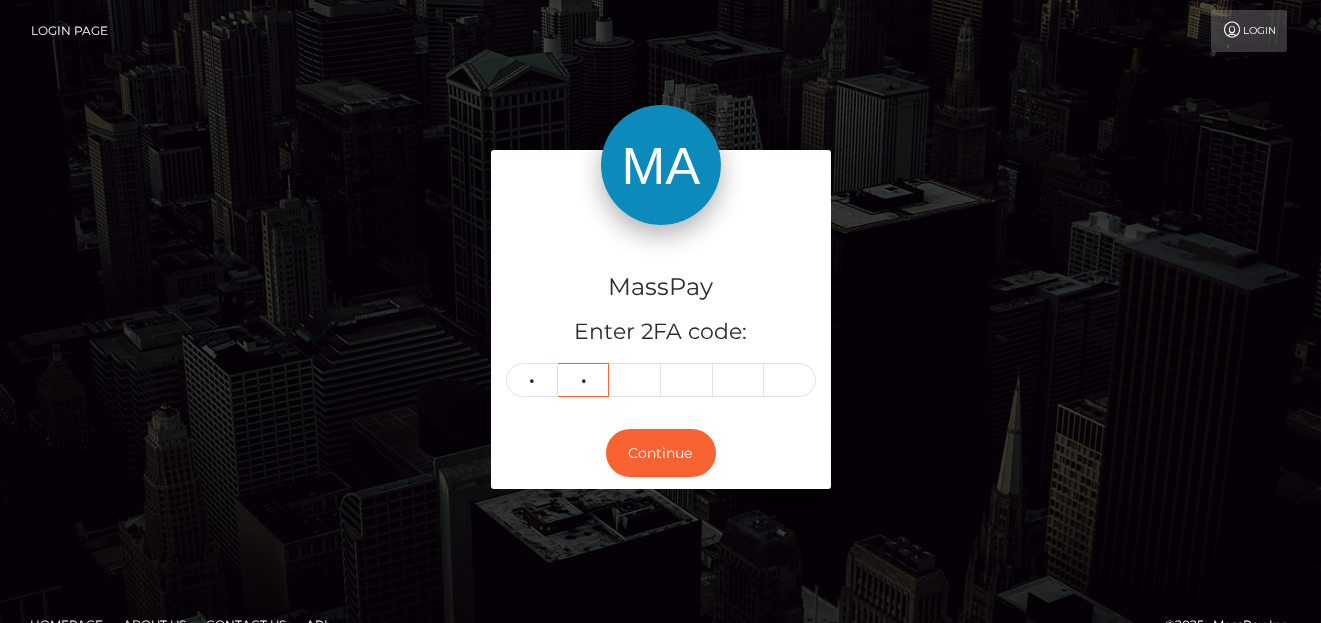 type on "3" 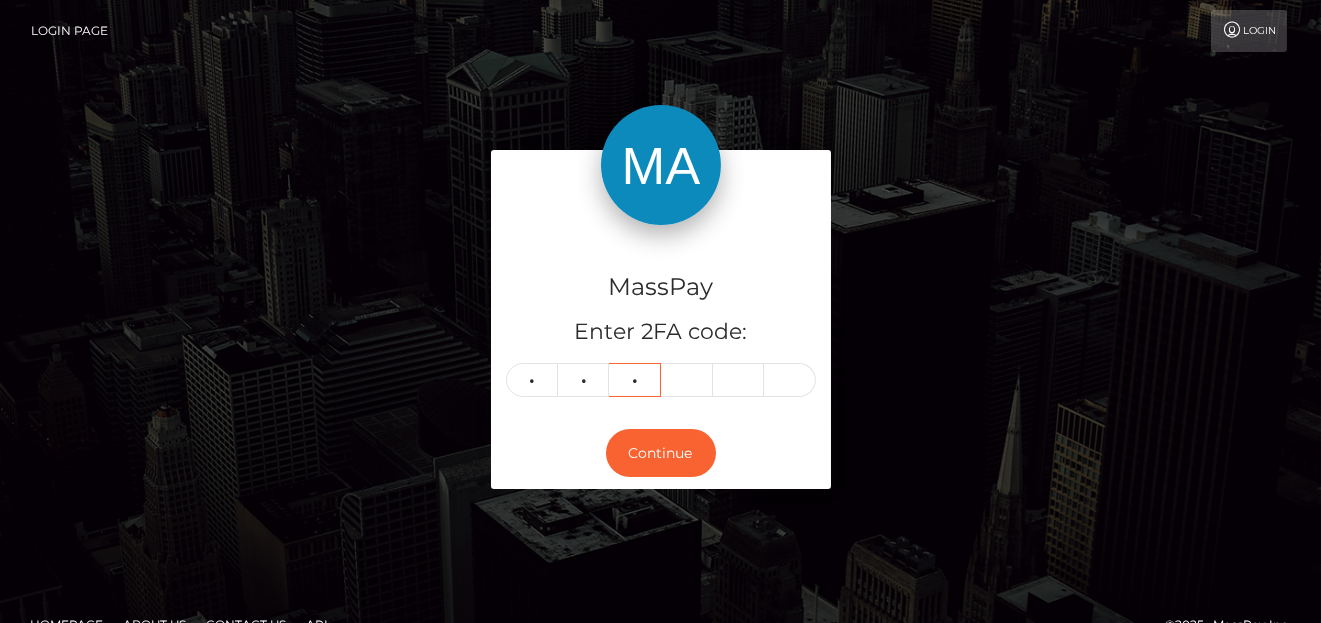 type on "6" 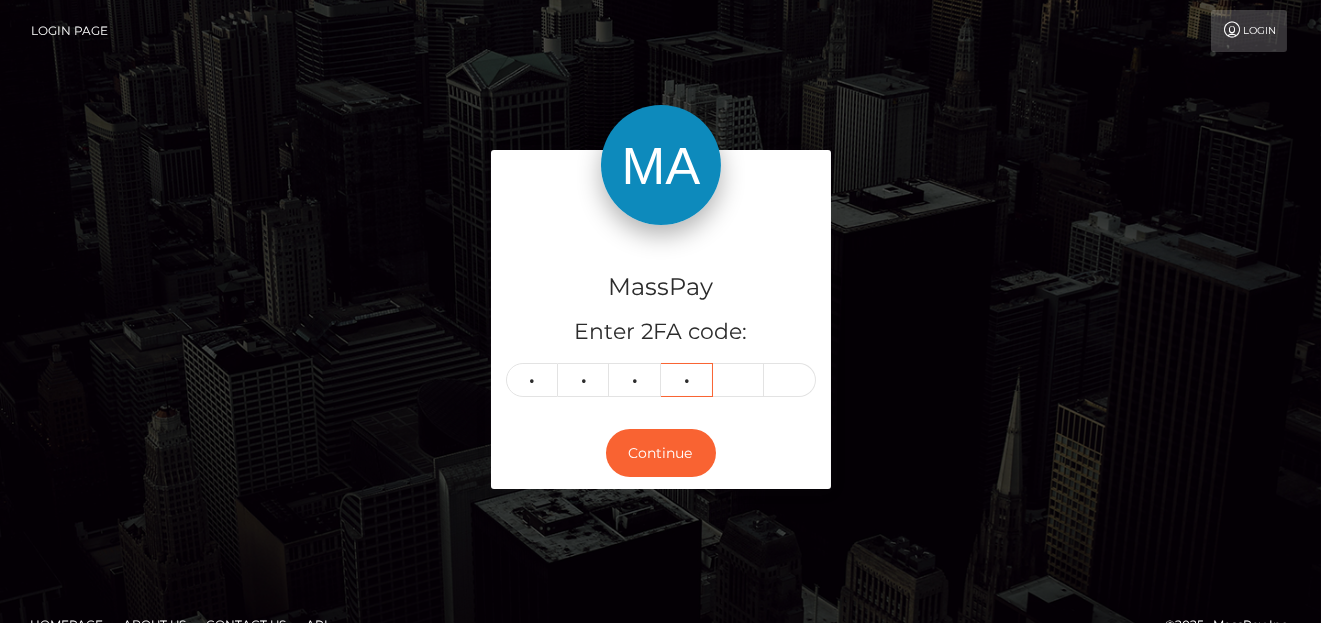 type on "6" 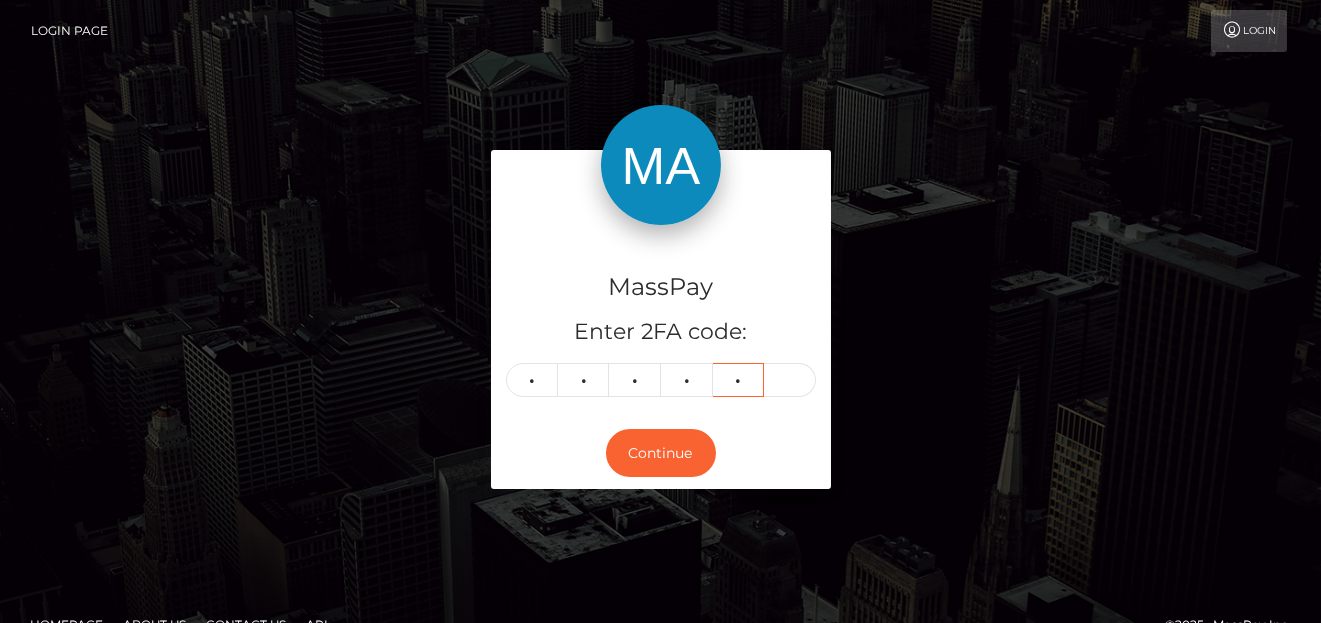 type on "0" 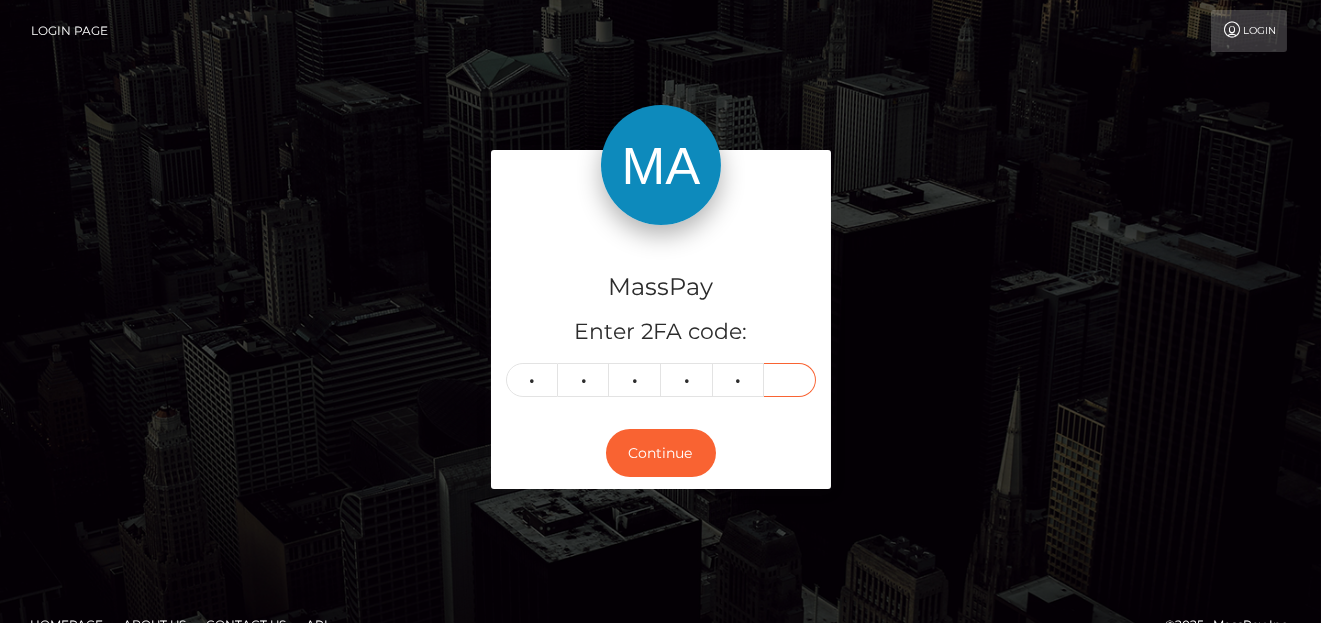 type on "3" 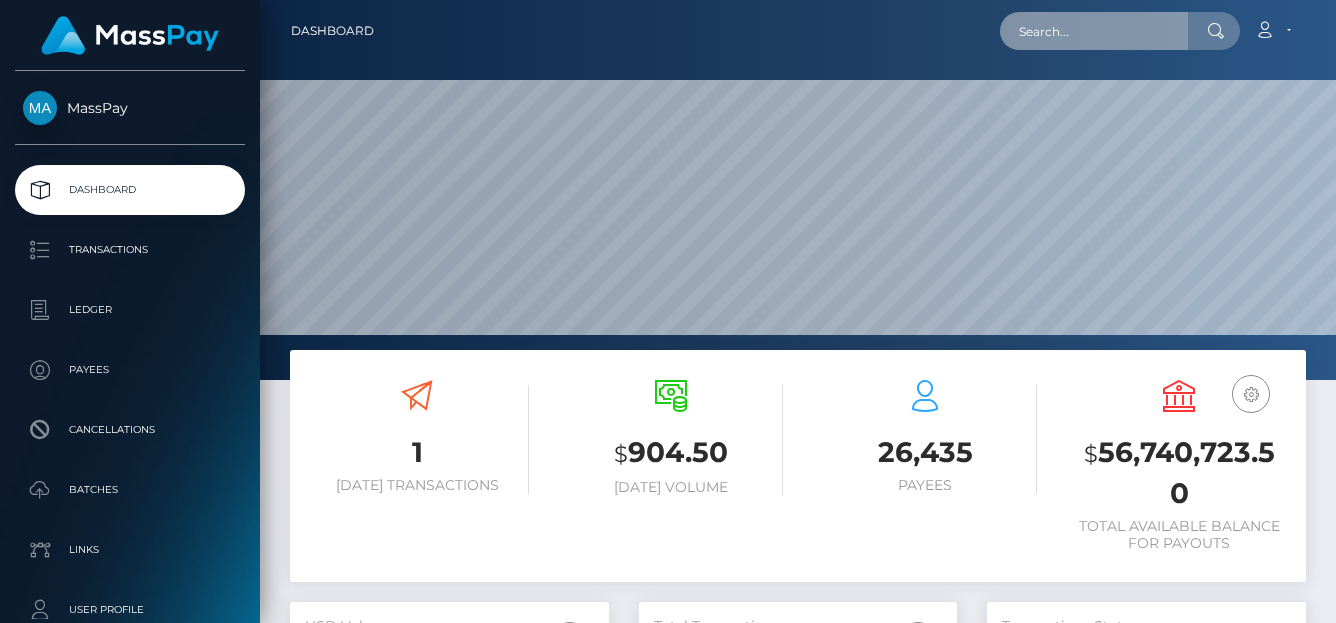 drag, startPoint x: 0, startPoint y: 0, endPoint x: 1072, endPoint y: 34, distance: 1072.5391 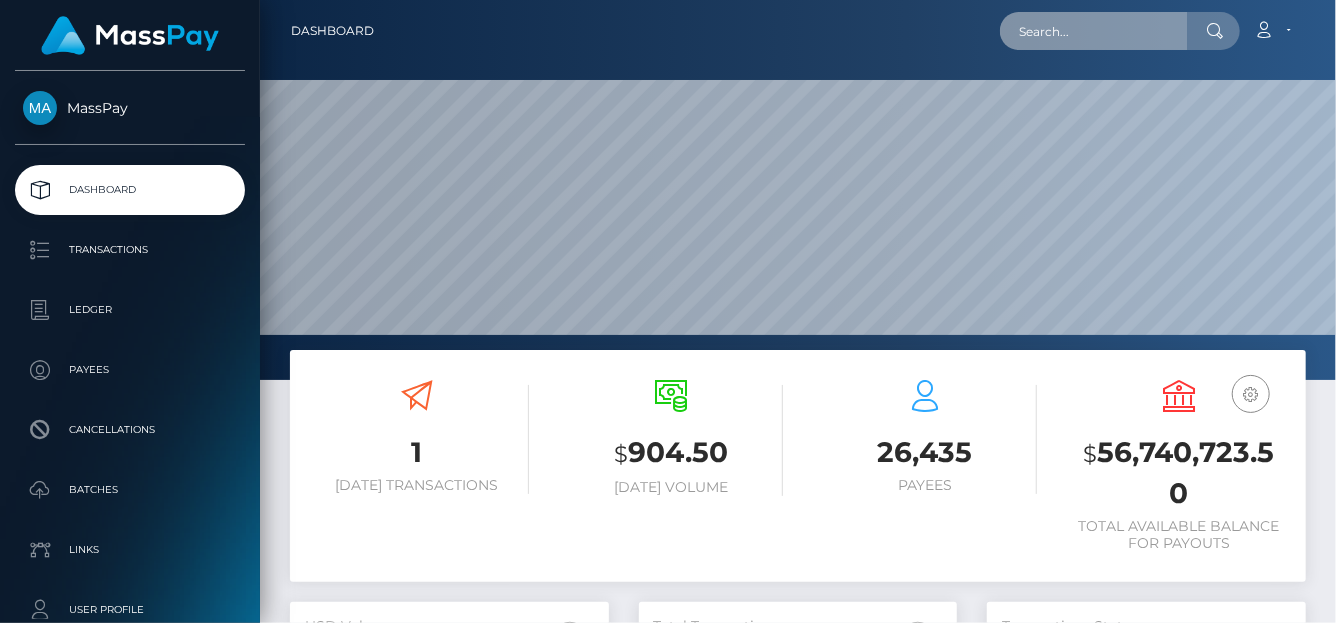 scroll, scrollTop: 999620, scrollLeft: 998923, axis: both 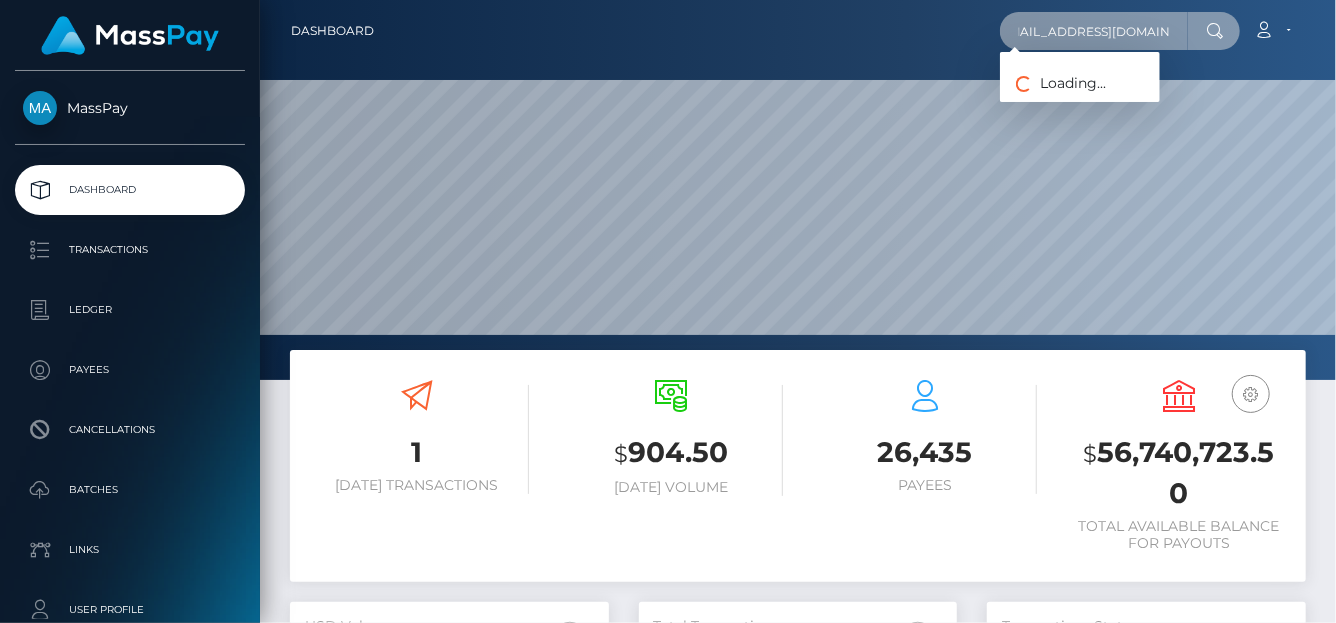 type on "[EMAIL_ADDRESS][DOMAIN_NAME]" 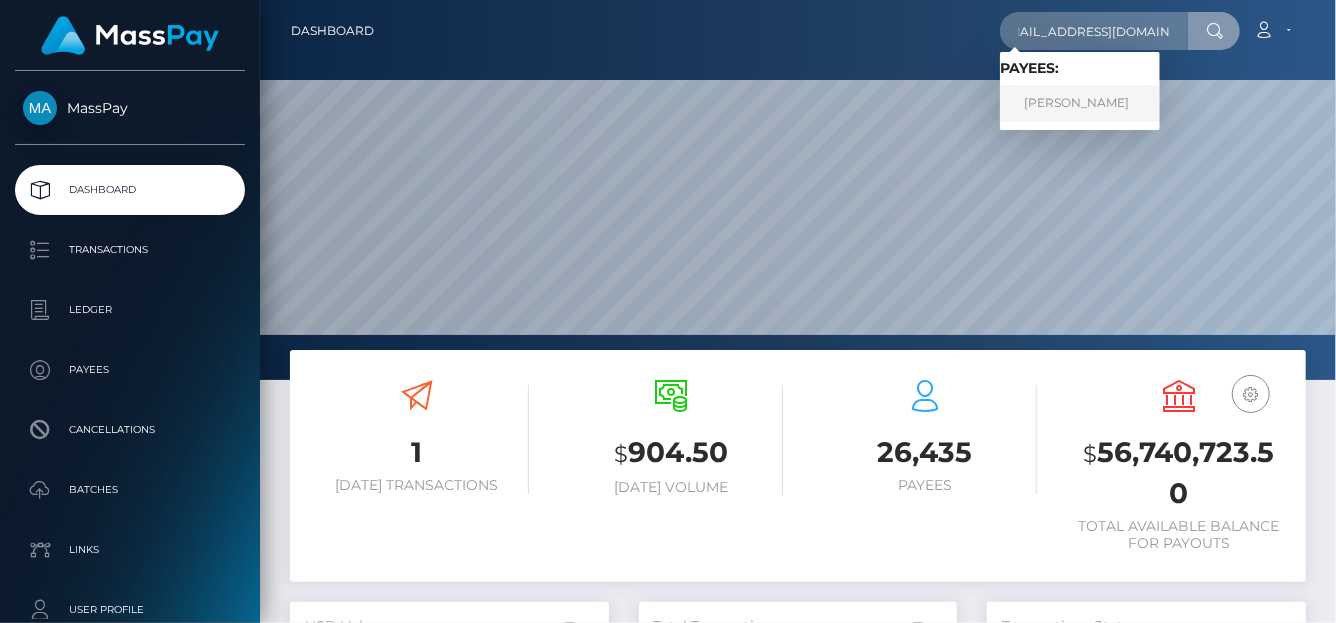 scroll, scrollTop: 0, scrollLeft: 0, axis: both 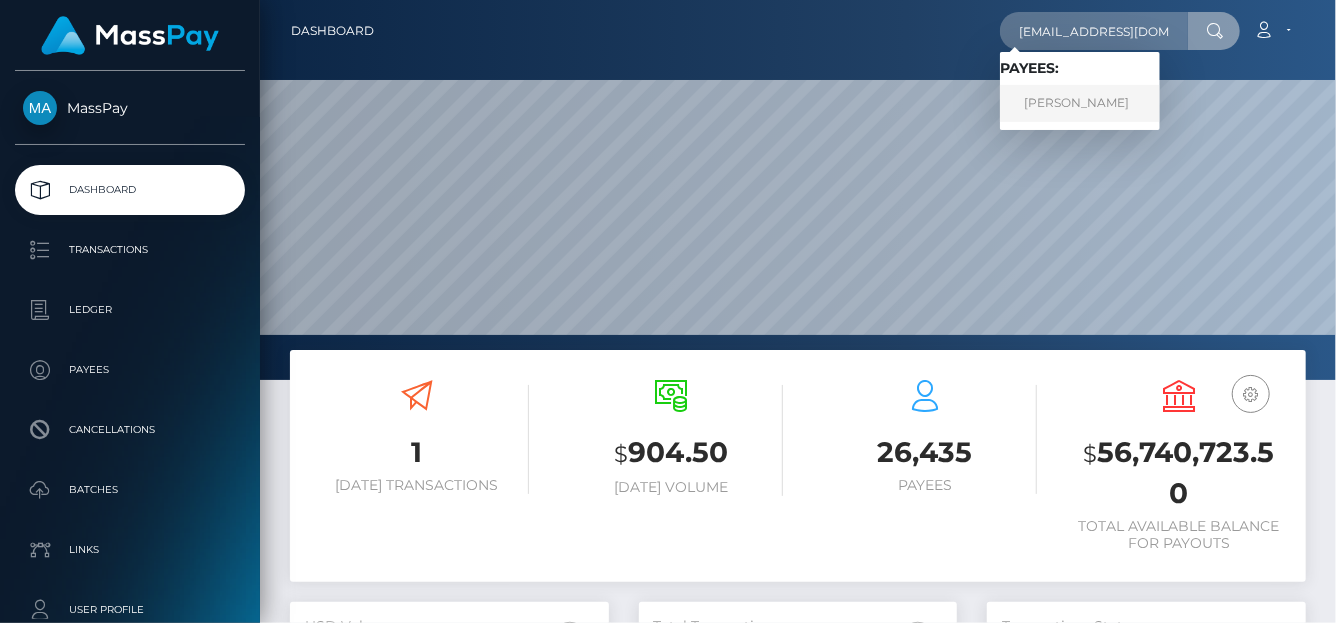 click on "Lydia  Villarreal" at bounding box center [1080, 103] 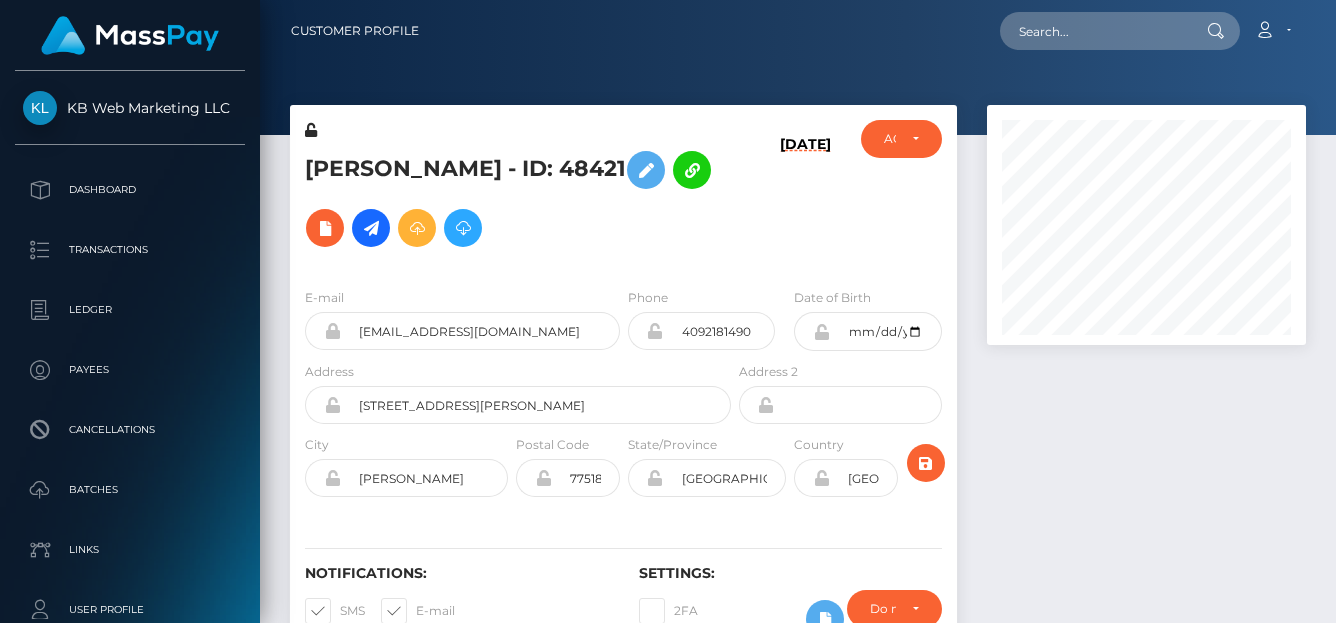 scroll, scrollTop: 0, scrollLeft: 0, axis: both 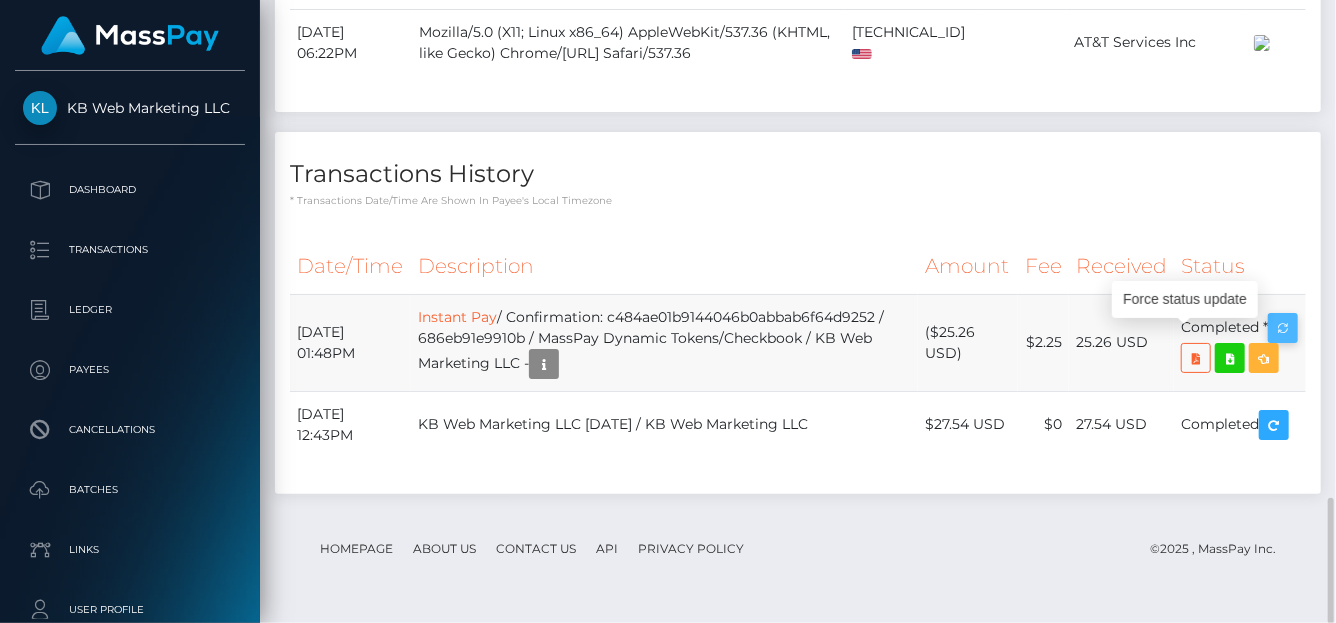 click at bounding box center (1283, 328) 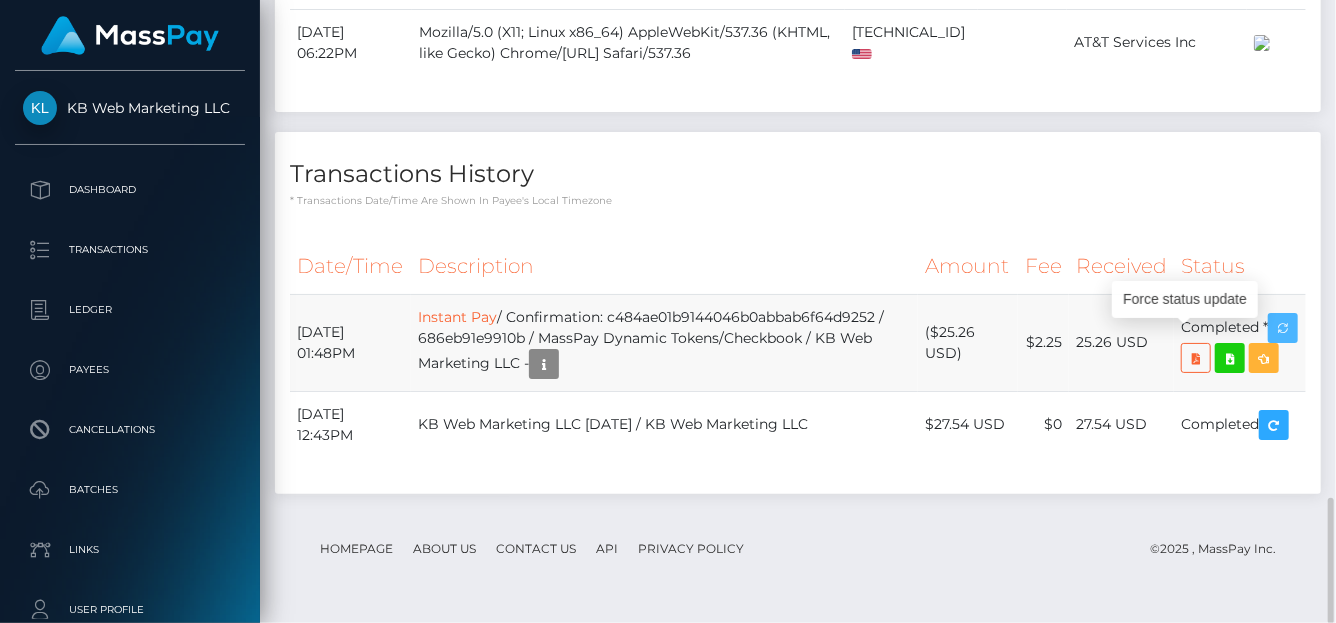type 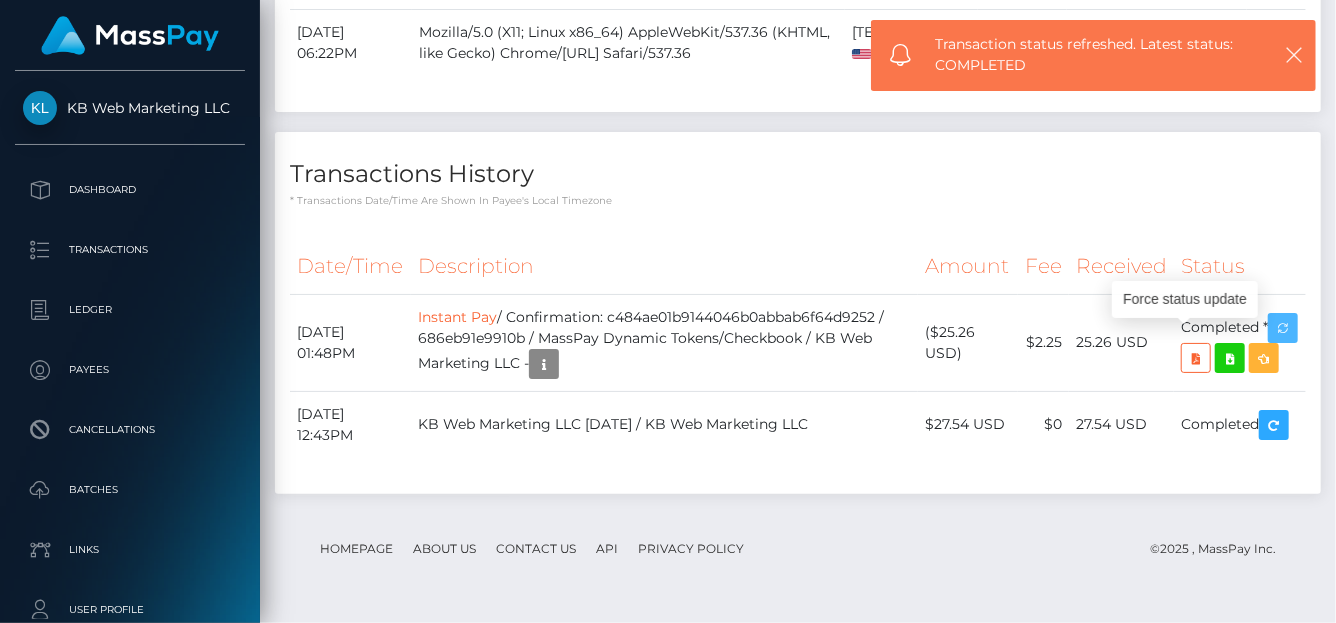 scroll, scrollTop: 240, scrollLeft: 319, axis: both 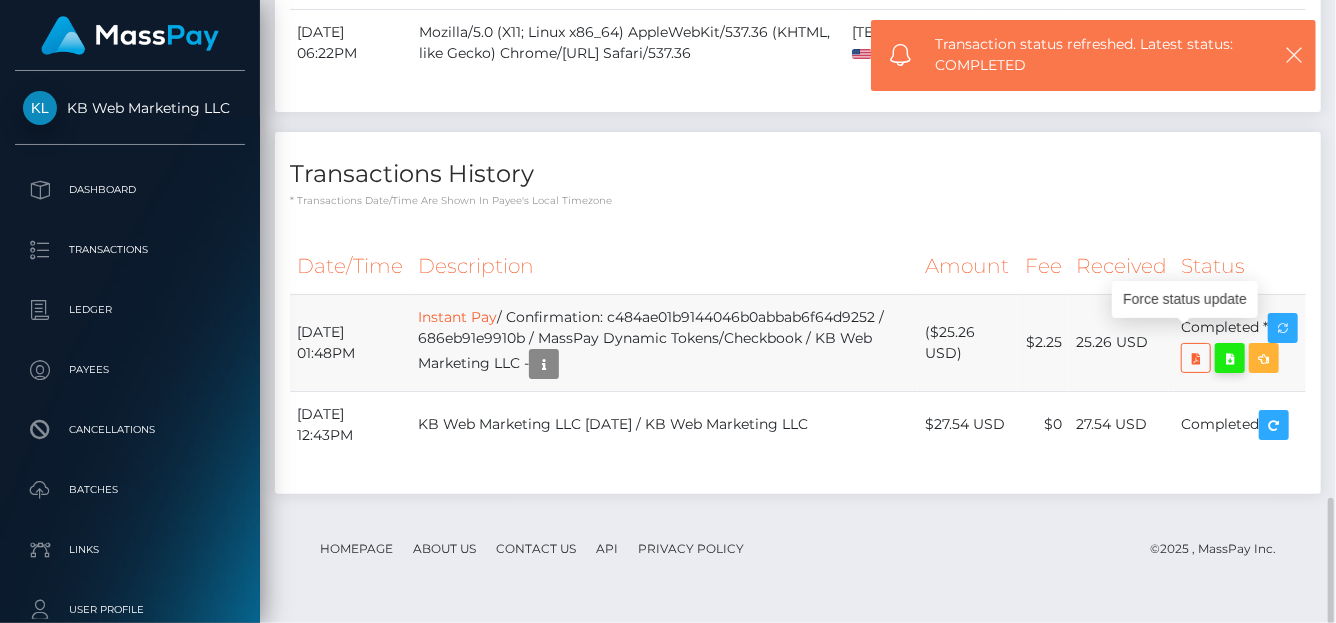 click at bounding box center (1230, 358) 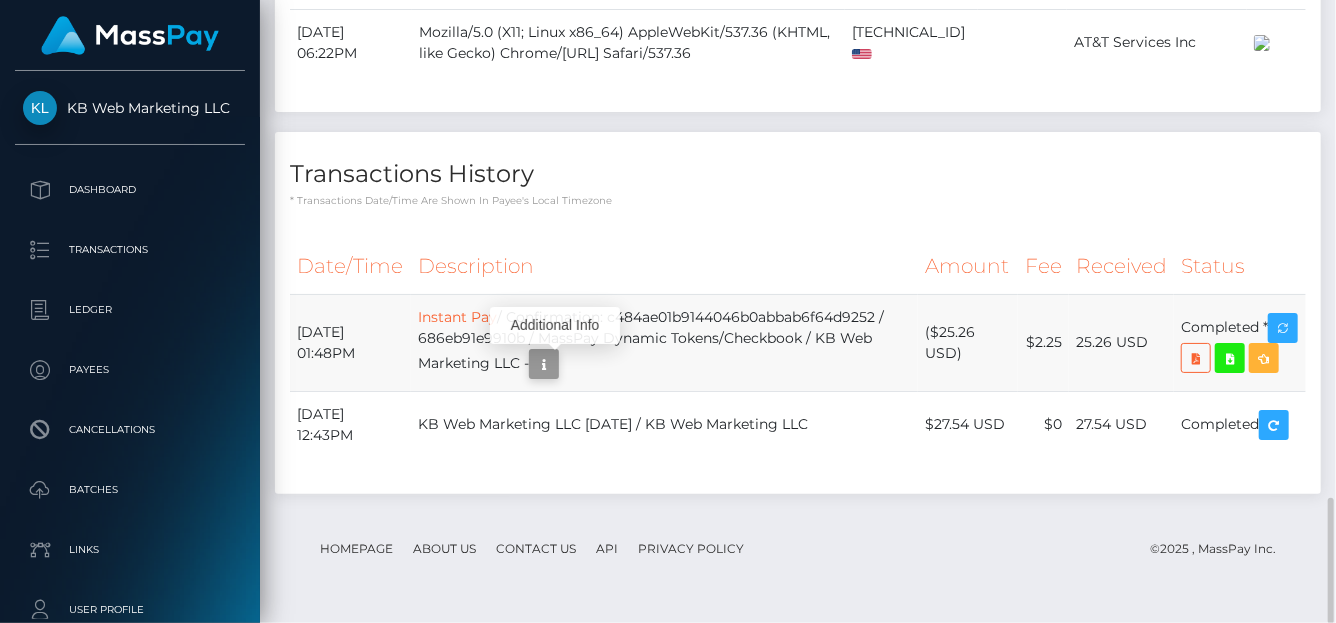 scroll, scrollTop: 240, scrollLeft: 319, axis: both 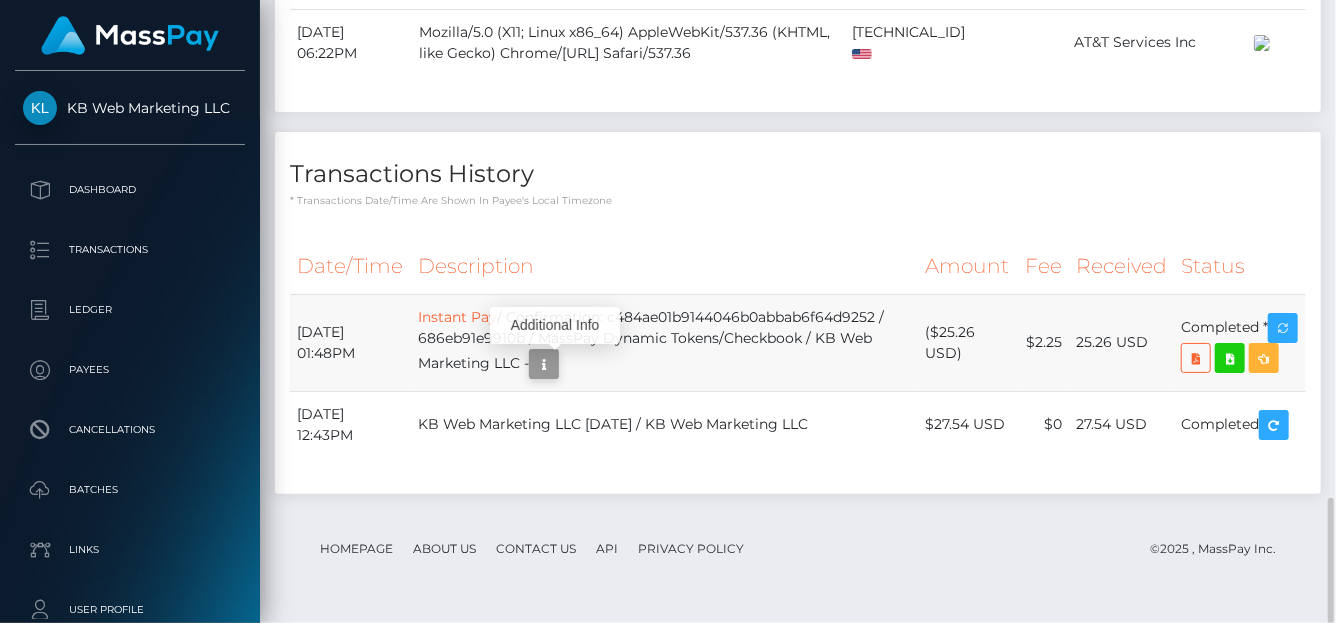 click at bounding box center [544, 364] 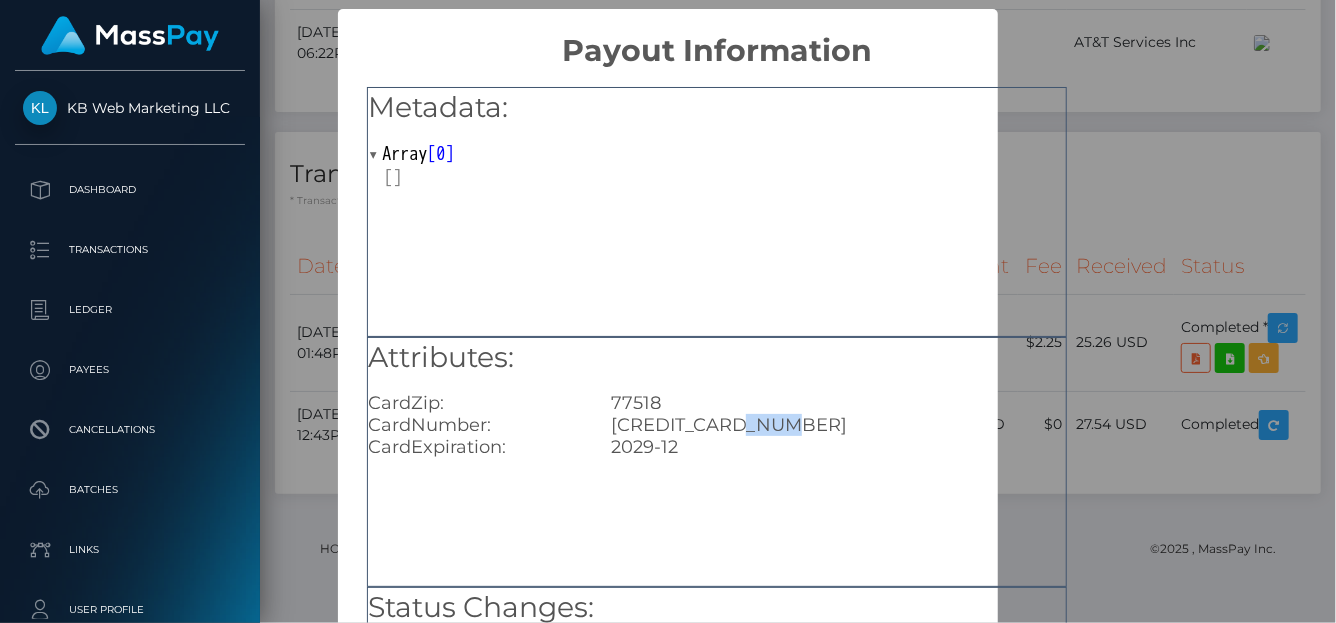 drag, startPoint x: 786, startPoint y: 418, endPoint x: 726, endPoint y: 427, distance: 60.671246 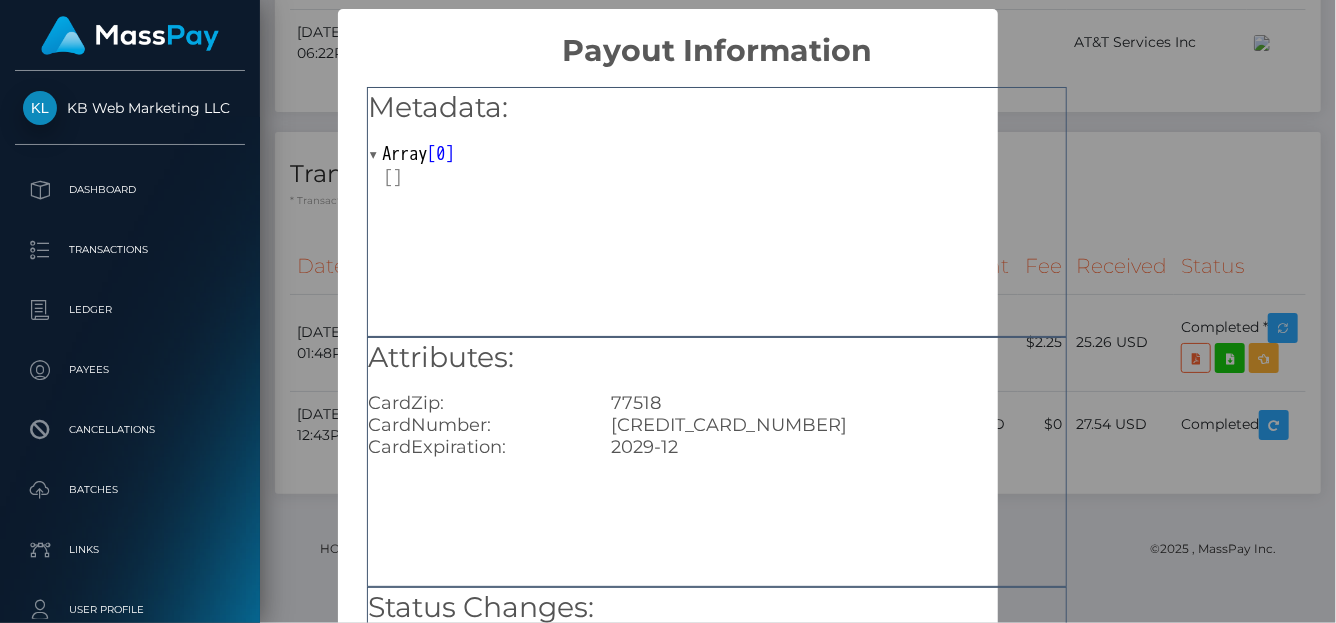 click on "× Payout Information Metadata: Array [ 0 ] Attributes: CardZip: 77518 CardNumber: 5143773991296442 CardExpiration: 2029-12 Status Changes: 2025-07-09 11:48:04.690 Completed 2025-07-09 11:47:53.000 Processing OK No Cancel" at bounding box center [668, 311] 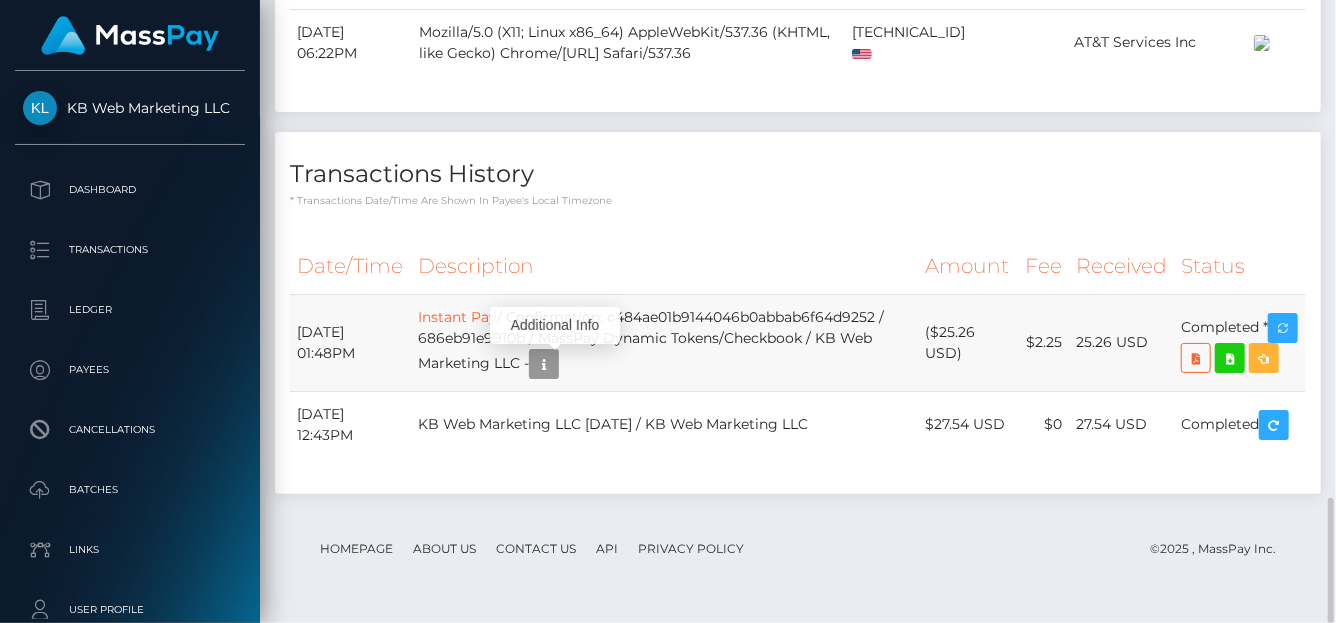 scroll, scrollTop: 240, scrollLeft: 319, axis: both 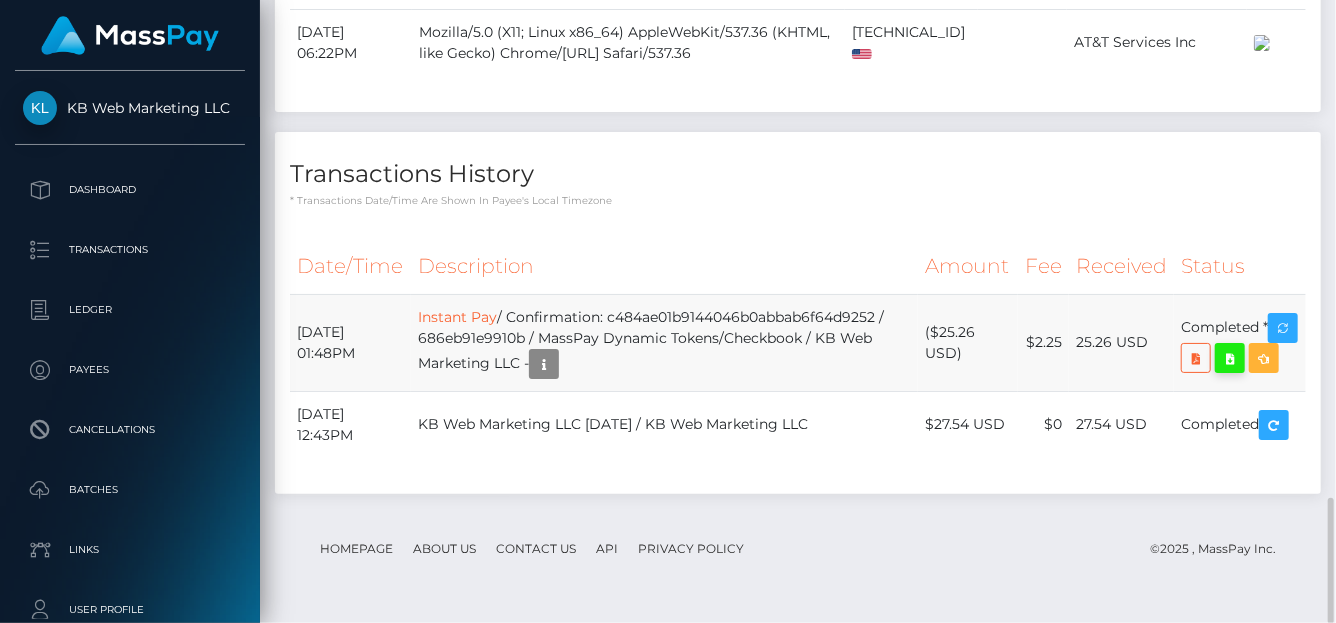 click at bounding box center (1230, 358) 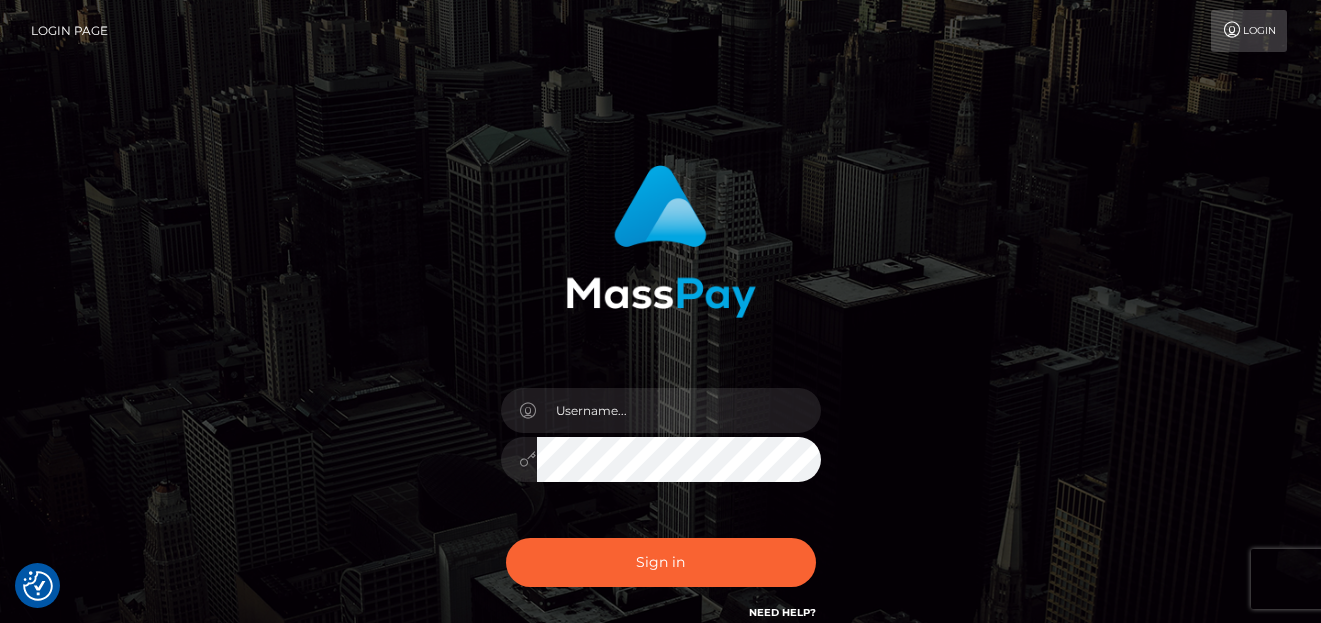 scroll, scrollTop: 0, scrollLeft: 0, axis: both 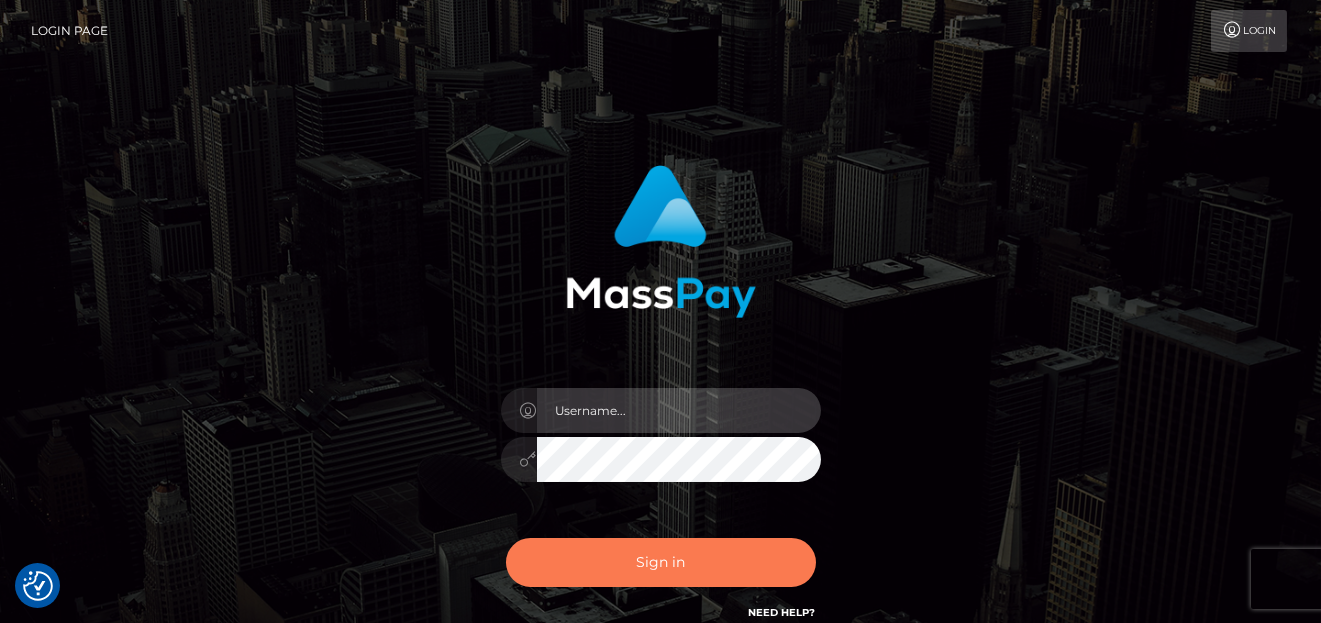 type on "denise" 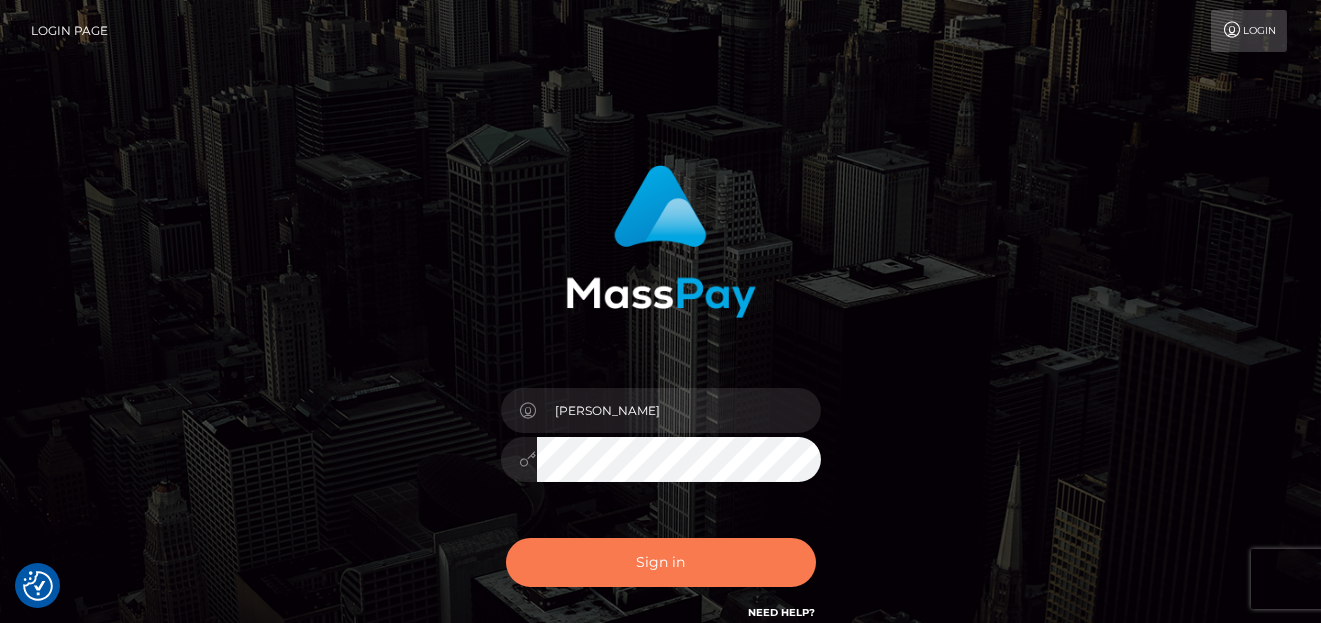 click on "Sign in" at bounding box center [661, 562] 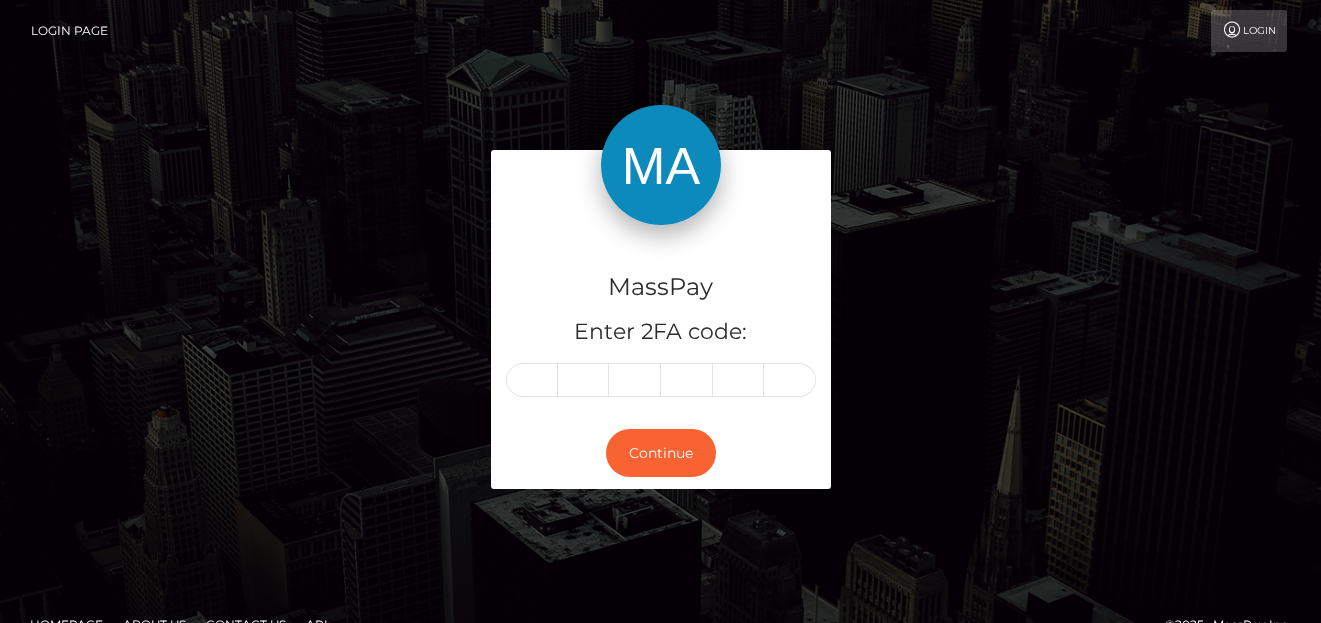 scroll, scrollTop: 0, scrollLeft: 0, axis: both 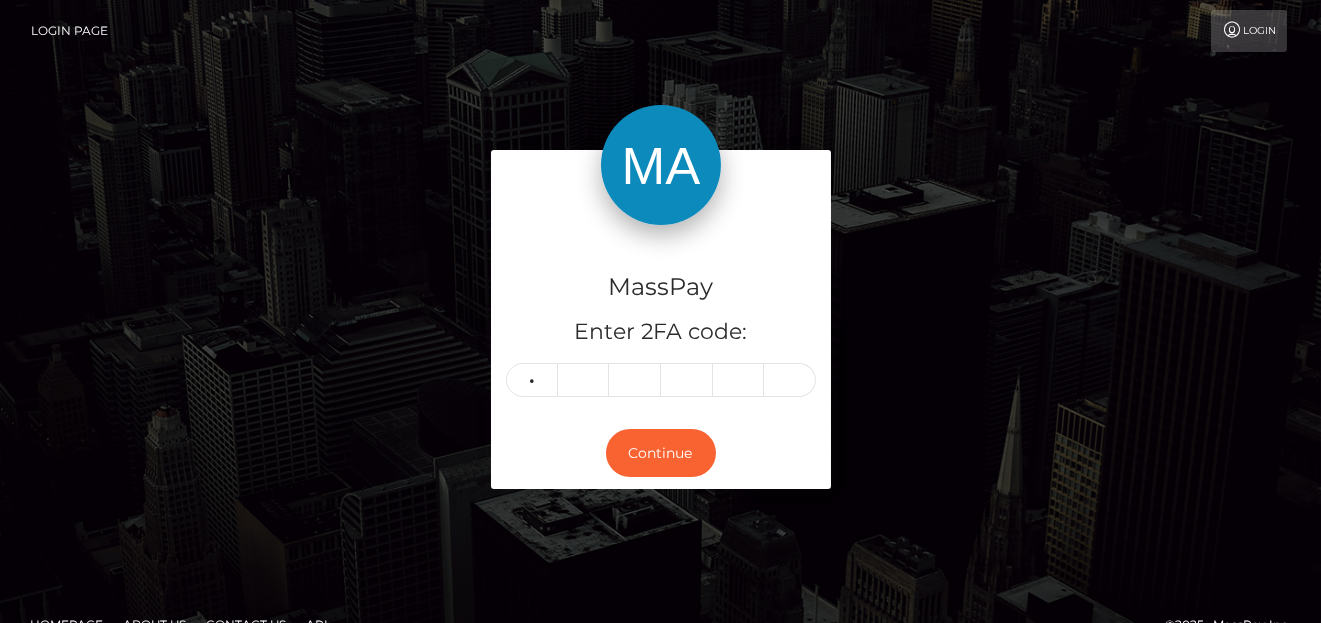 type on "5" 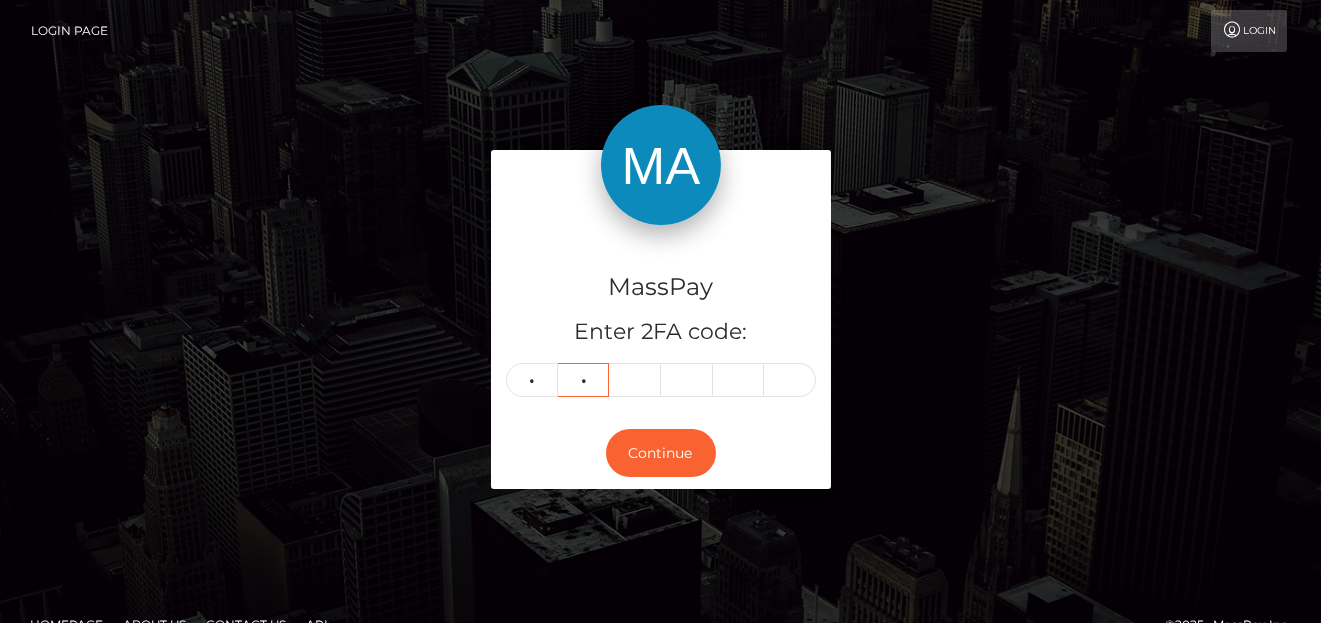 type on "4" 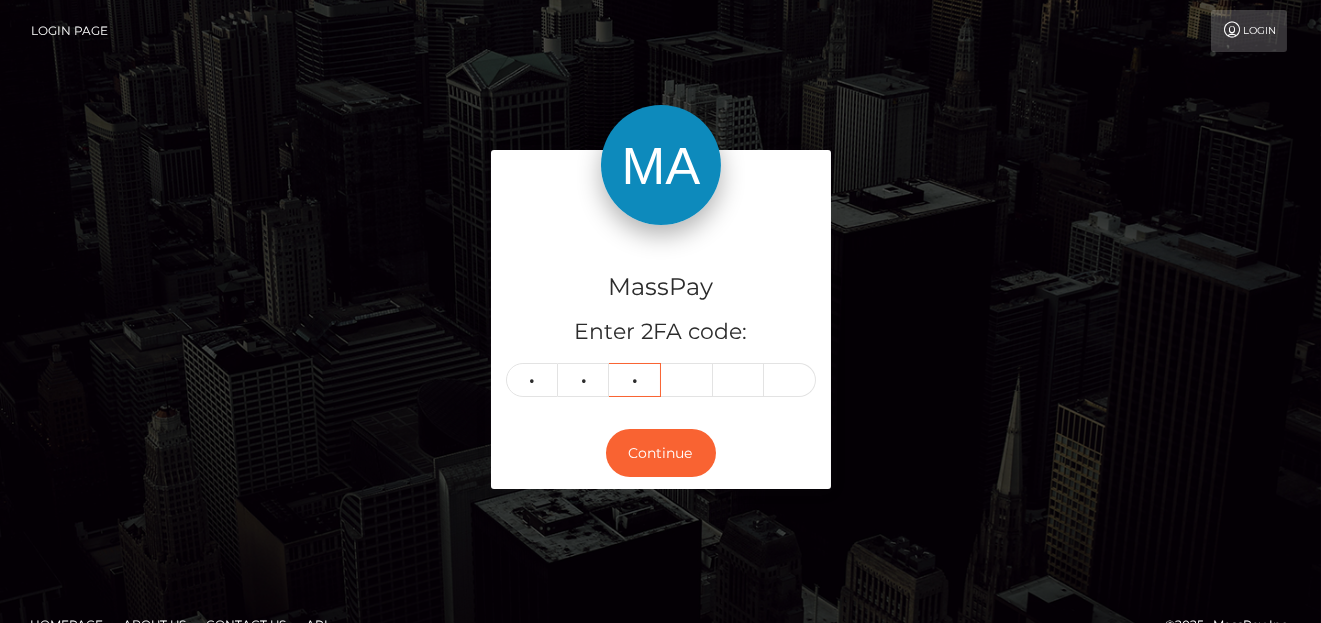 type on "1" 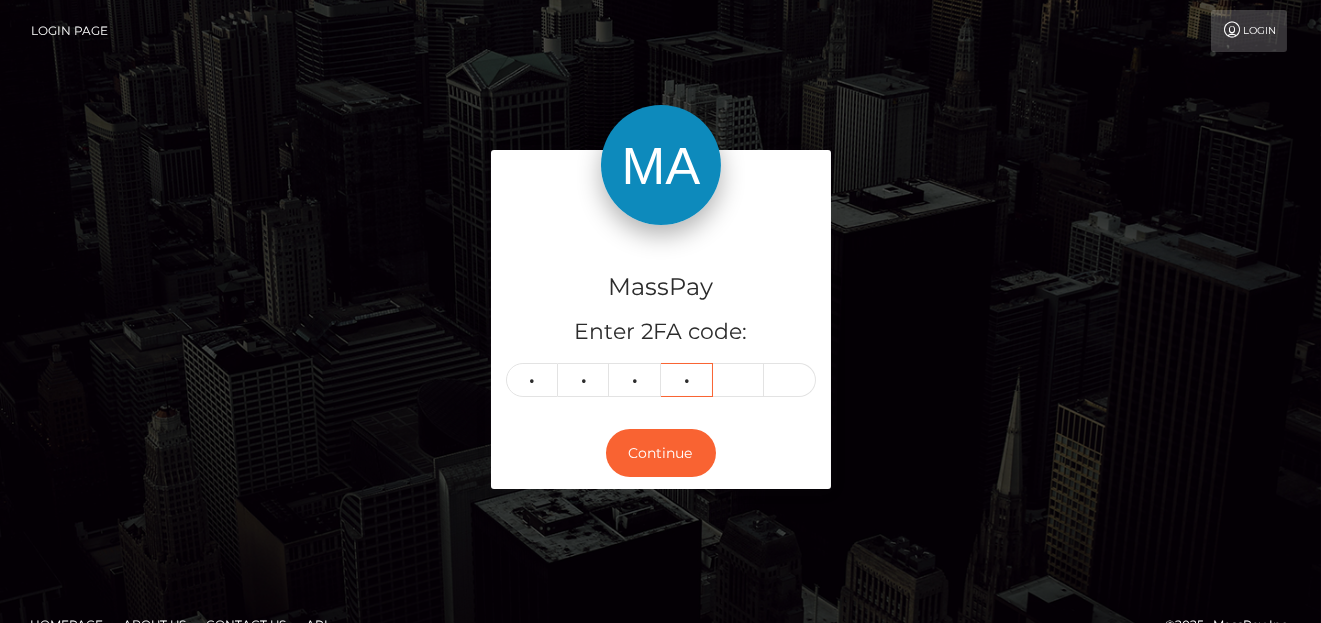 type on "3" 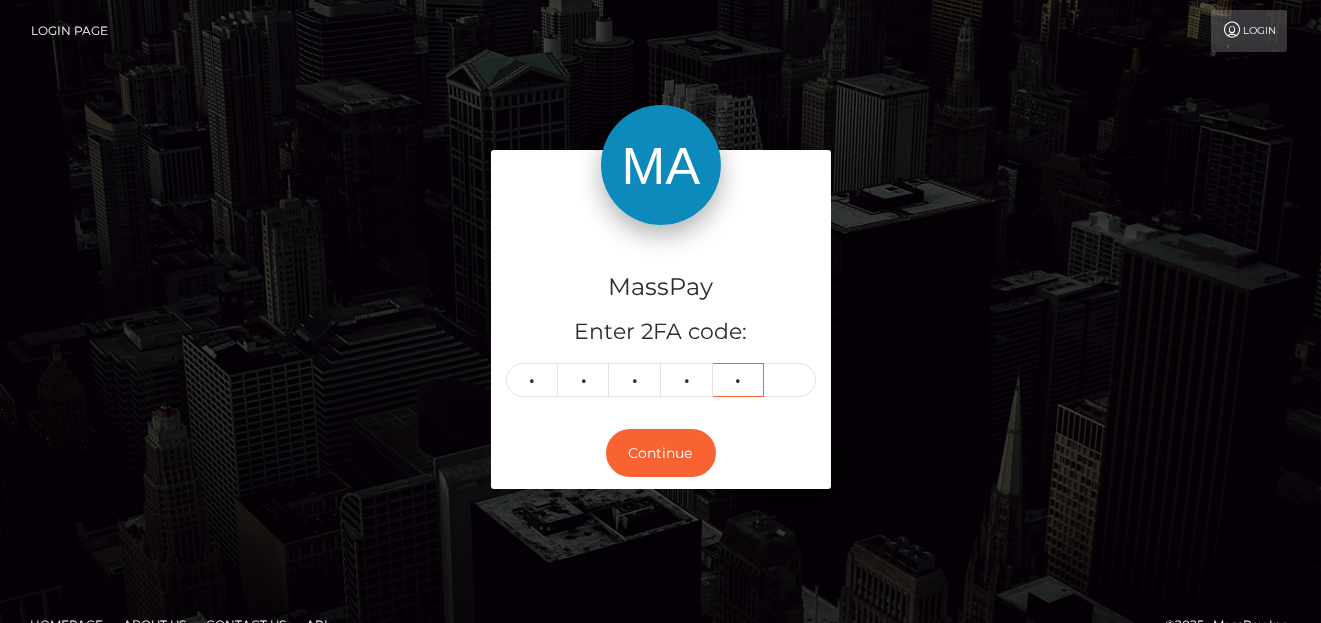 type on "3" 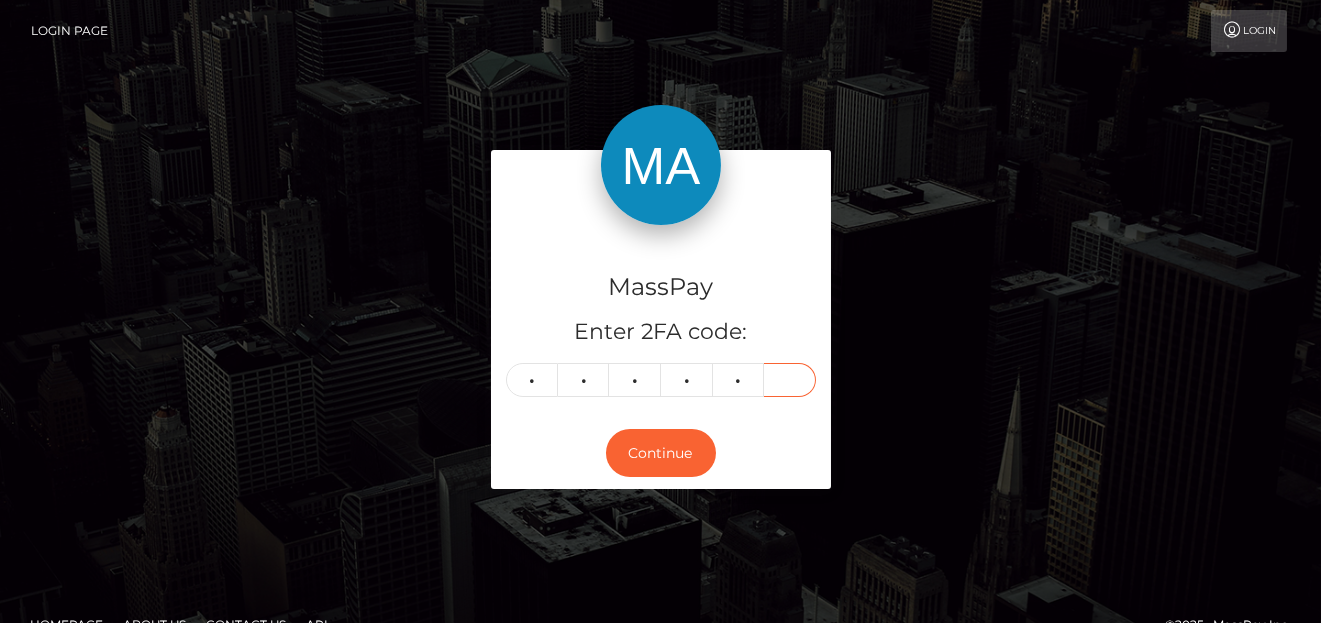 type on "7" 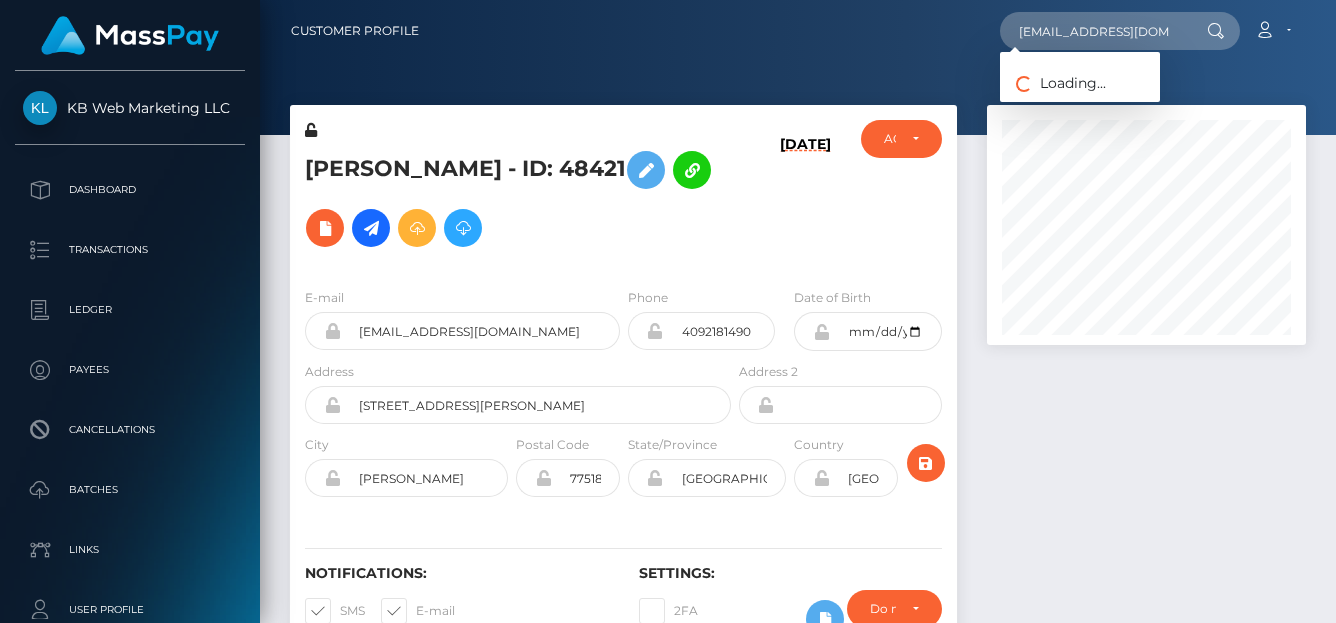 scroll, scrollTop: 0, scrollLeft: 0, axis: both 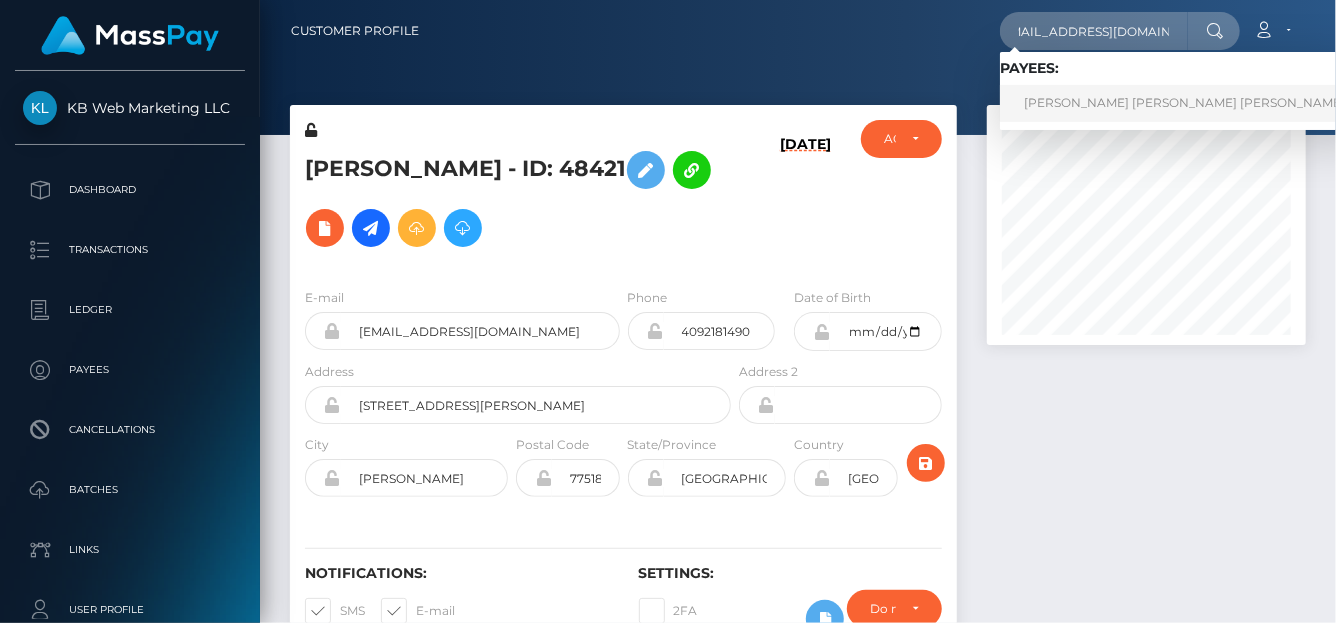 click on "Thania Michelle  Reyes Galvez" at bounding box center (1184, 103) 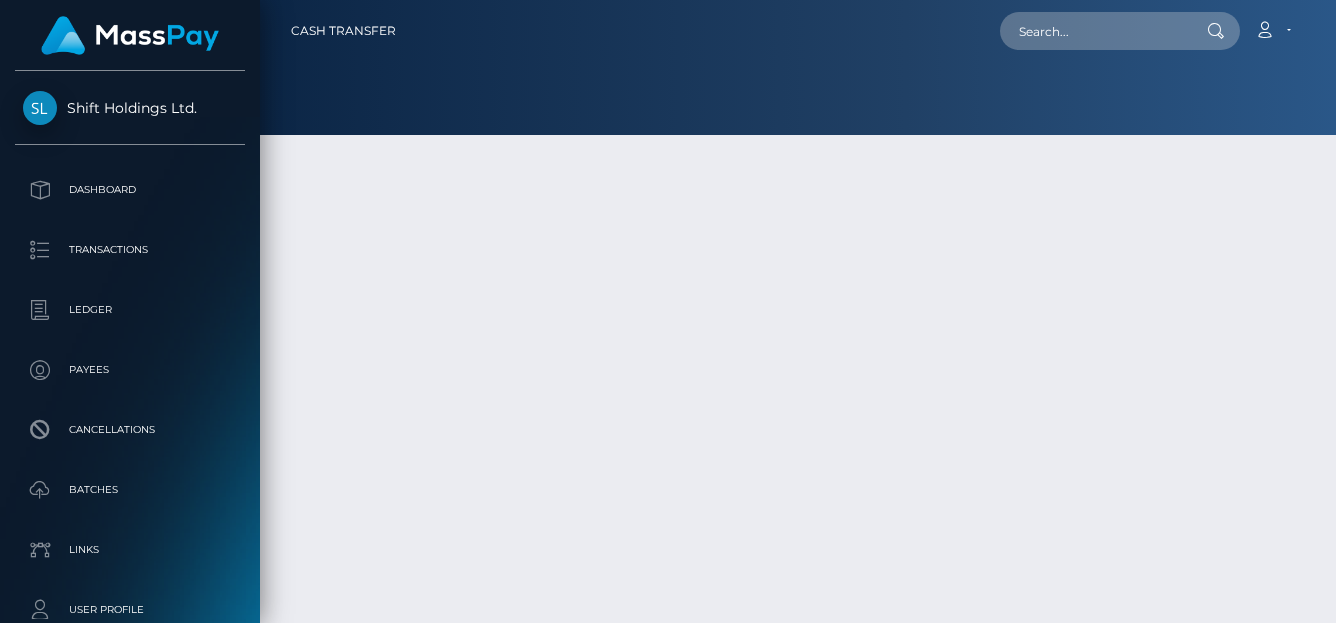 scroll, scrollTop: 0, scrollLeft: 0, axis: both 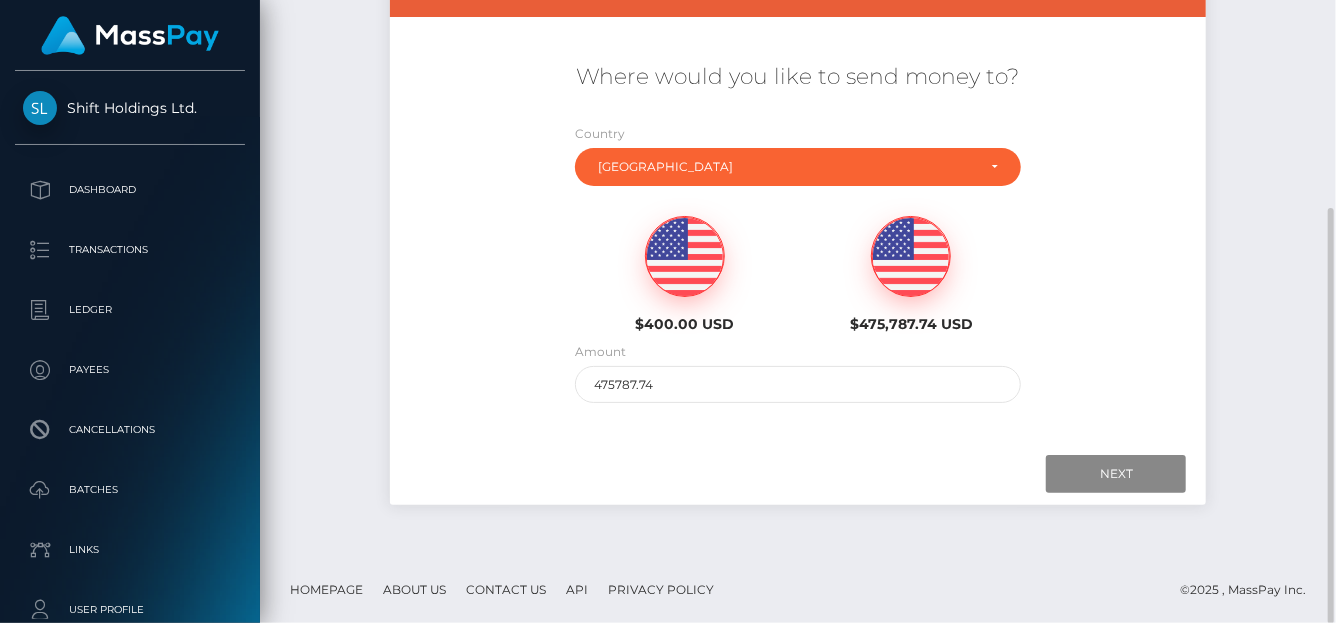 click at bounding box center [685, 257] 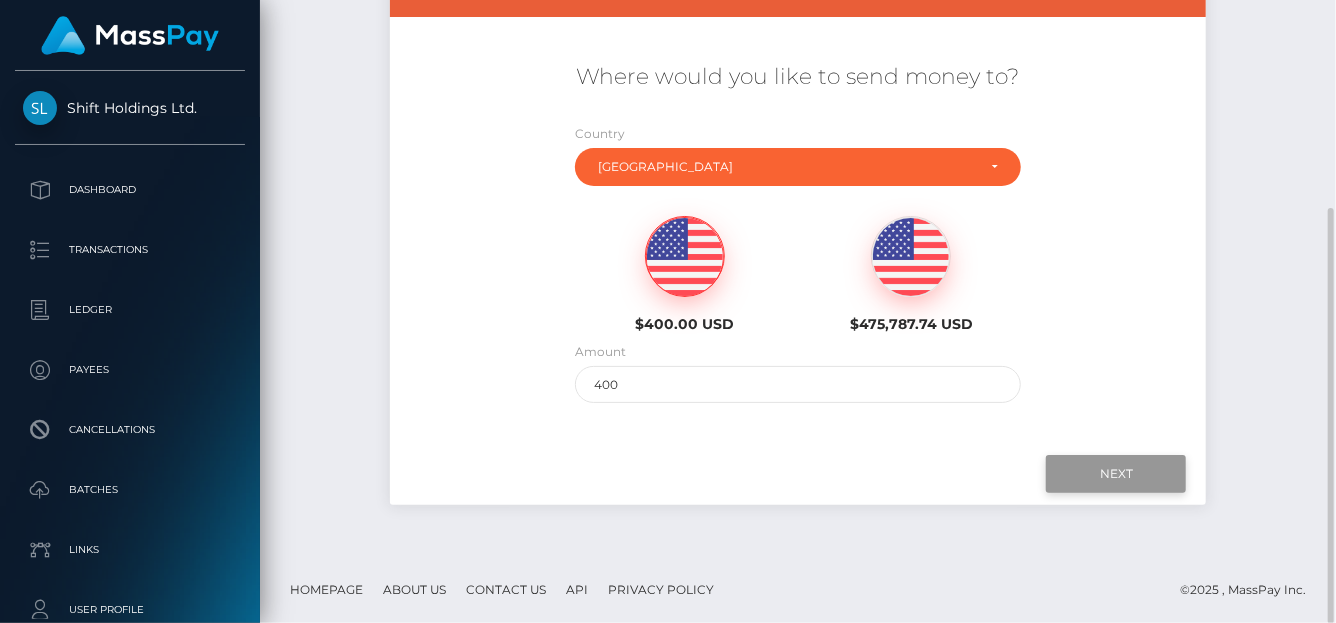 click on "Next" at bounding box center (1116, 474) 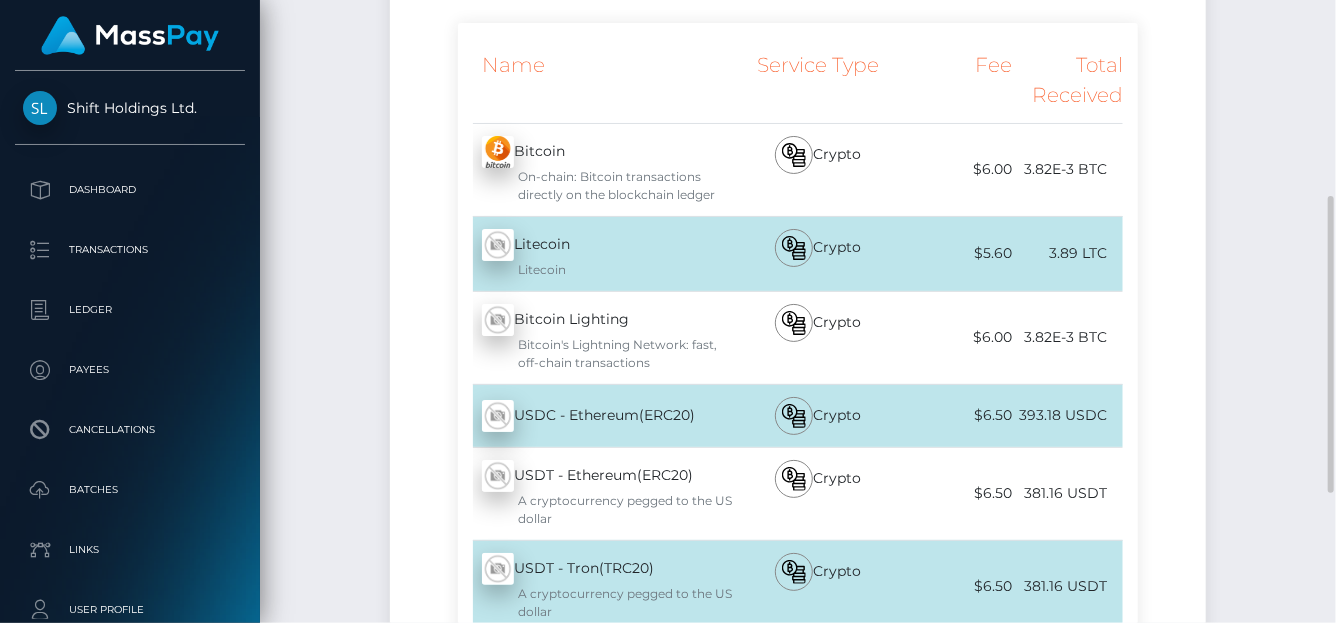scroll, scrollTop: 0, scrollLeft: 0, axis: both 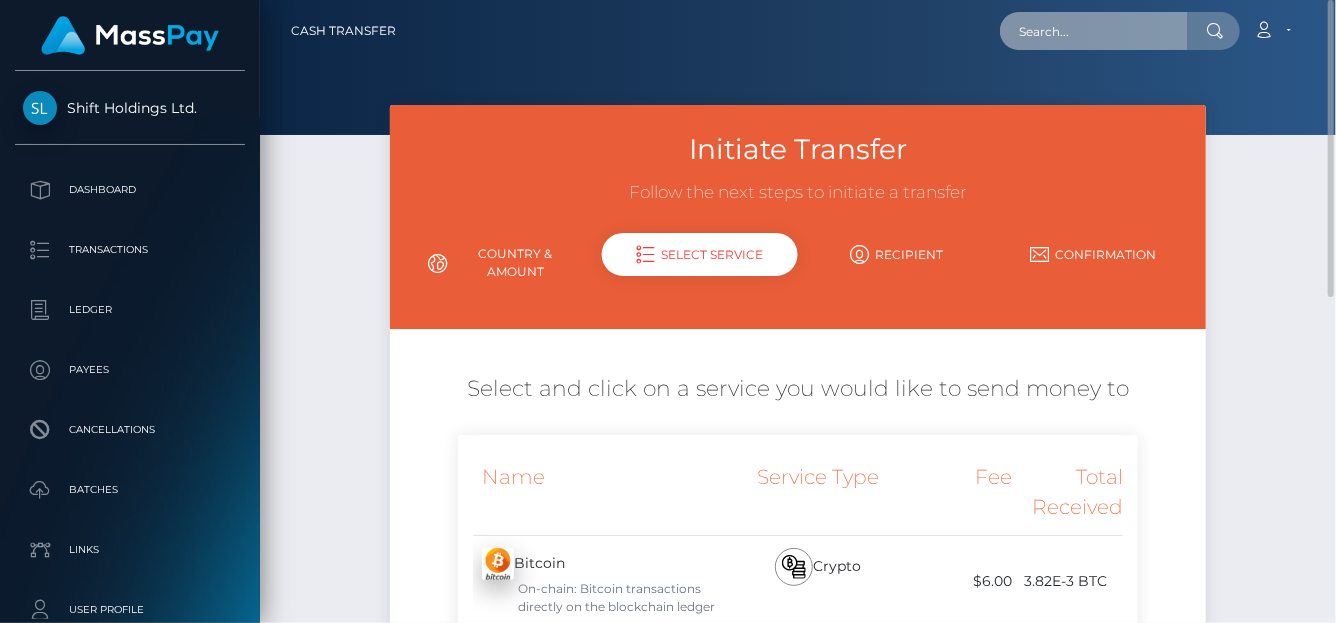 click at bounding box center (1094, 31) 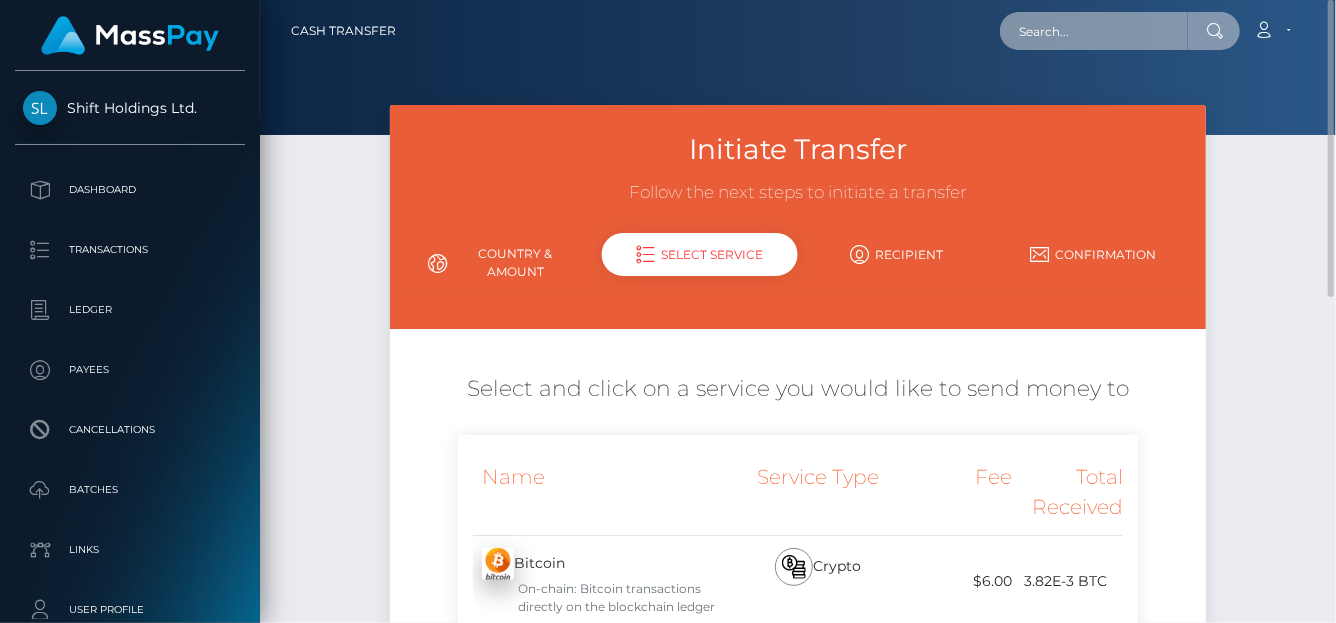 paste on "[EMAIL_ADDRESS][DOMAIN_NAME]" 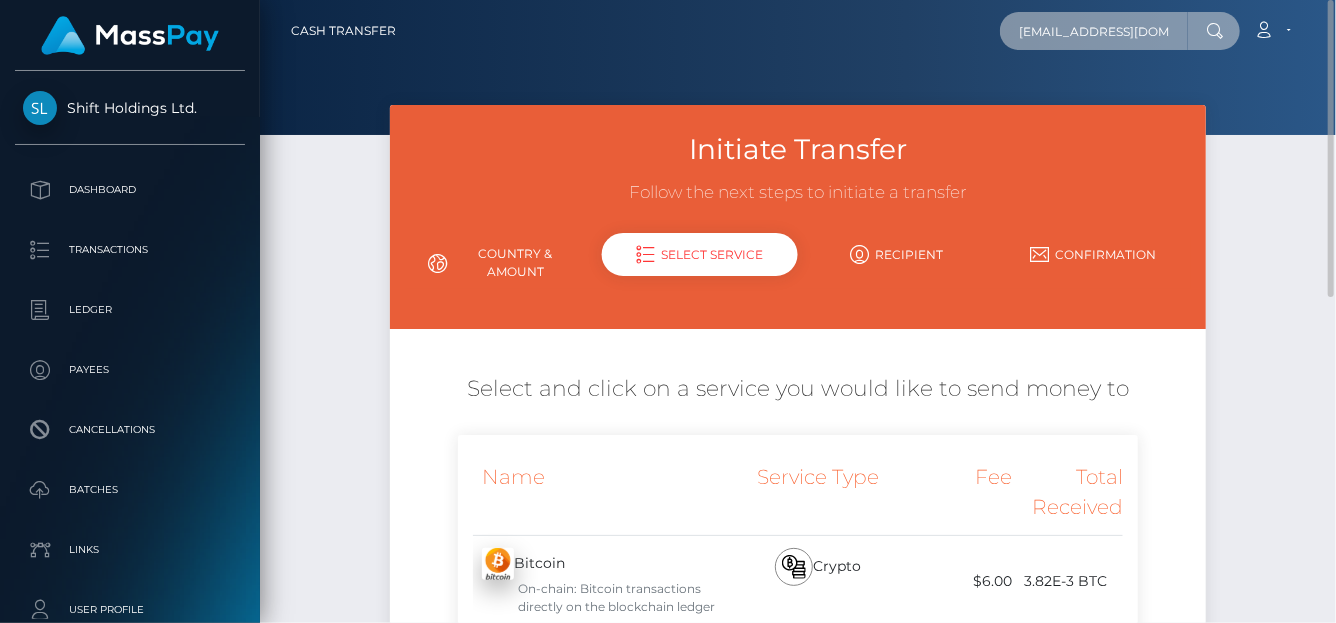 scroll, scrollTop: 0, scrollLeft: 14, axis: horizontal 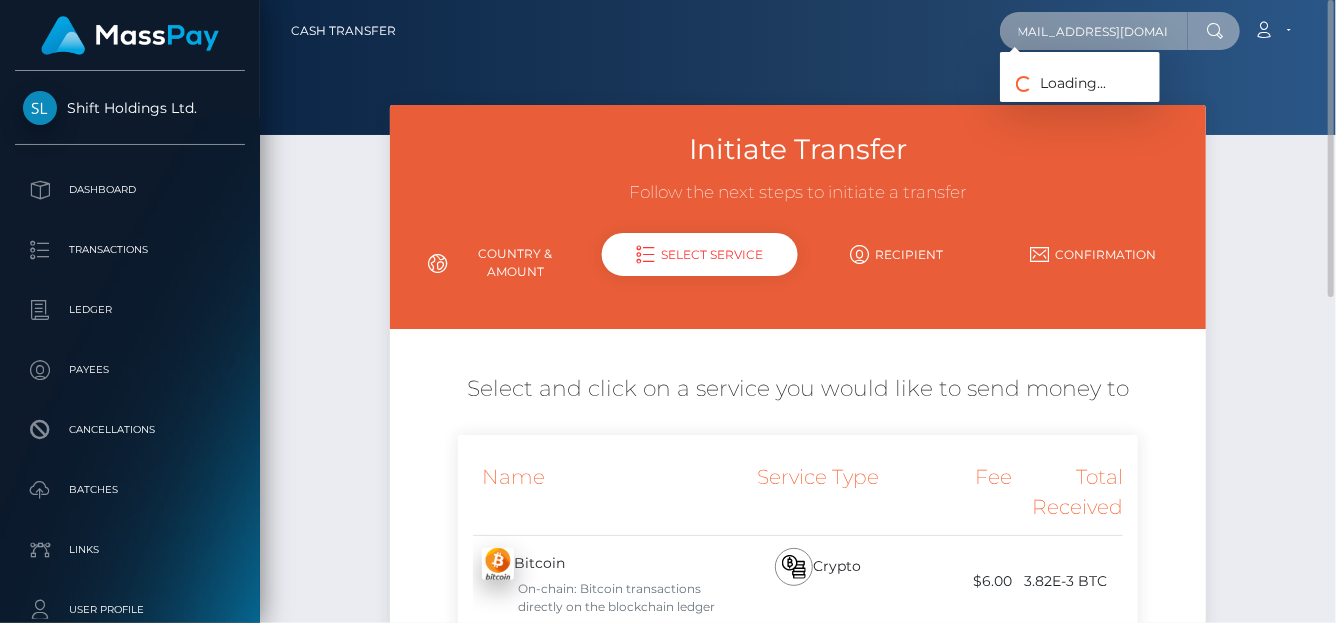 type on "[EMAIL_ADDRESS][DOMAIN_NAME]" 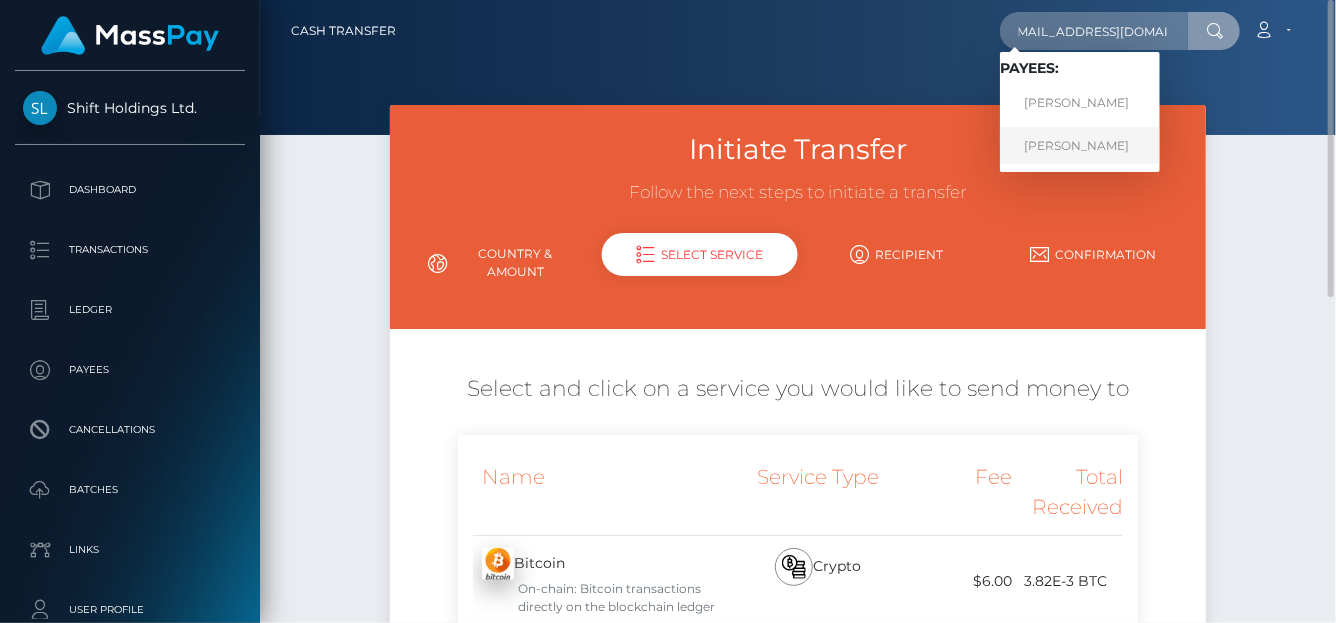 scroll, scrollTop: 0, scrollLeft: 0, axis: both 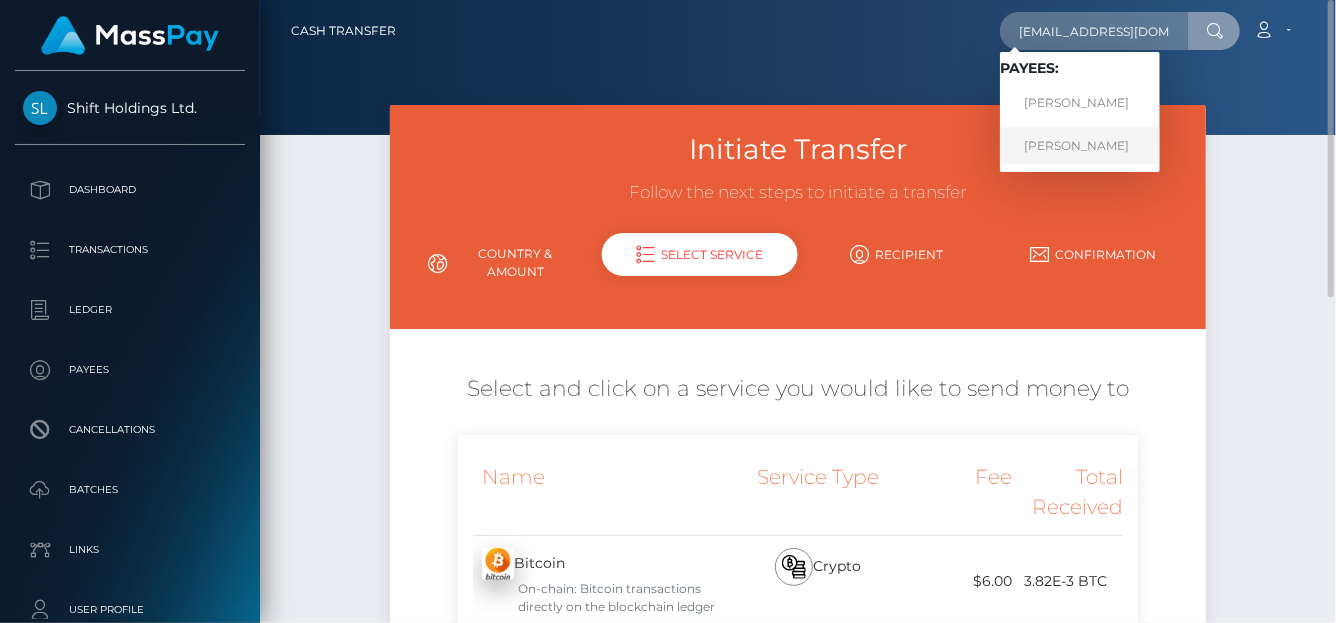 click on "[PERSON_NAME]" at bounding box center [1080, 145] 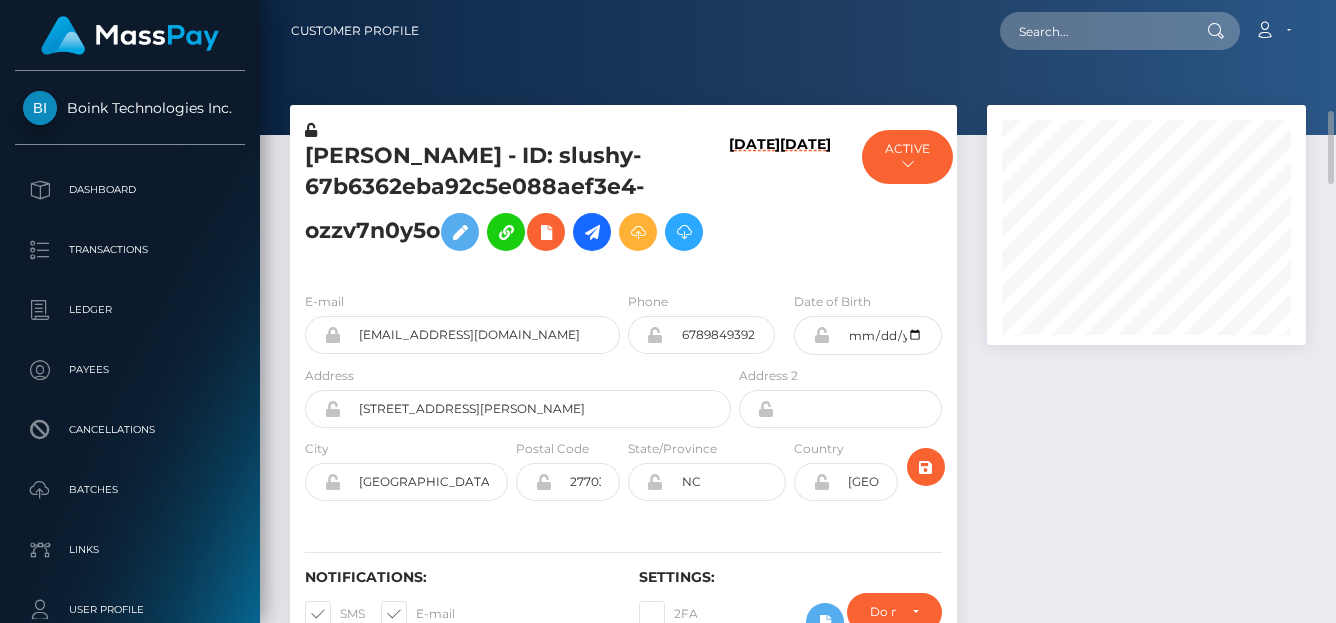 scroll, scrollTop: 0, scrollLeft: 0, axis: both 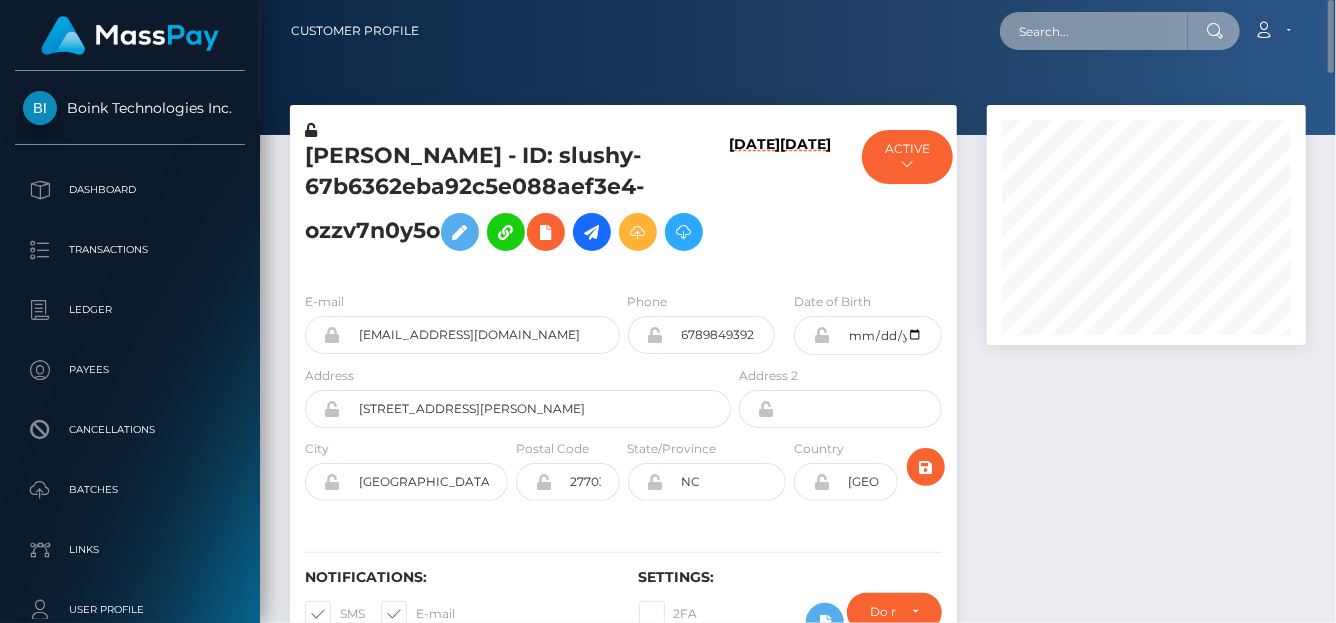 click at bounding box center [1094, 31] 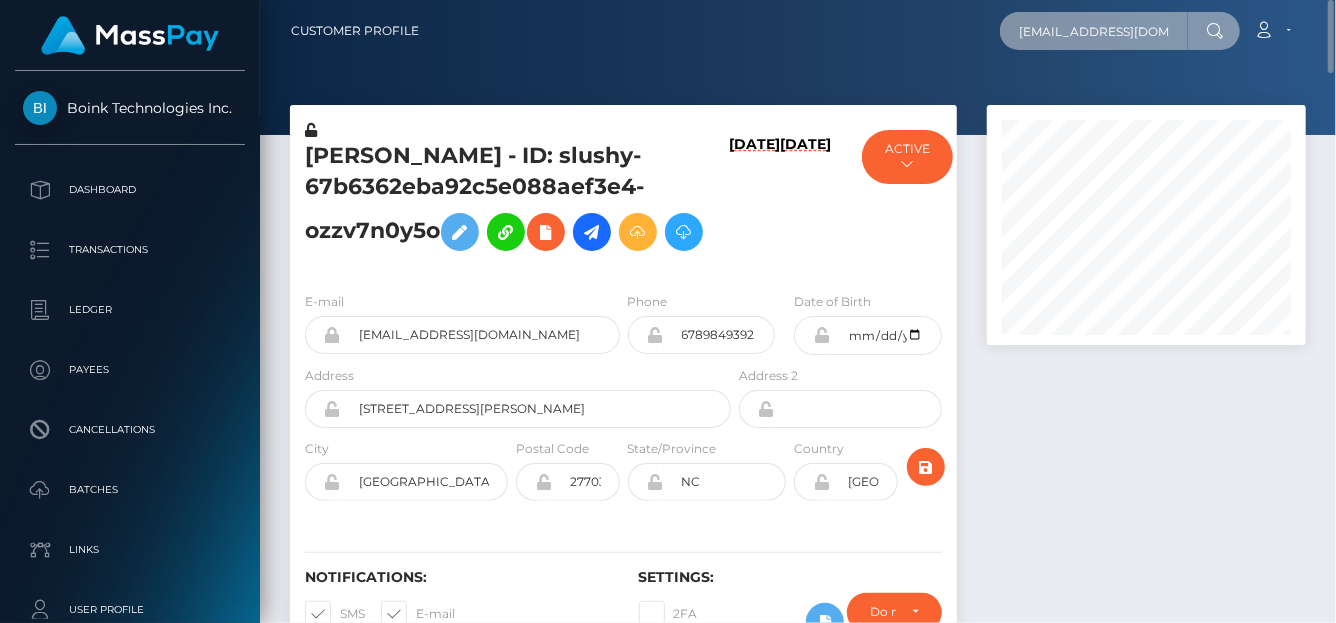 scroll, scrollTop: 0, scrollLeft: 14, axis: horizontal 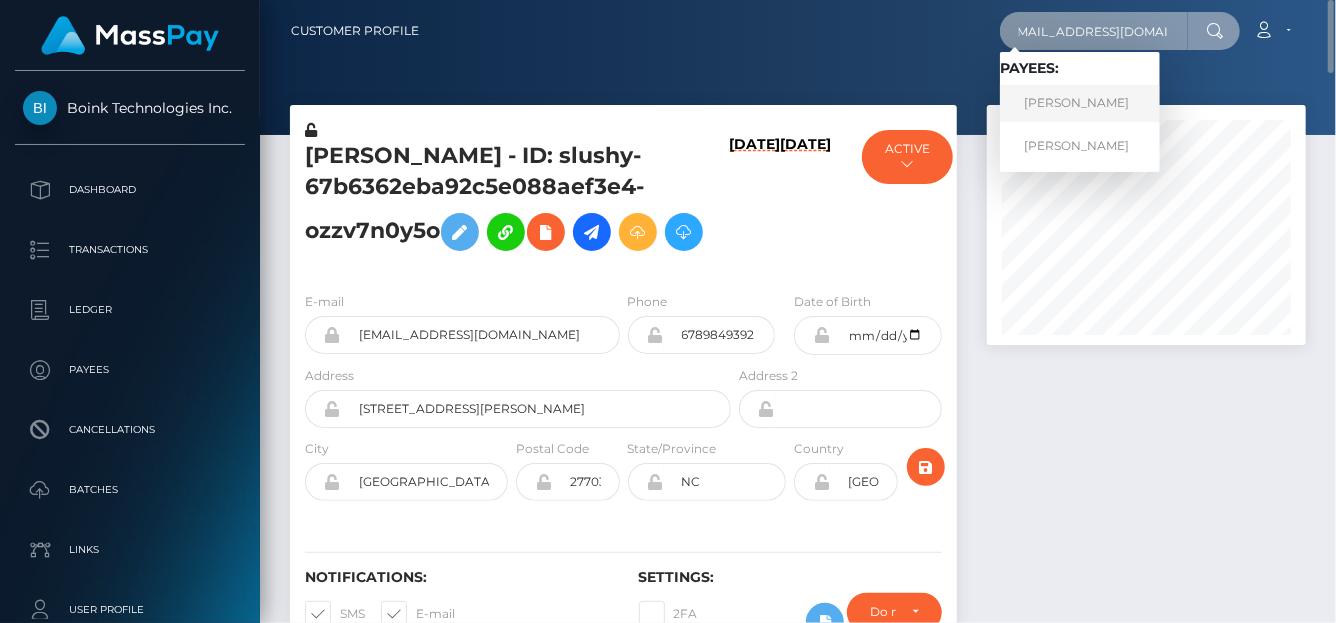 type on "[EMAIL_ADDRESS][DOMAIN_NAME]" 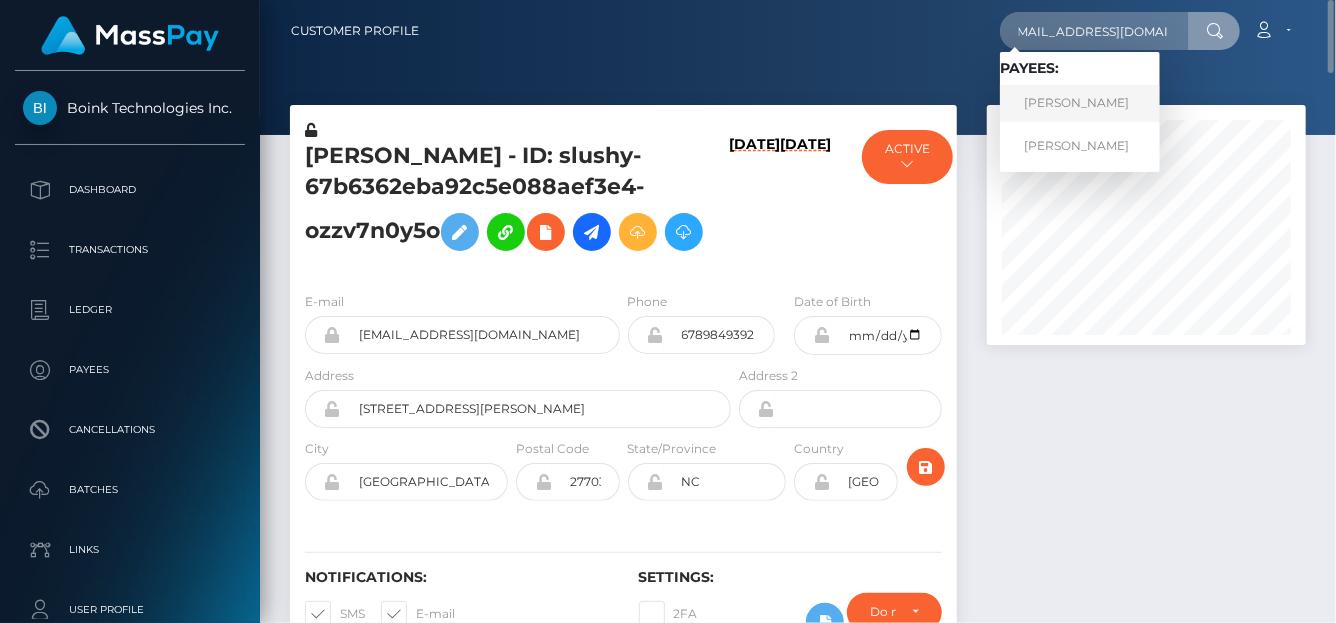 scroll, scrollTop: 0, scrollLeft: 0, axis: both 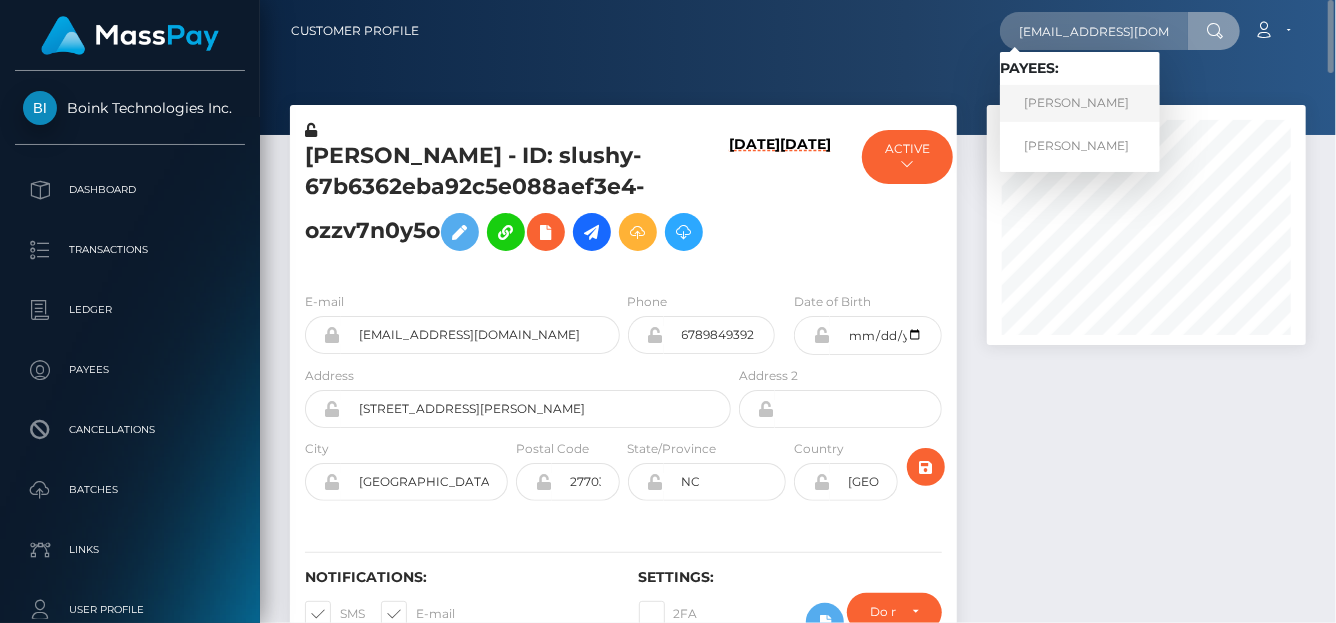 click on "[PERSON_NAME]" at bounding box center [1080, 103] 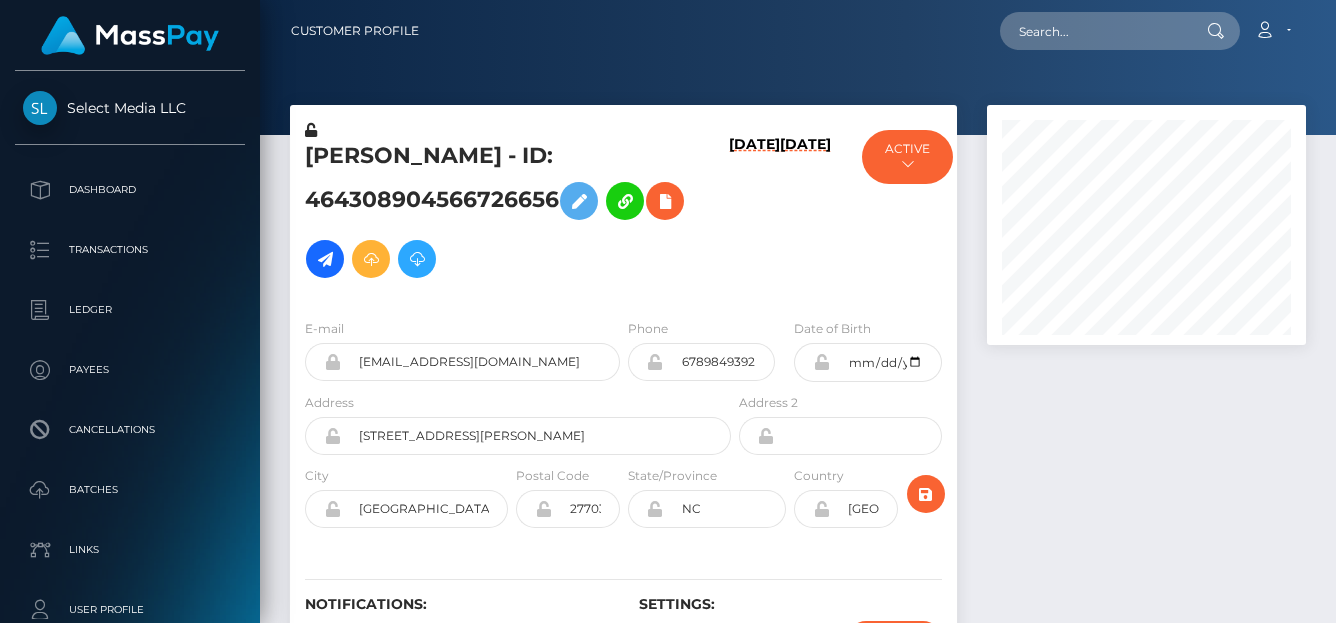 scroll, scrollTop: 0, scrollLeft: 0, axis: both 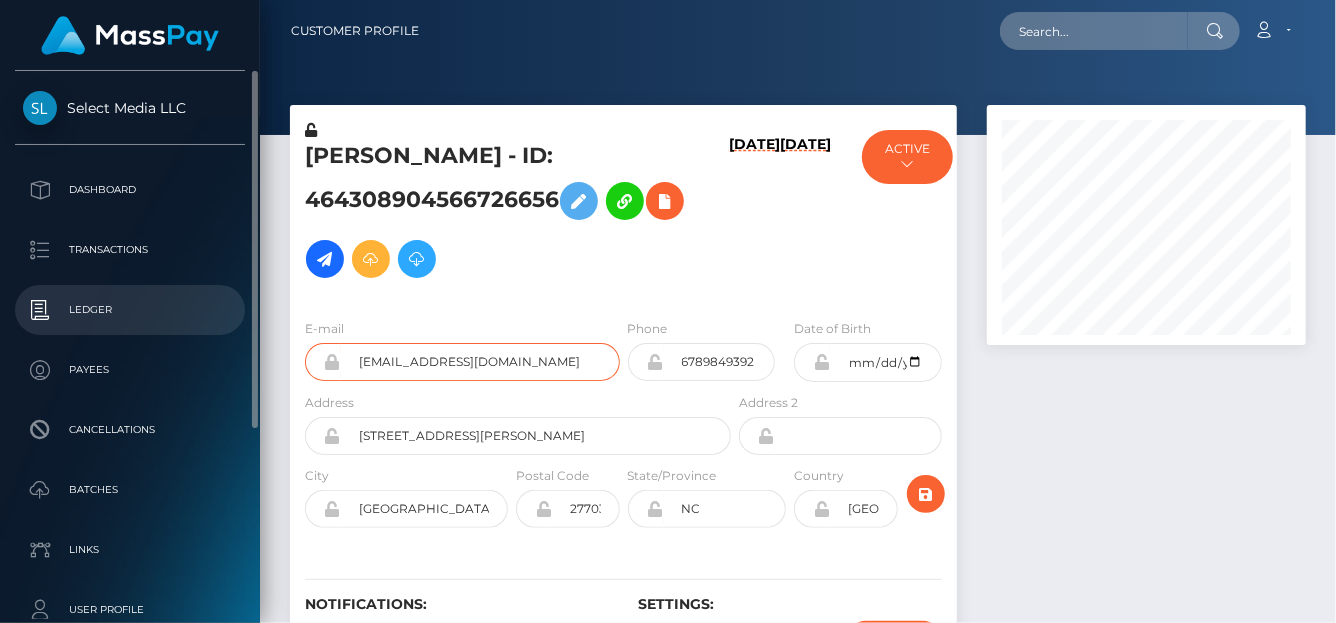 drag, startPoint x: 521, startPoint y: 363, endPoint x: 12, endPoint y: 326, distance: 510.34302 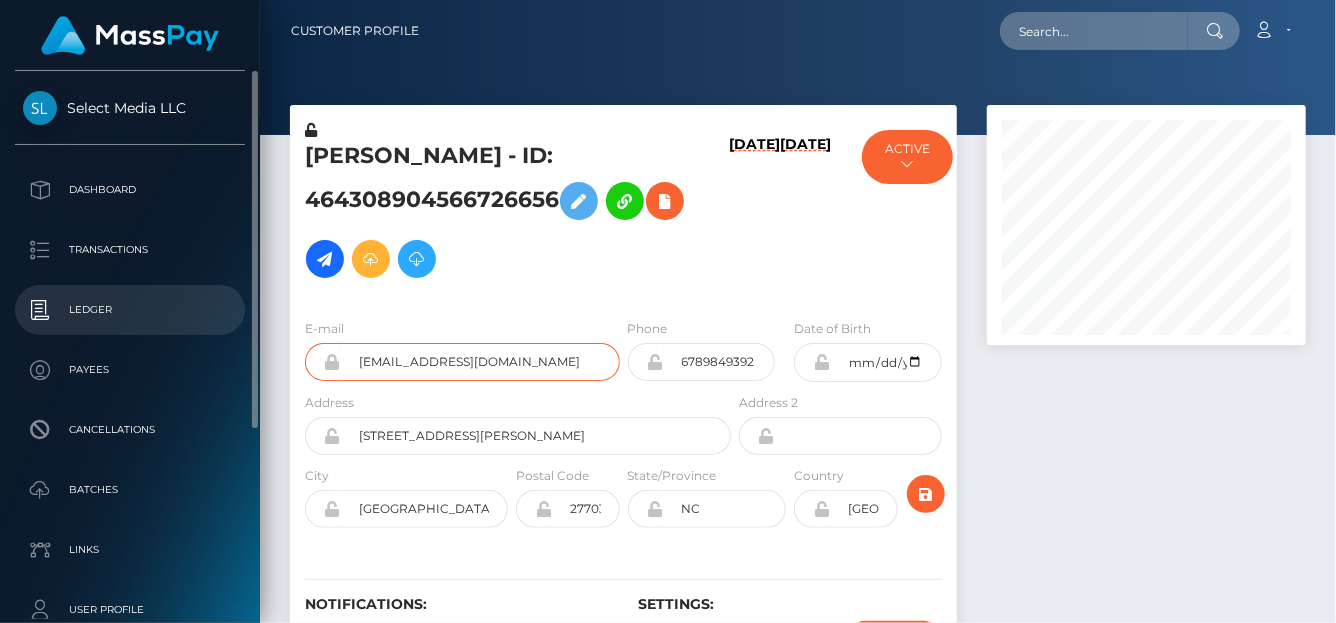 click on "Select Media LLC
Dashboard
Transactions
Ledger
Payees
Cancellations" at bounding box center (668, 311) 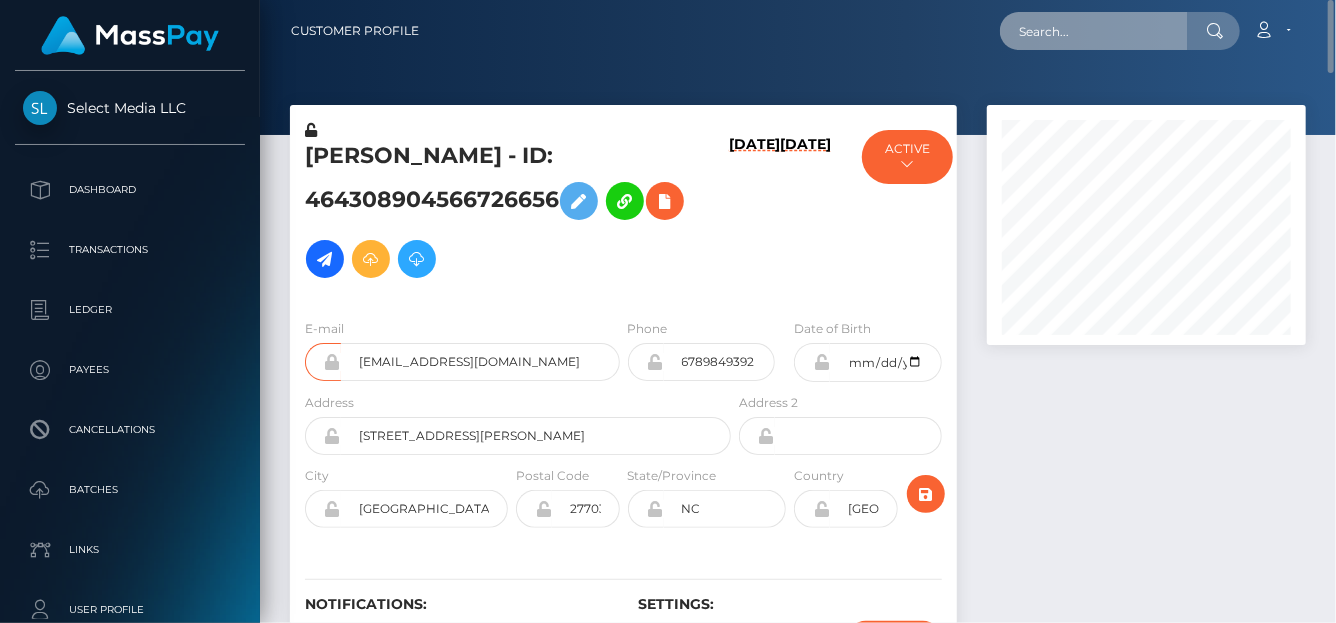 click at bounding box center [1094, 31] 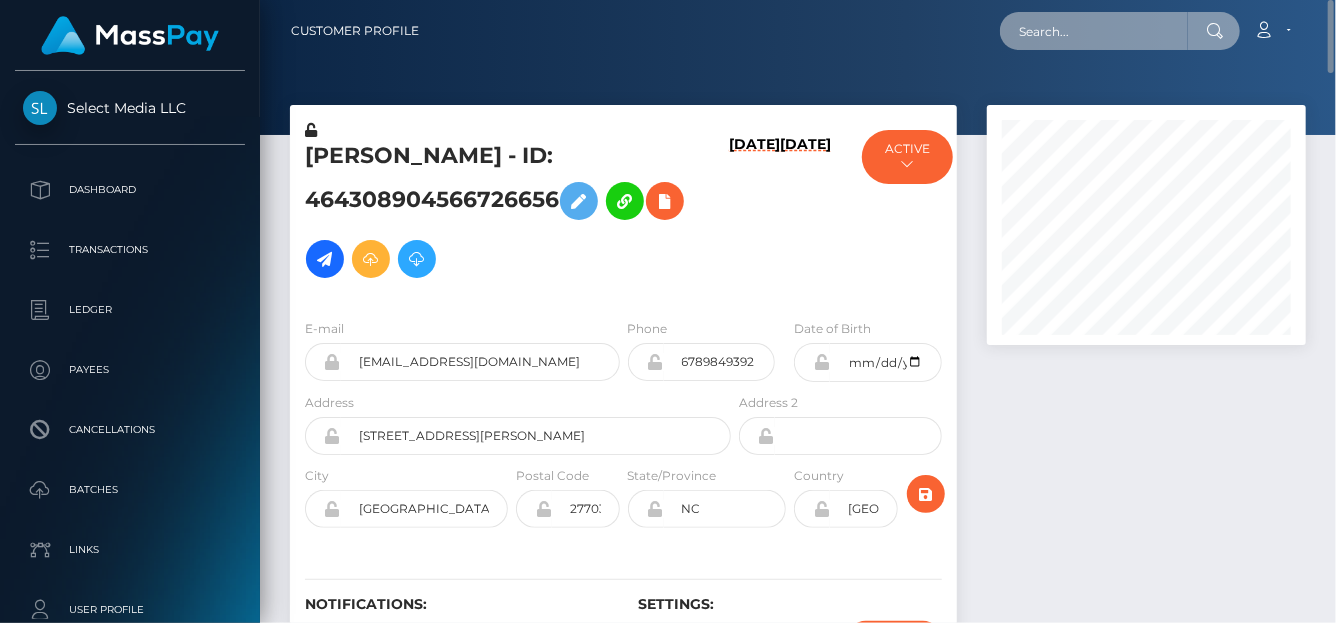 paste on "akiyahjmodlin@gmail.com" 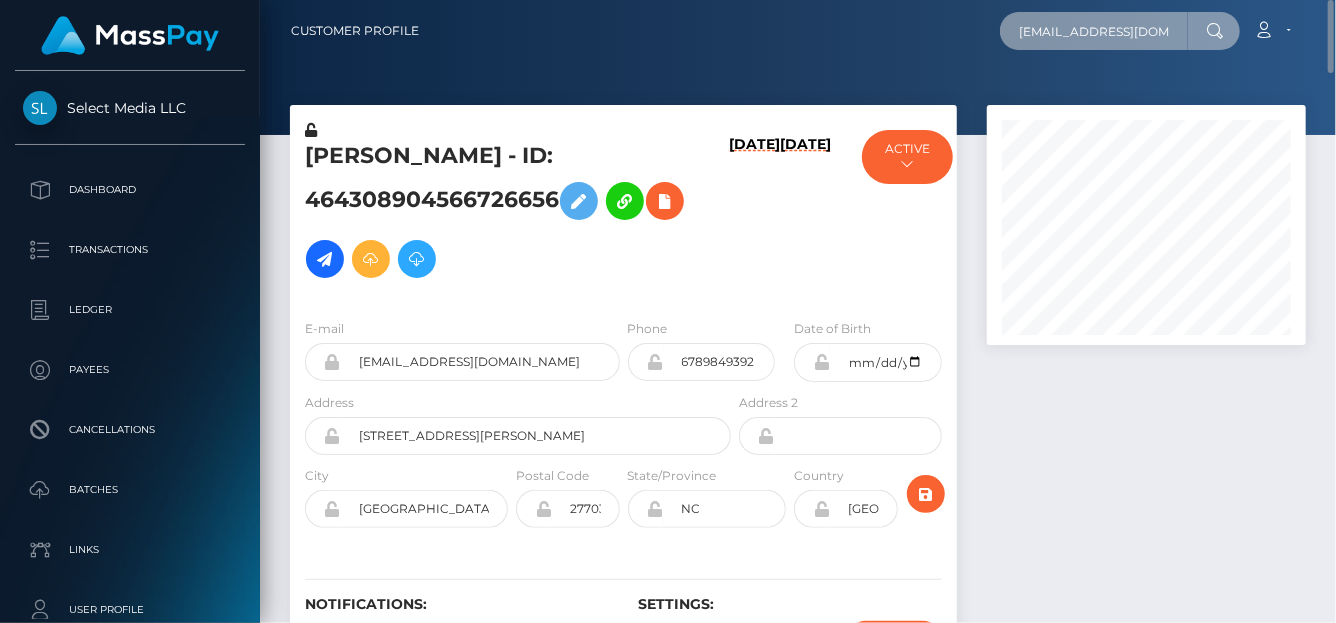 scroll, scrollTop: 0, scrollLeft: 14, axis: horizontal 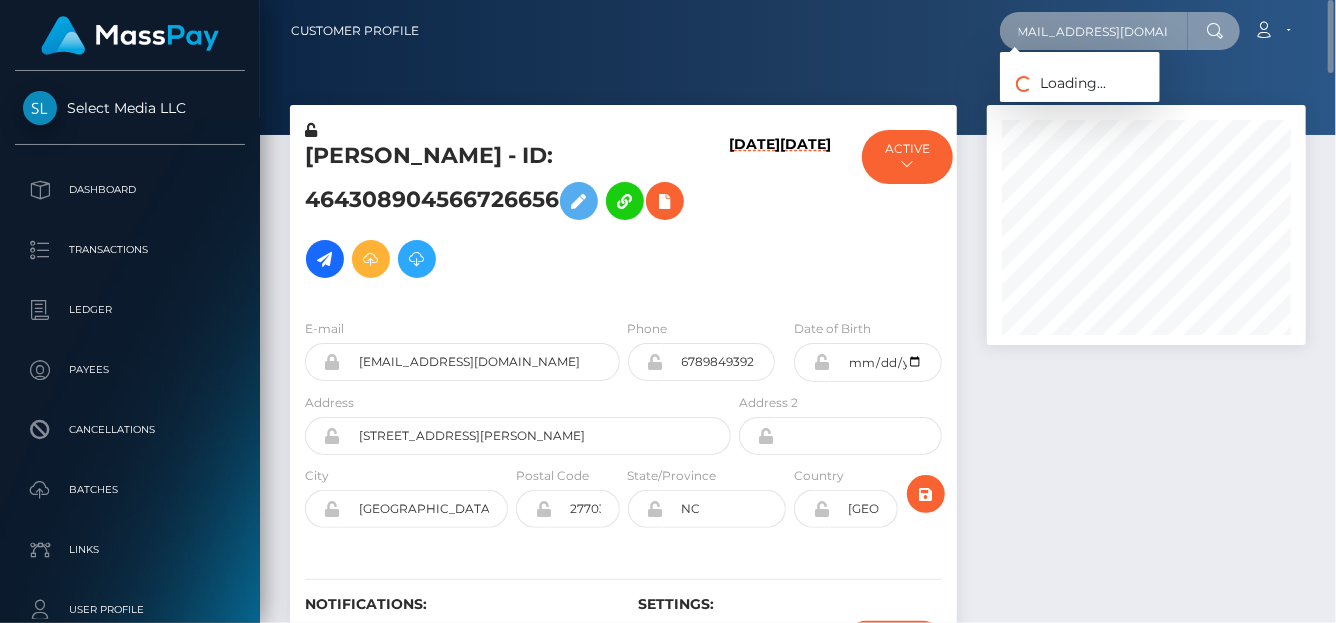 type on "akiyahjmodlin@gmail.com" 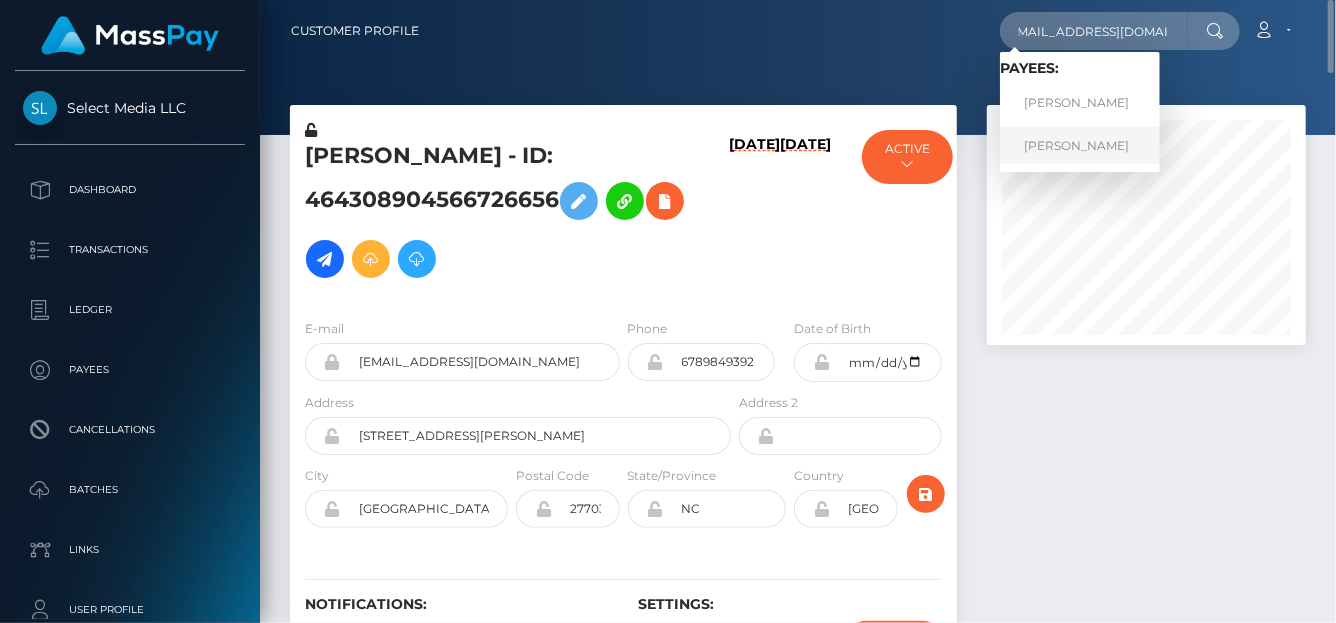 click on "Akiyah  Modlin" at bounding box center (1080, 145) 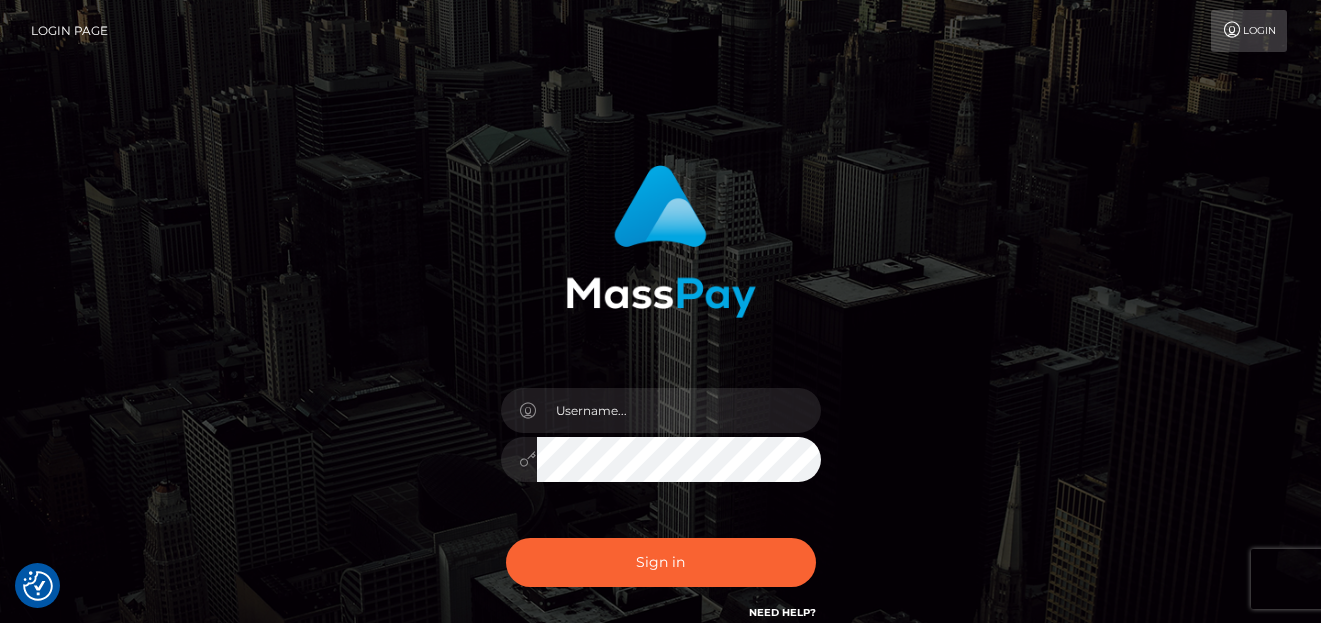 scroll, scrollTop: 0, scrollLeft: 0, axis: both 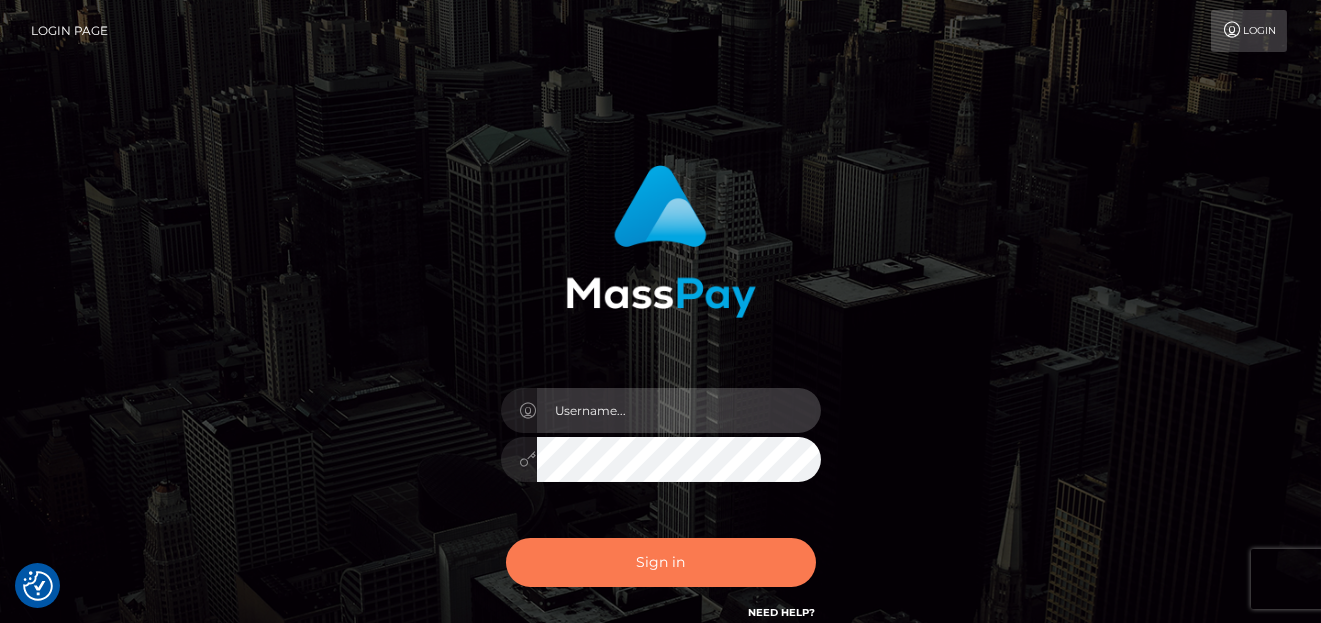 type on "[PERSON_NAME]" 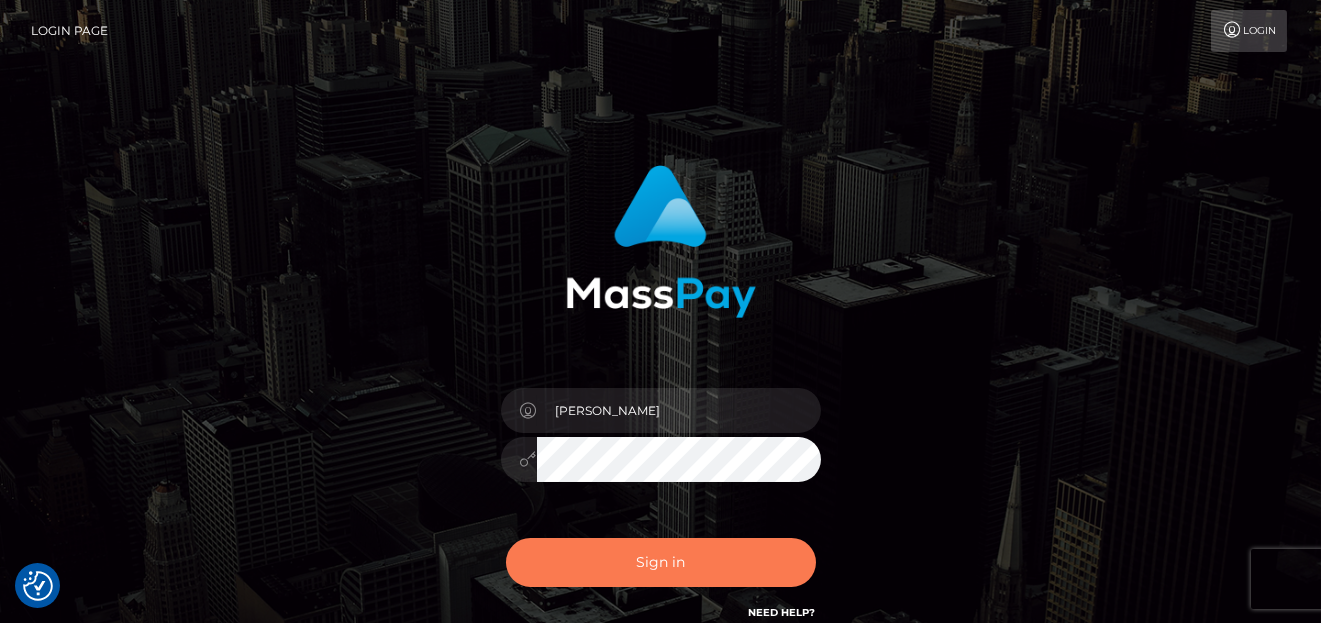 click on "Sign in" at bounding box center (661, 562) 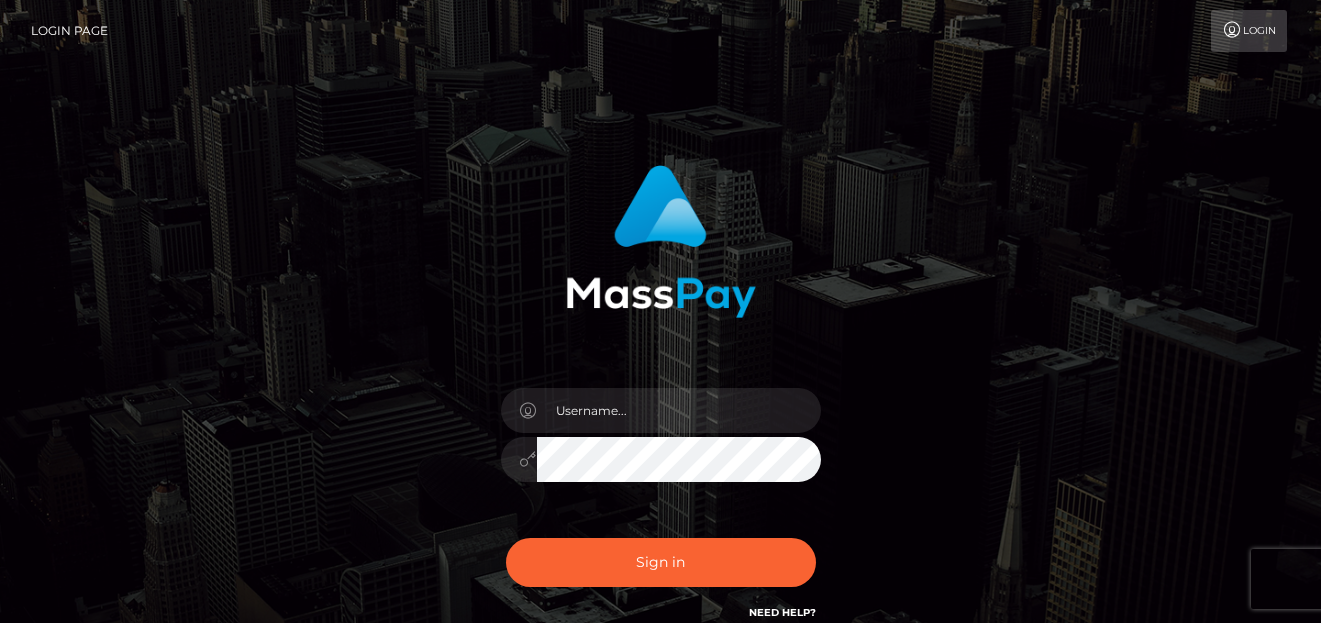 scroll, scrollTop: 0, scrollLeft: 0, axis: both 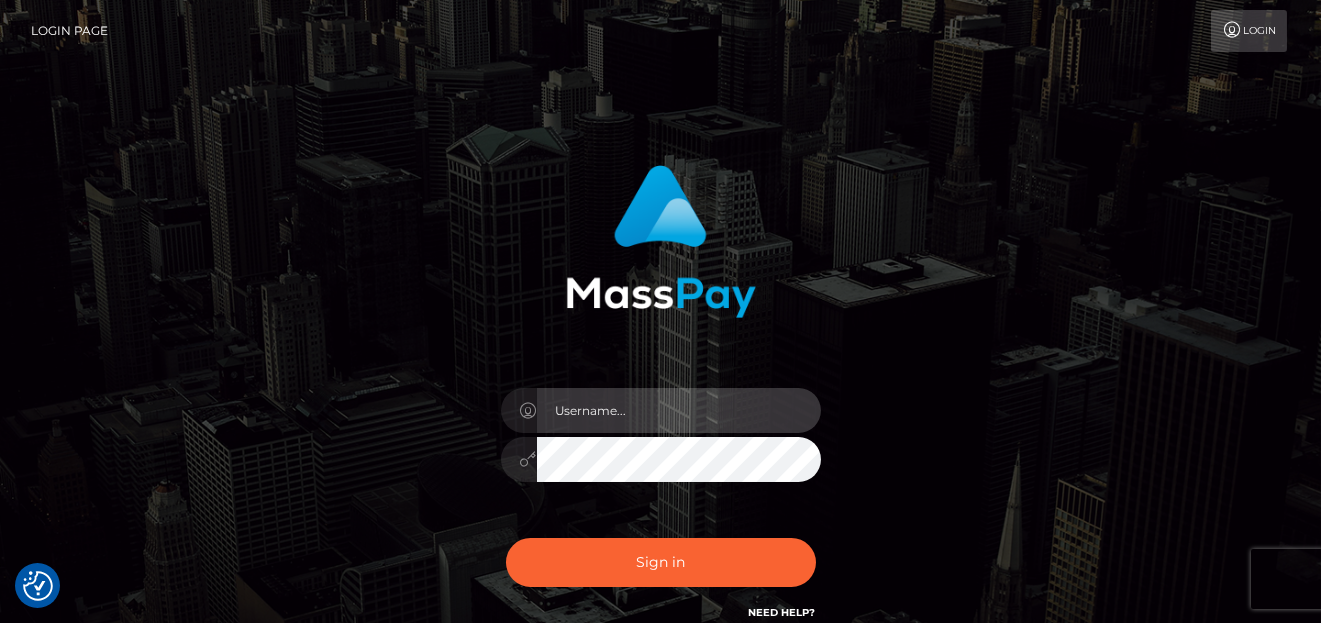 type on "denise" 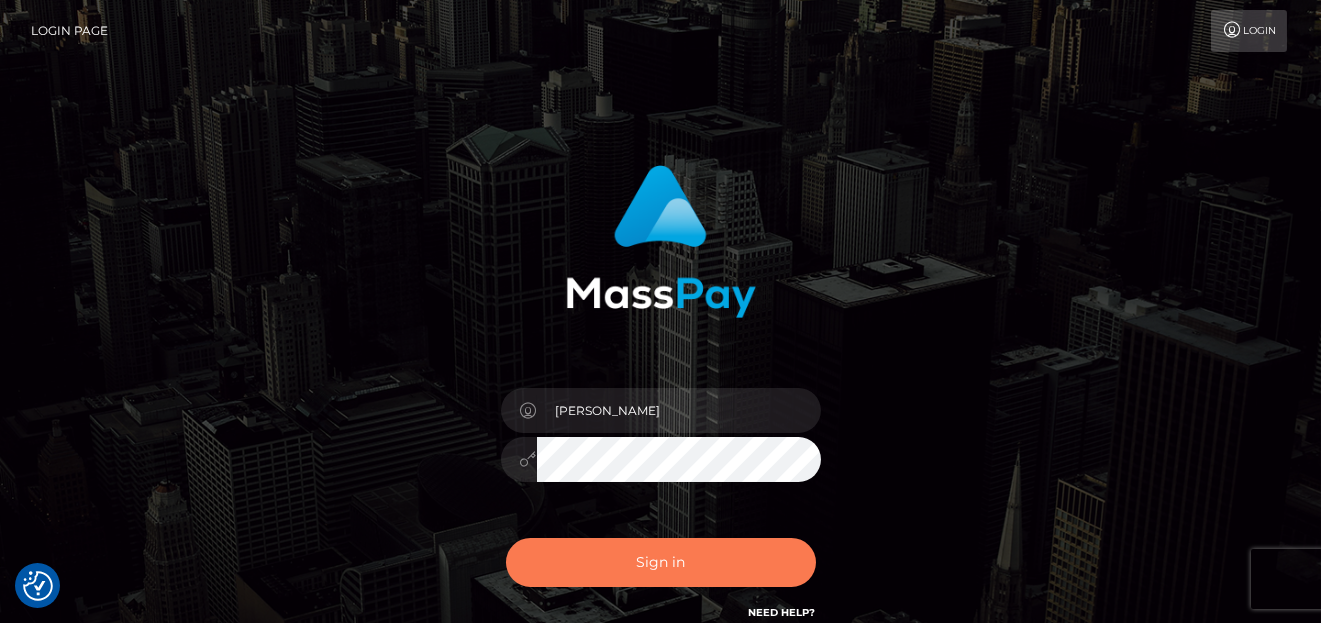 click on "Sign in" at bounding box center (661, 562) 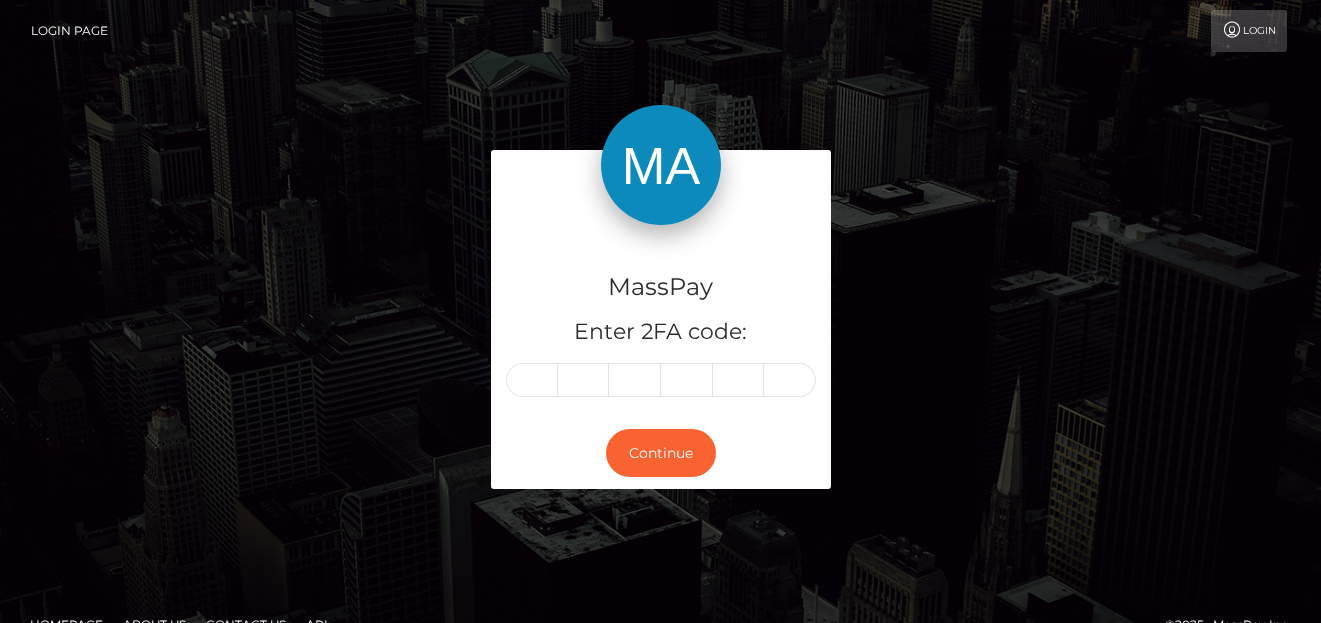 scroll, scrollTop: 0, scrollLeft: 0, axis: both 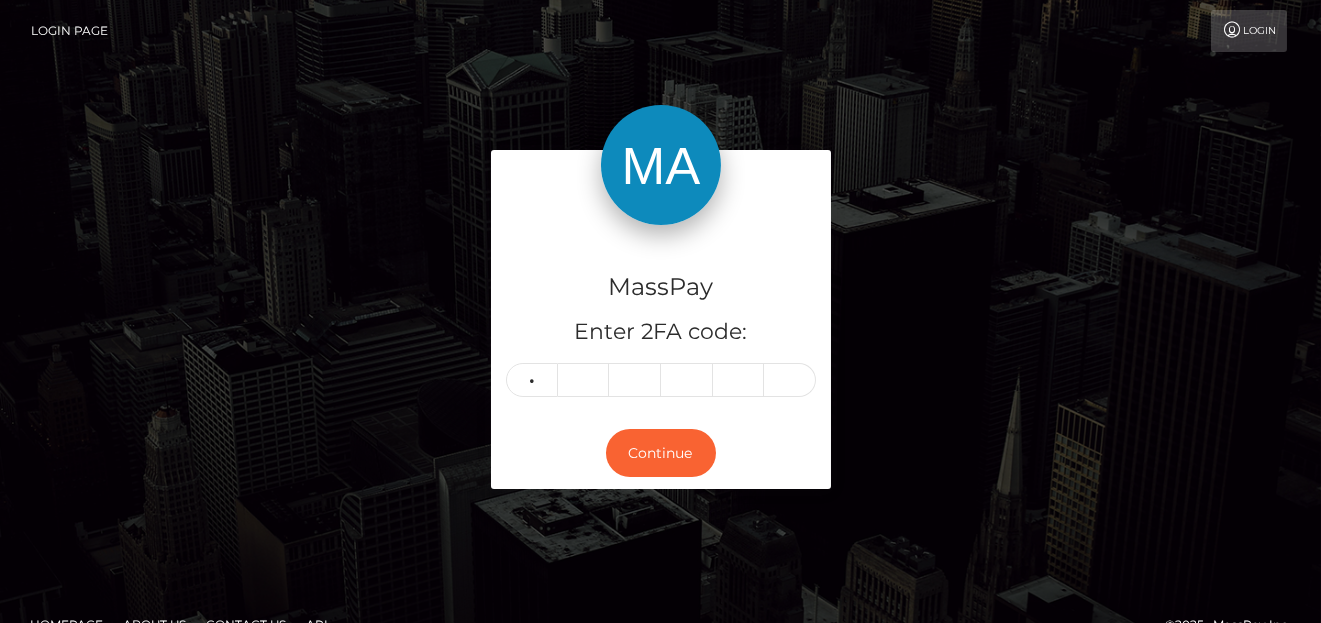 type on "2" 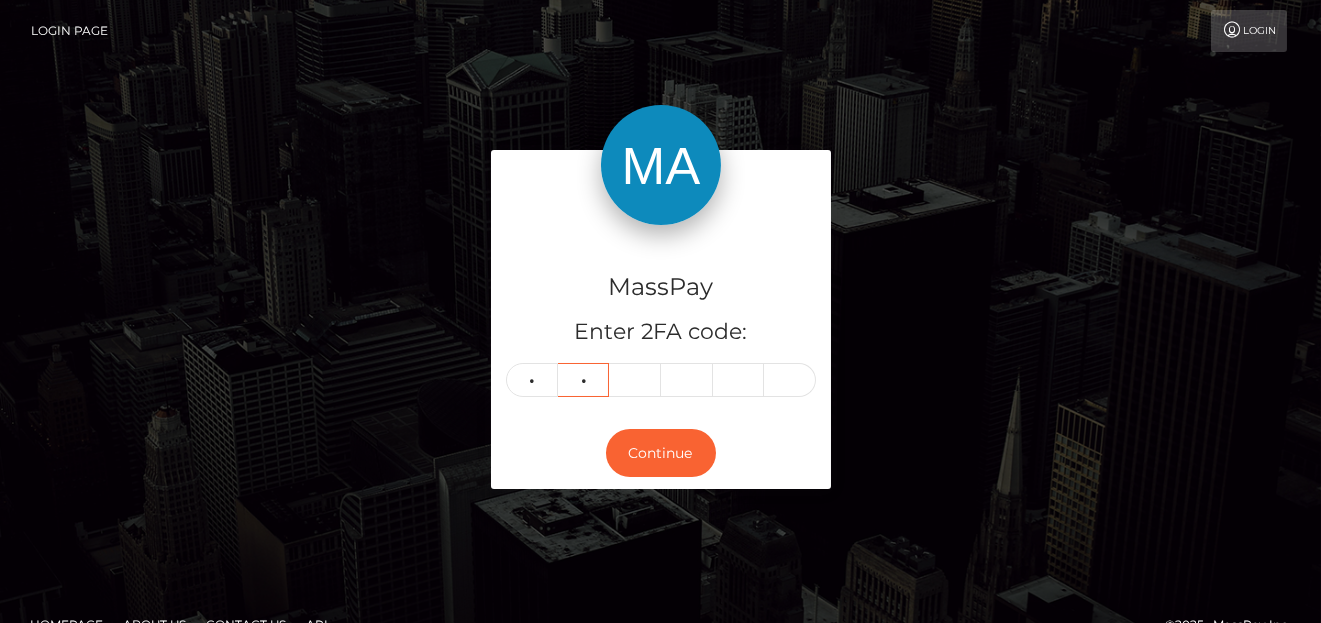 type on "8" 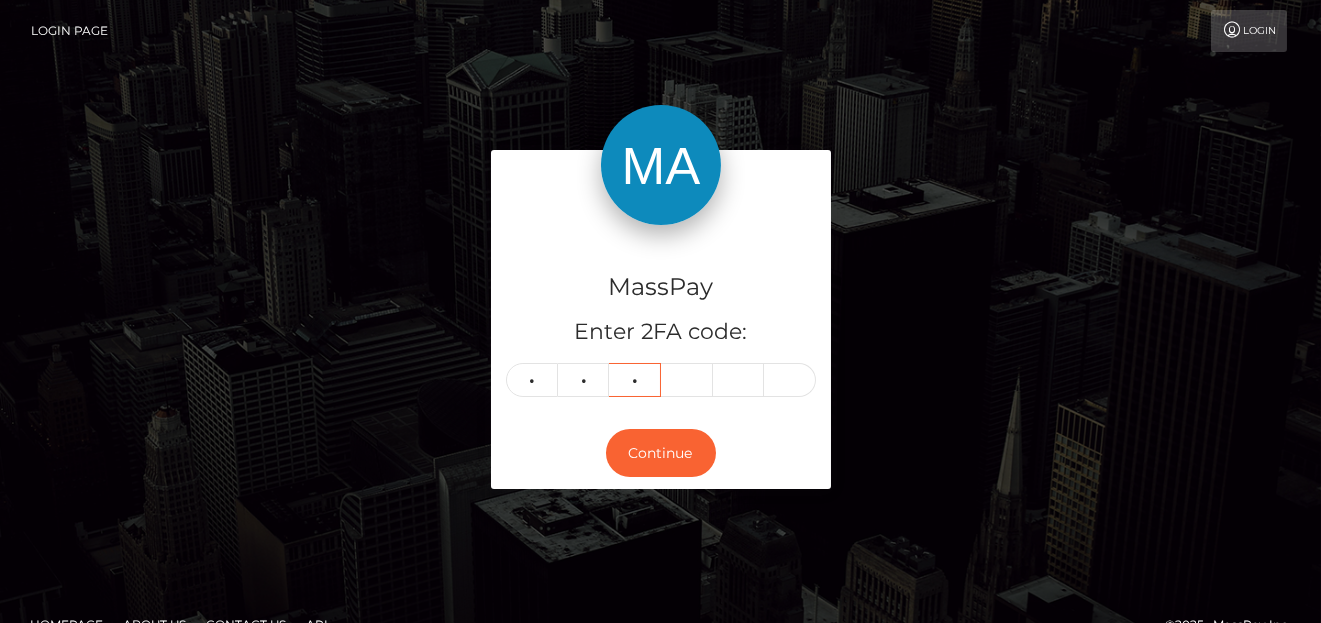 type on "8" 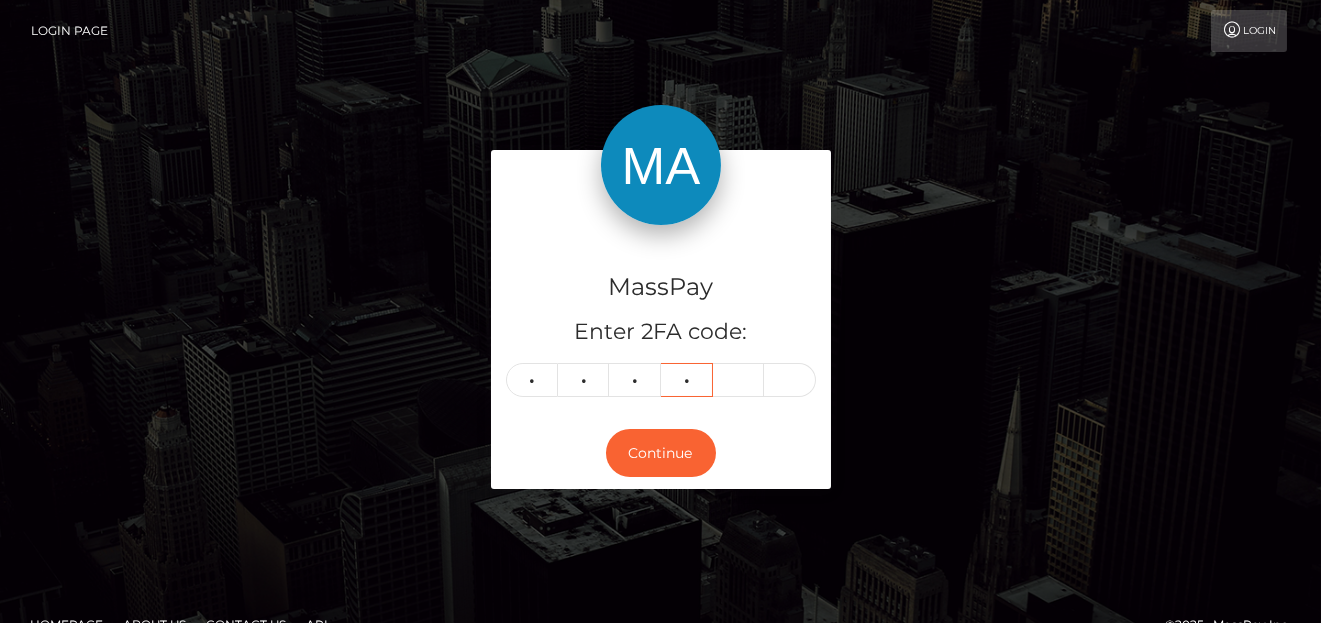 type on "5" 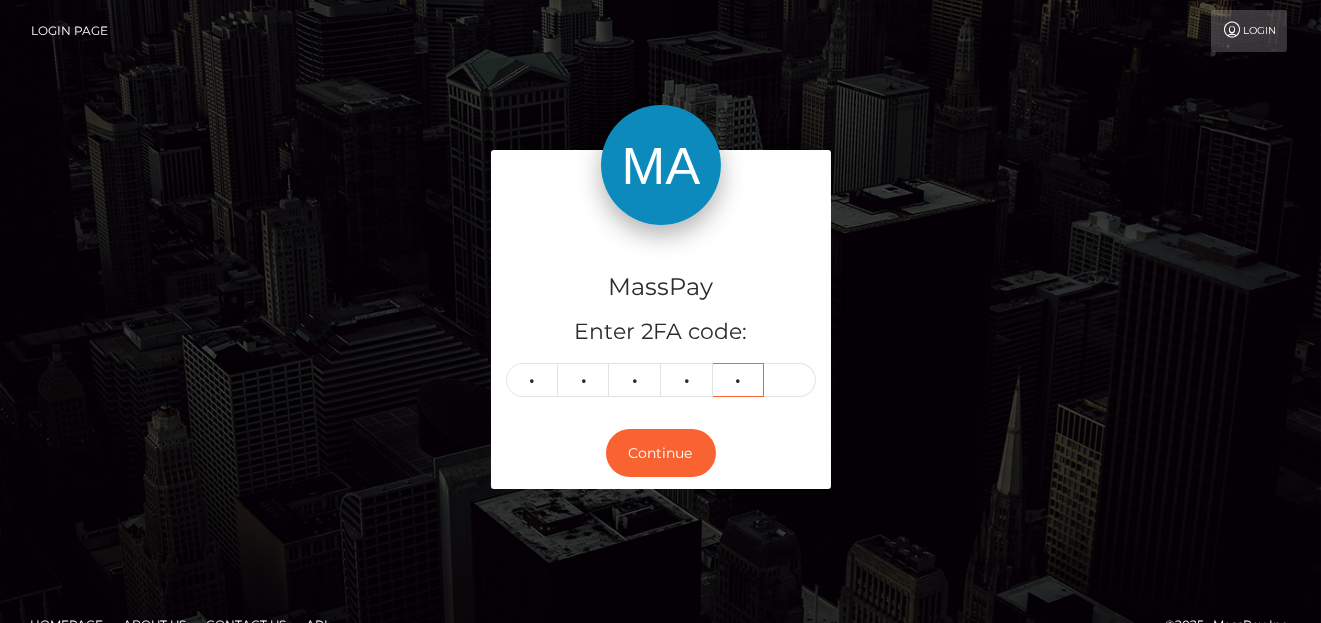 type on "9" 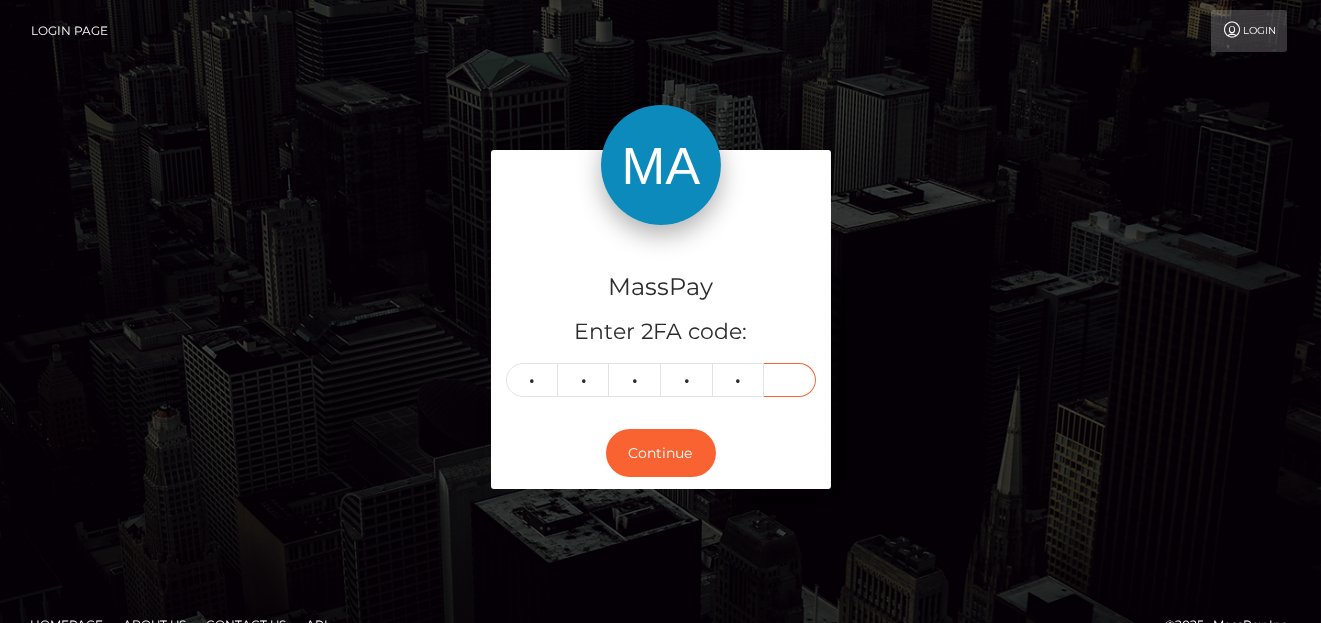 type on "3" 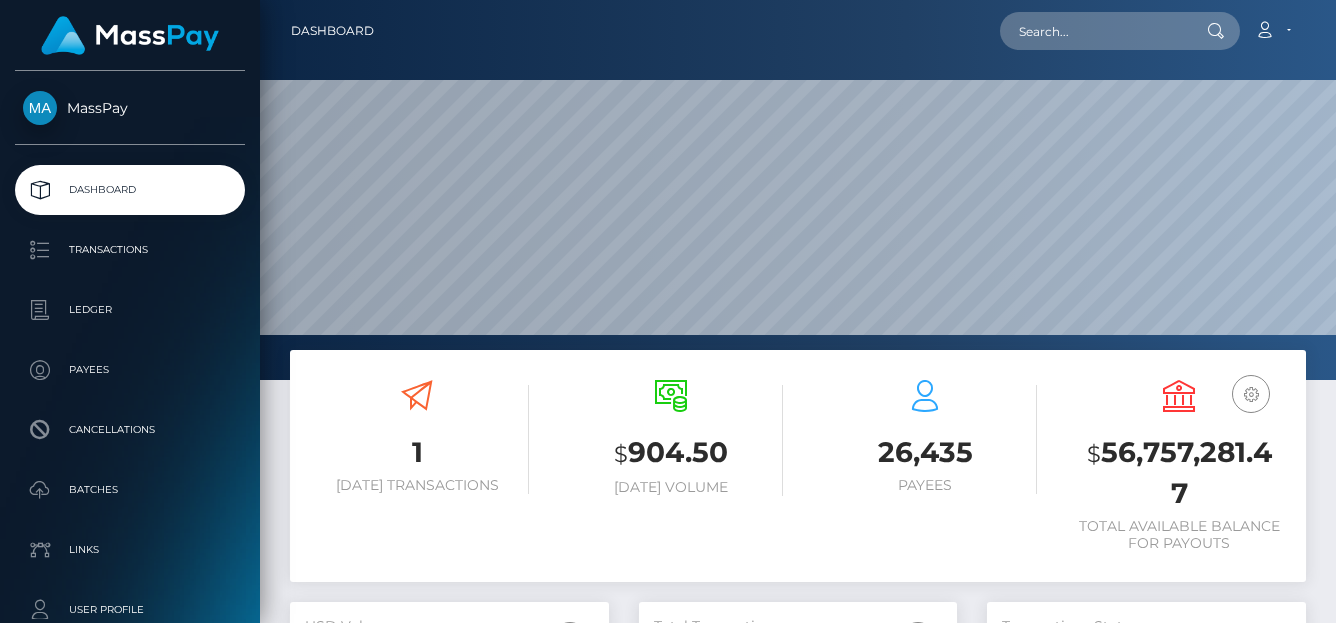 scroll, scrollTop: 0, scrollLeft: 0, axis: both 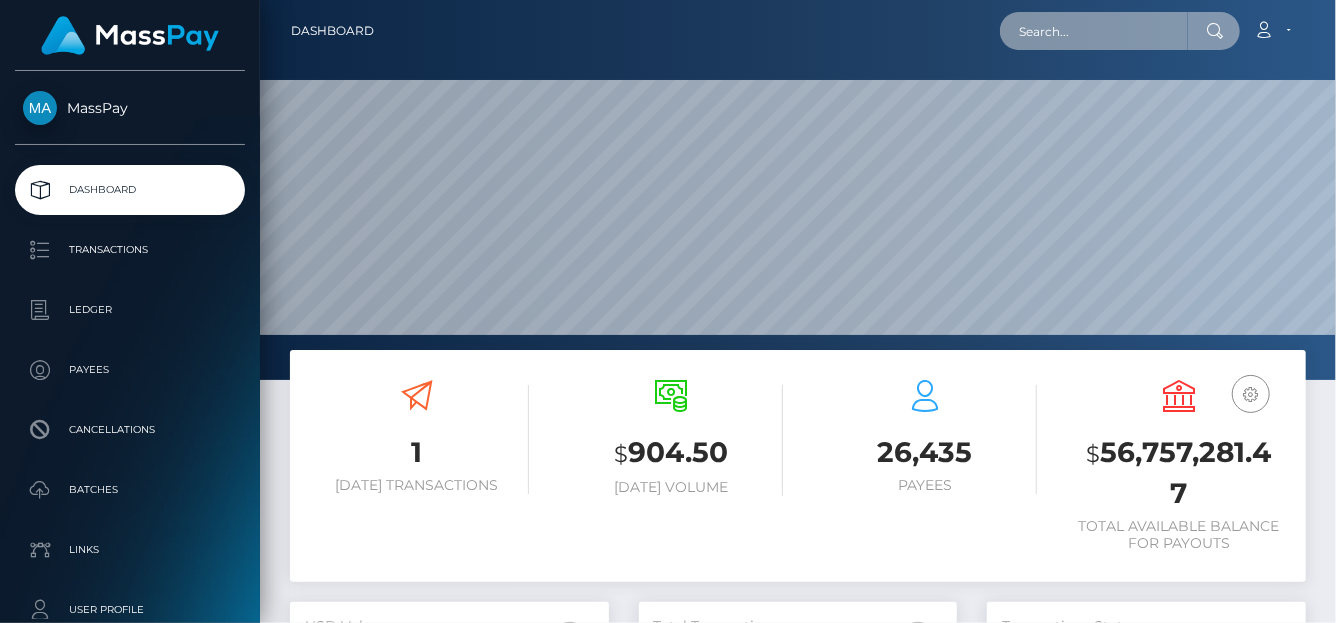 click at bounding box center [1094, 31] 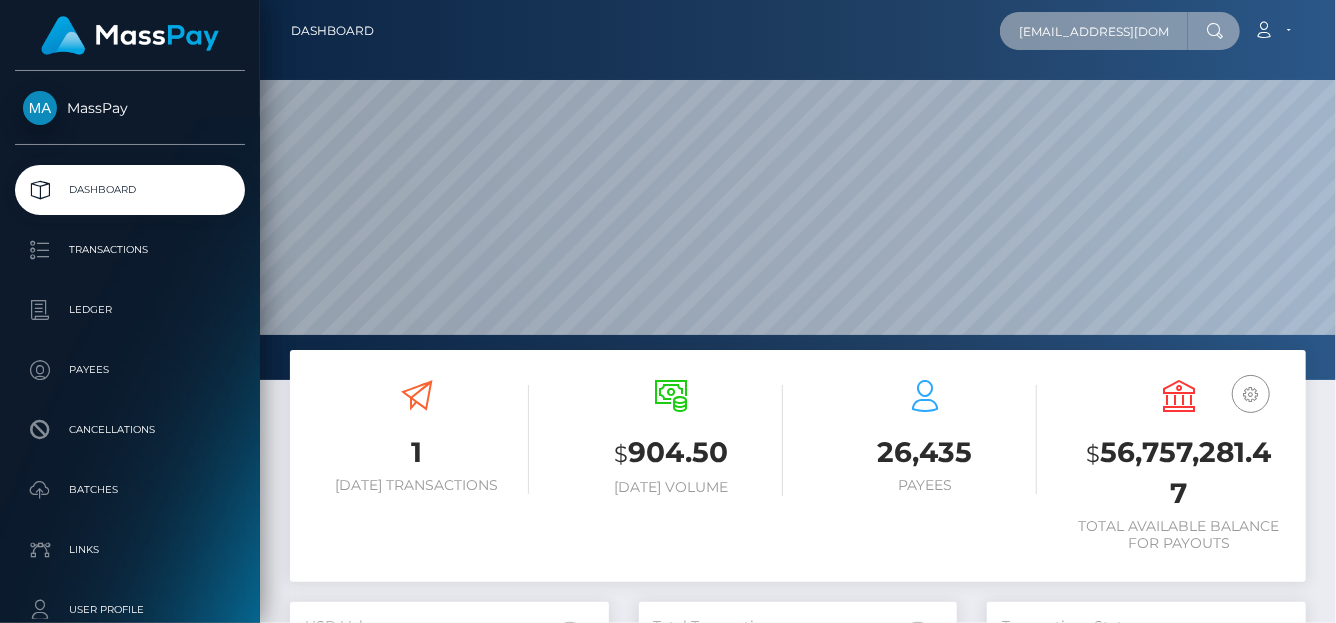 scroll, scrollTop: 0, scrollLeft: 22, axis: horizontal 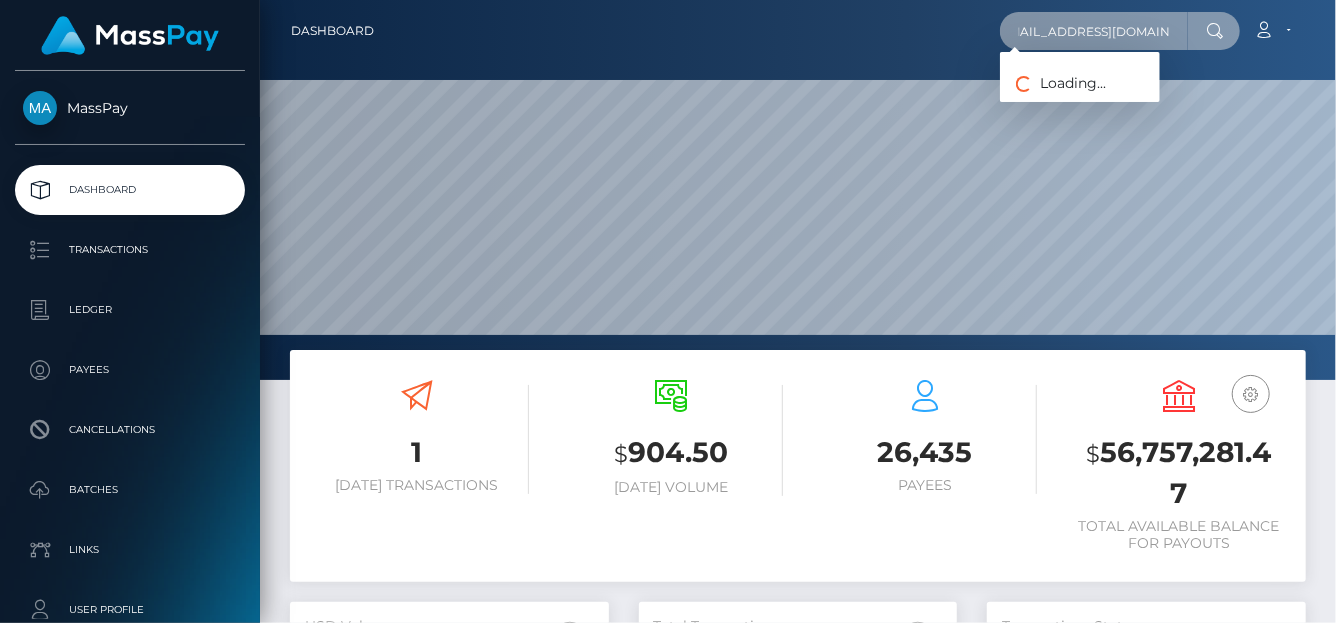 type on "[EMAIL_ADDRESS][DOMAIN_NAME]" 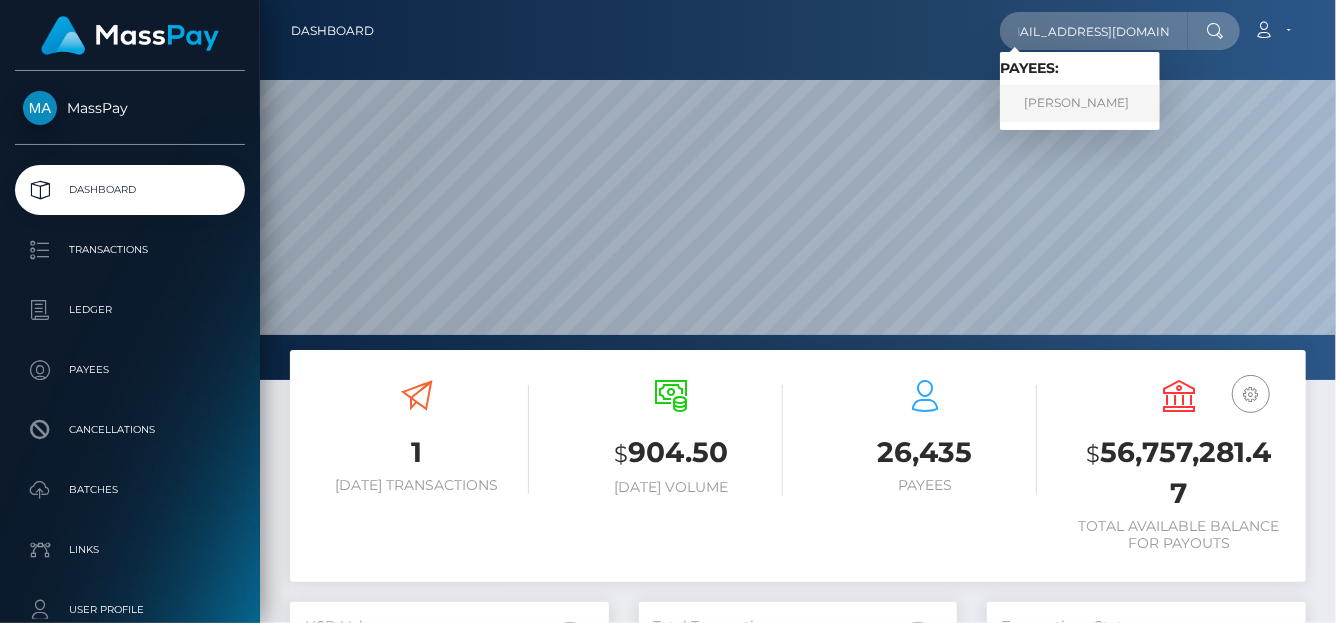 click on "Lydia  Villarreal" at bounding box center [1080, 103] 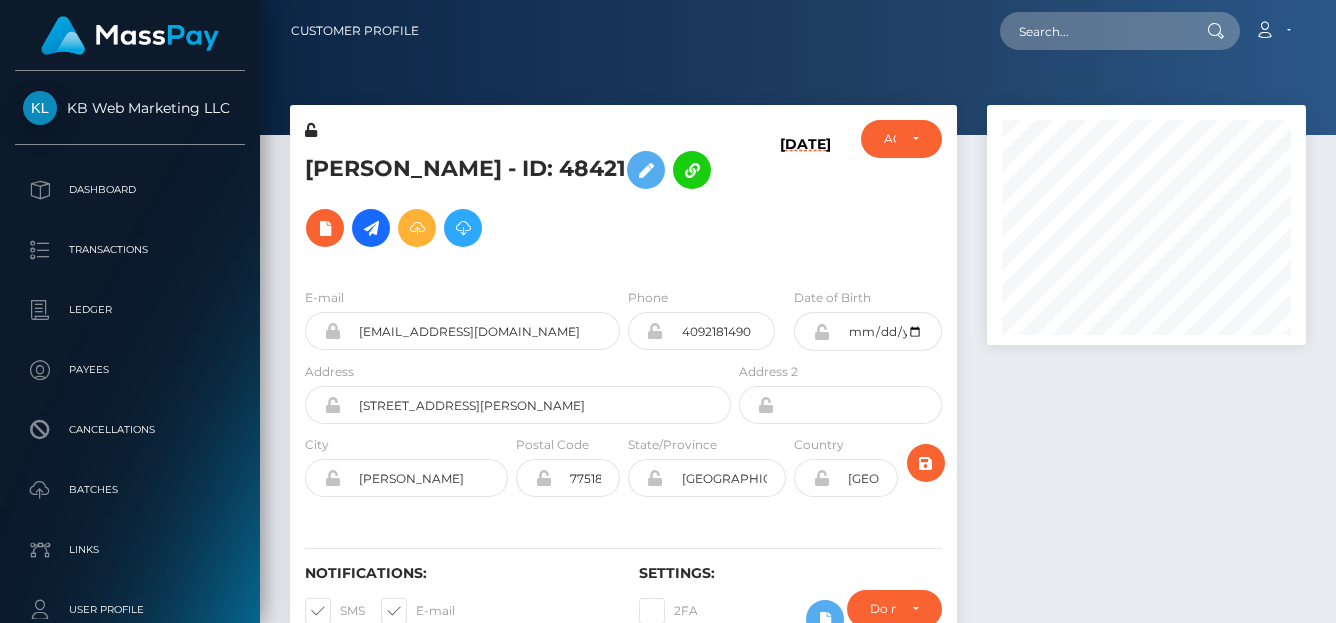 scroll, scrollTop: 0, scrollLeft: 0, axis: both 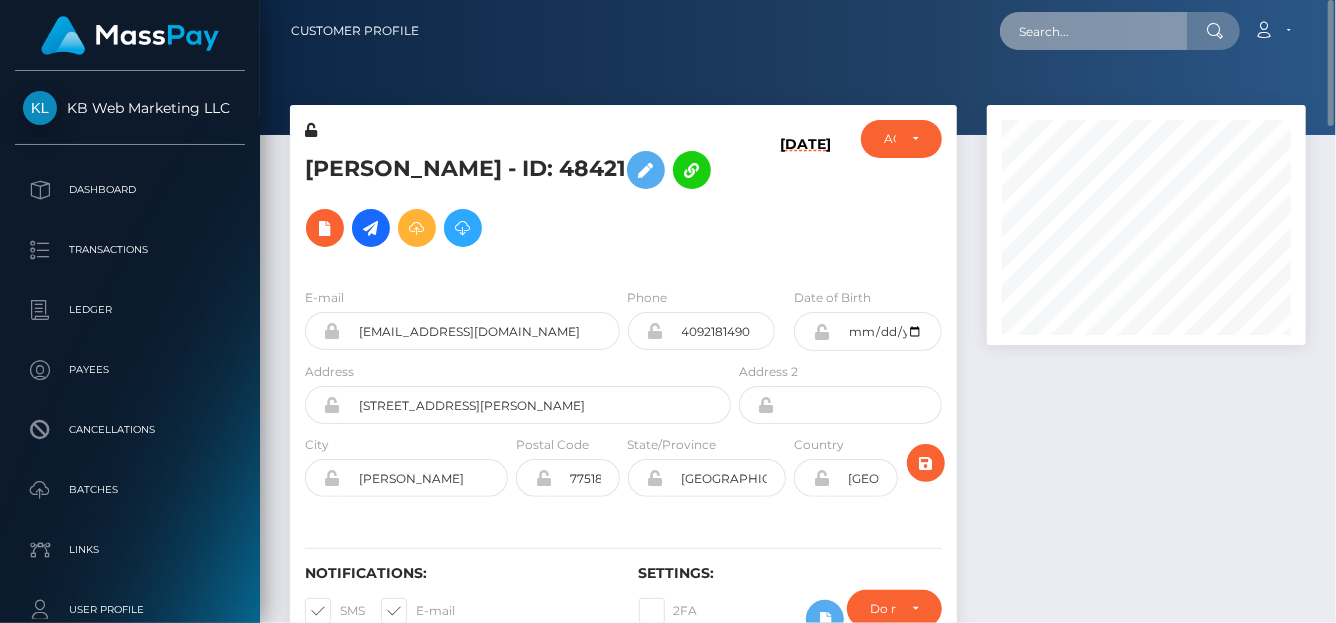 click at bounding box center [1094, 31] 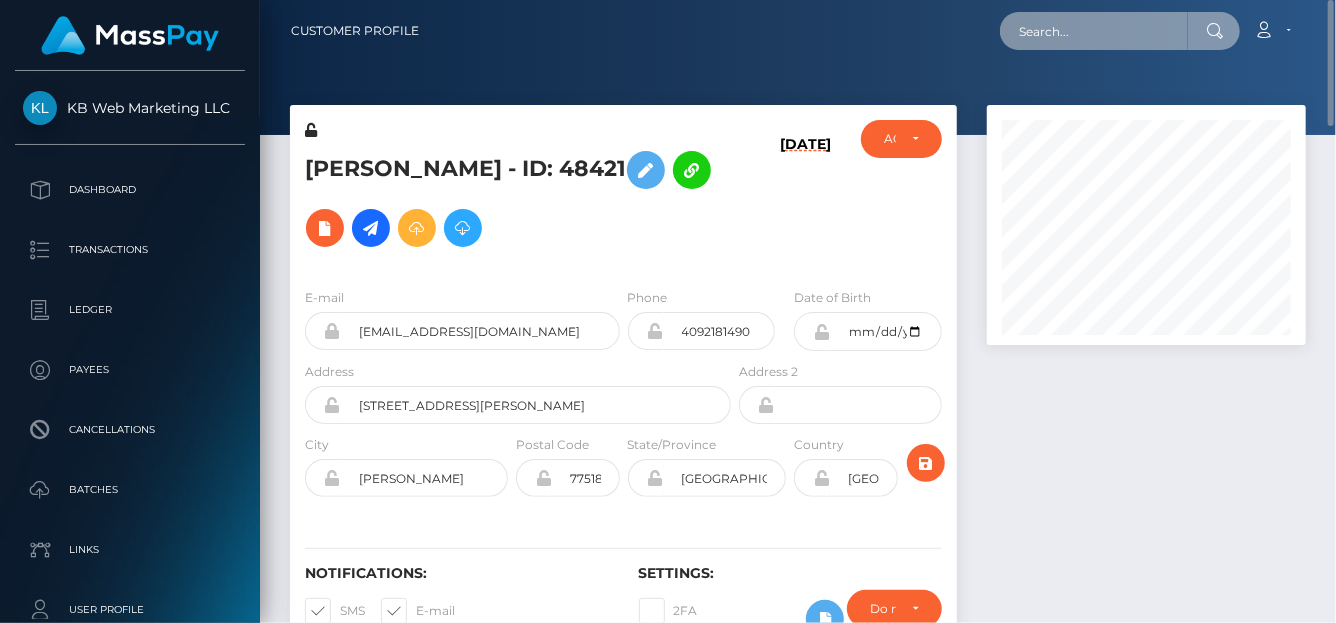 paste on "[EMAIL_ADDRESS][DOMAIN_NAME]" 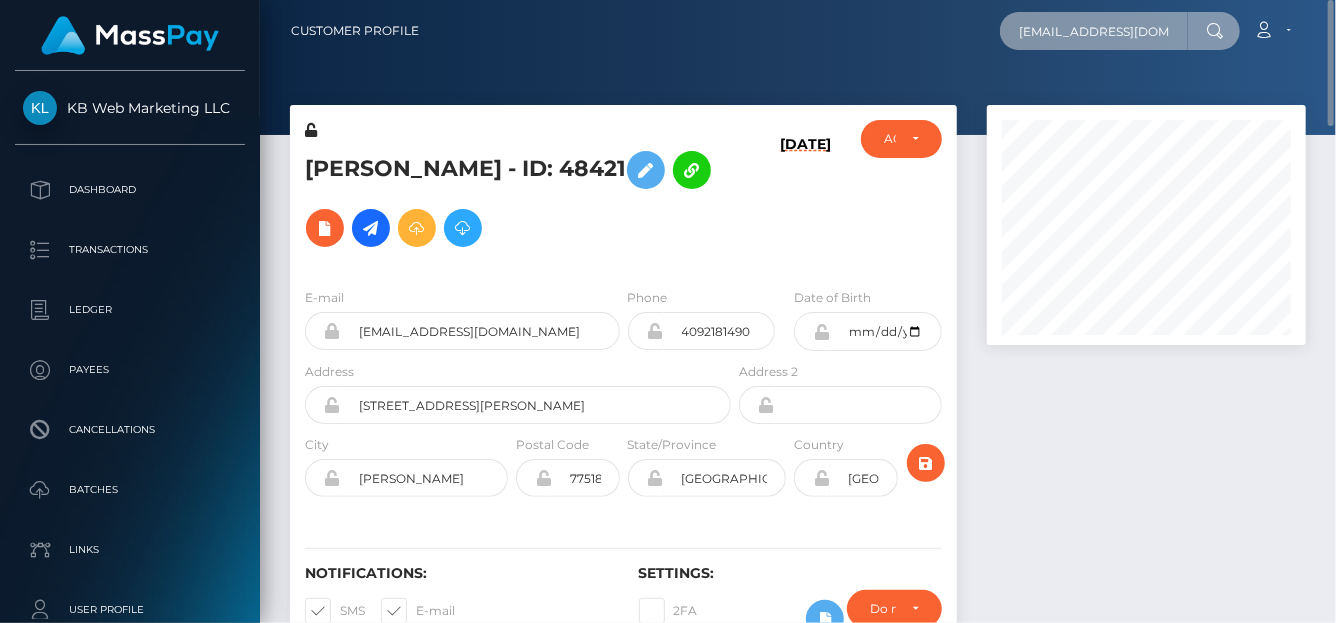 scroll, scrollTop: 0, scrollLeft: 25, axis: horizontal 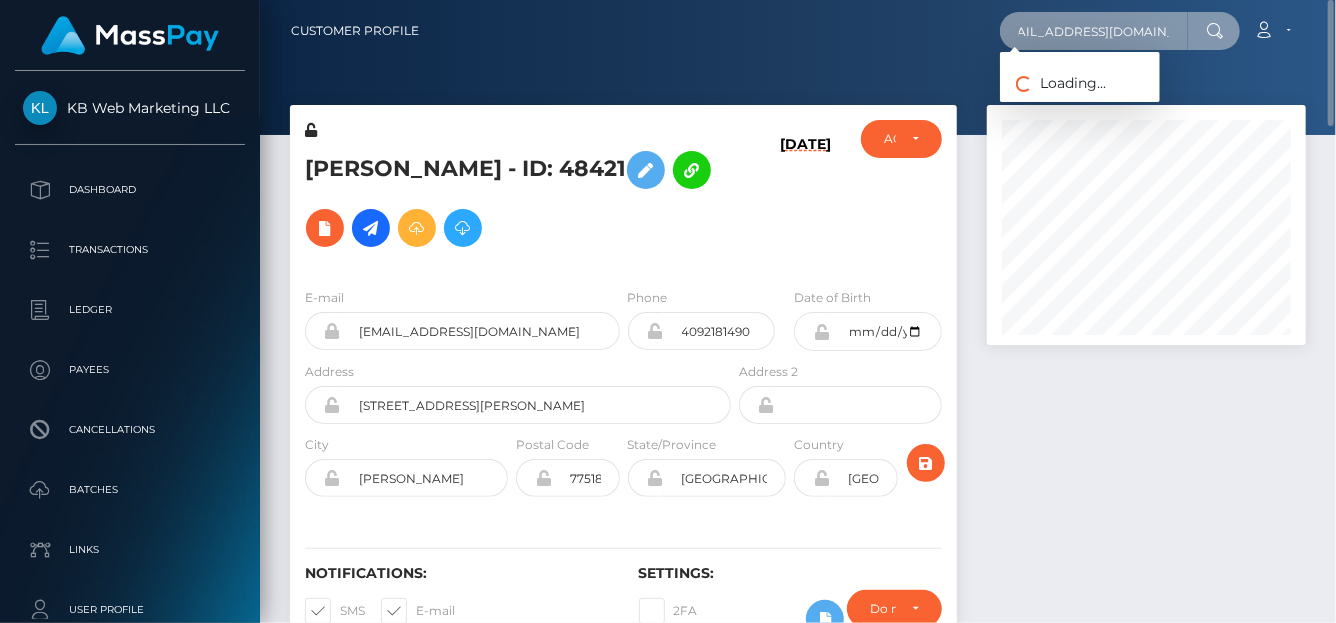 type on "[EMAIL_ADDRESS][DOMAIN_NAME]" 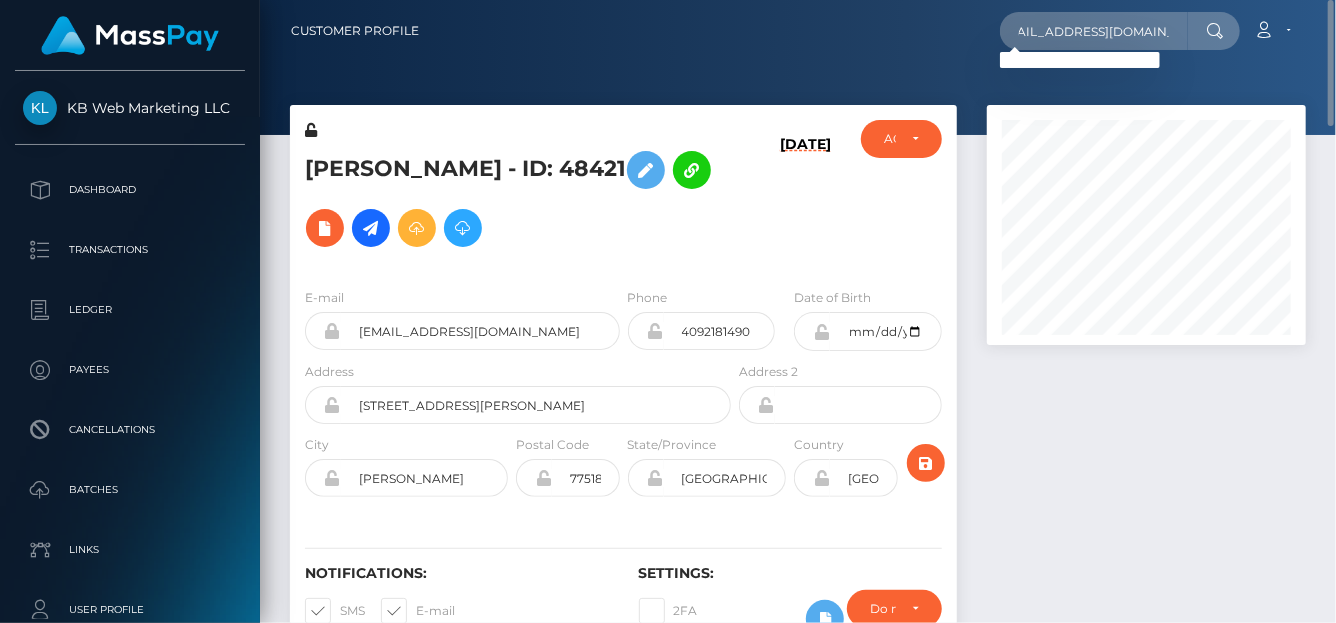 scroll, scrollTop: 0, scrollLeft: 0, axis: both 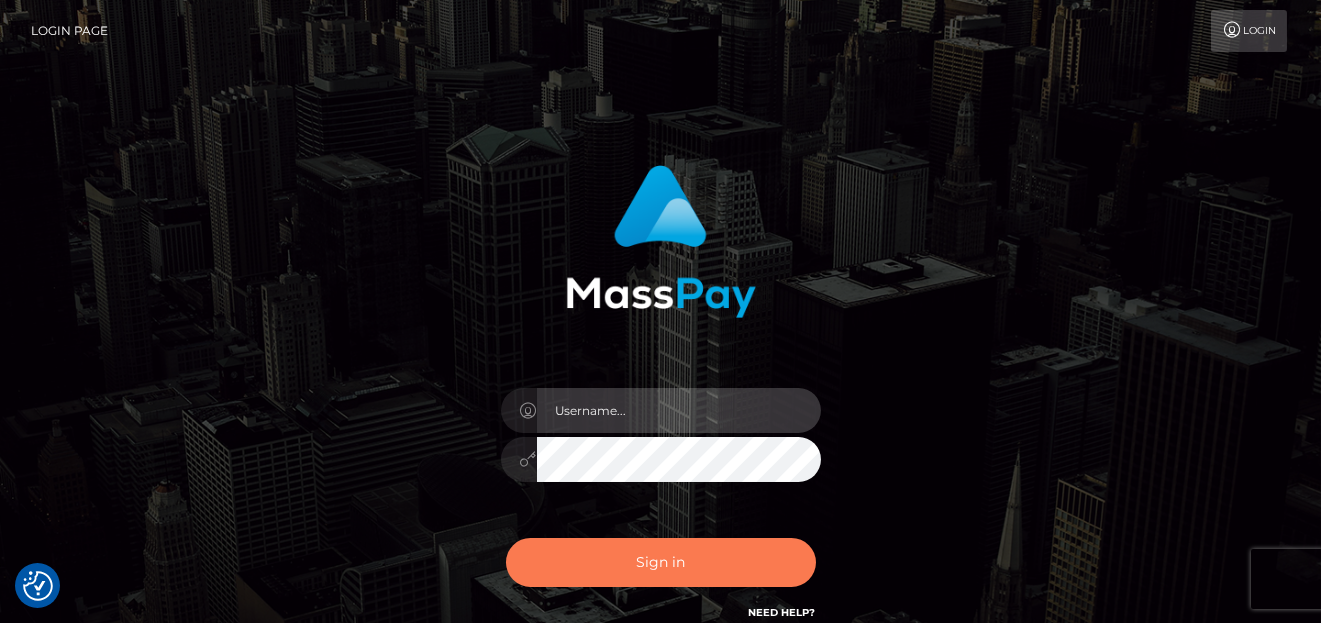 type on "denise" 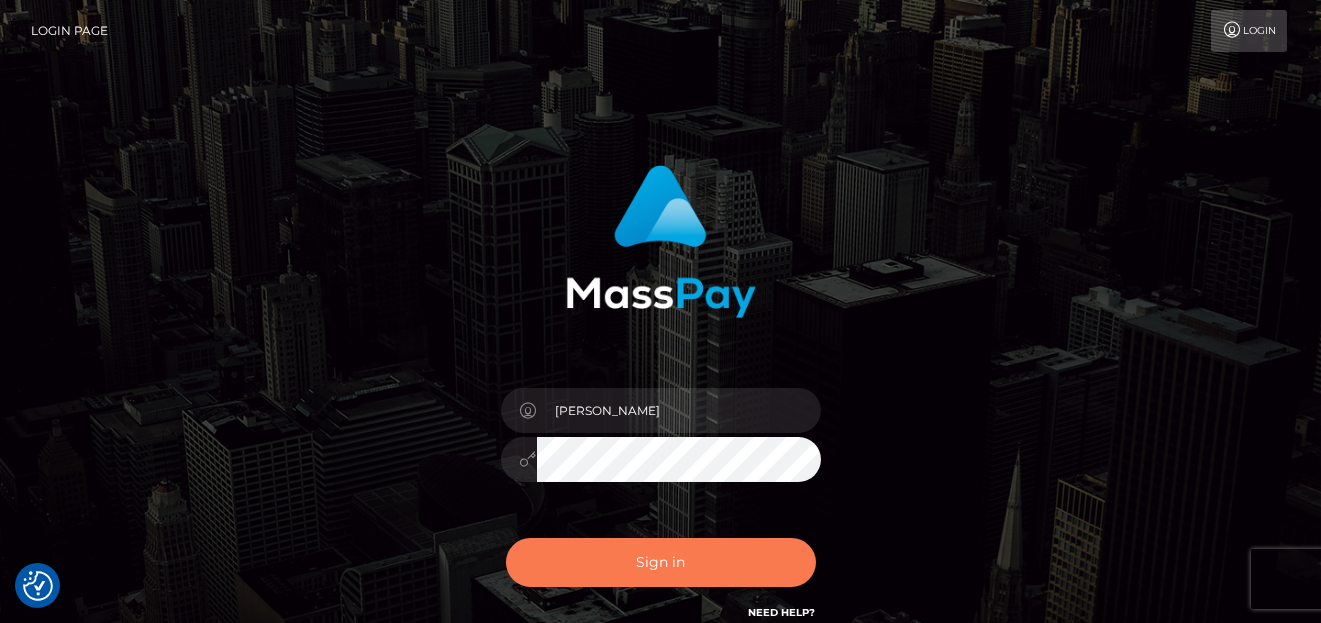 click on "Sign in" at bounding box center (661, 562) 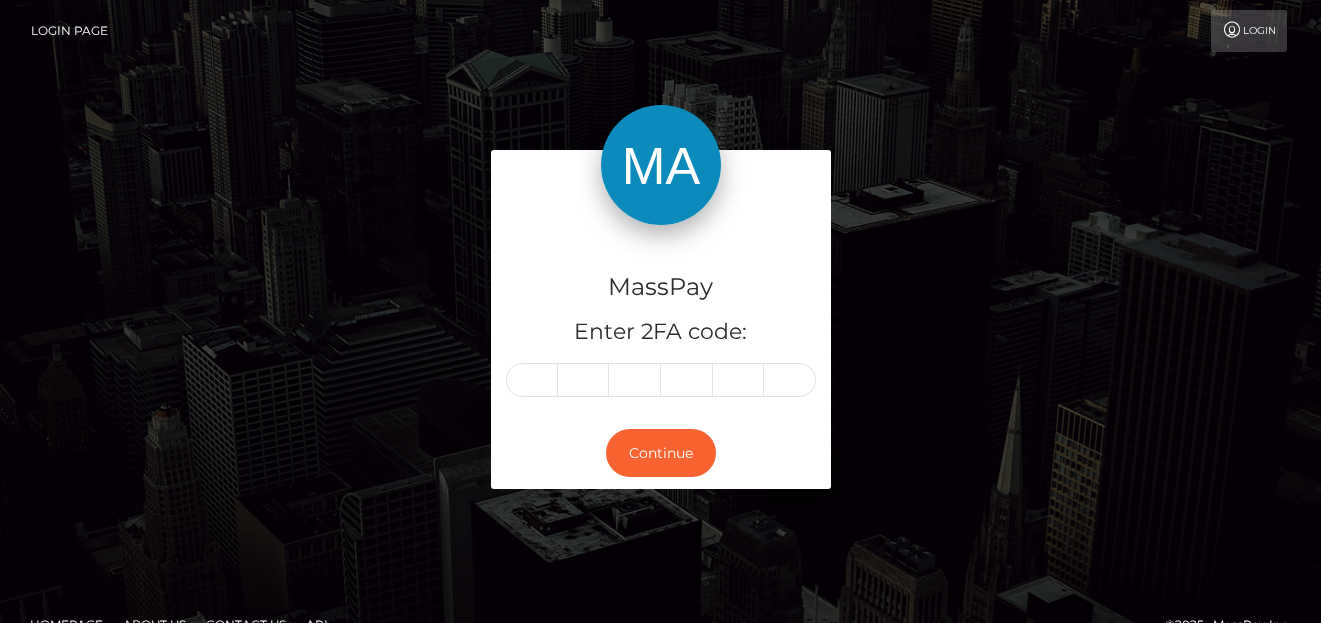 scroll, scrollTop: 0, scrollLeft: 0, axis: both 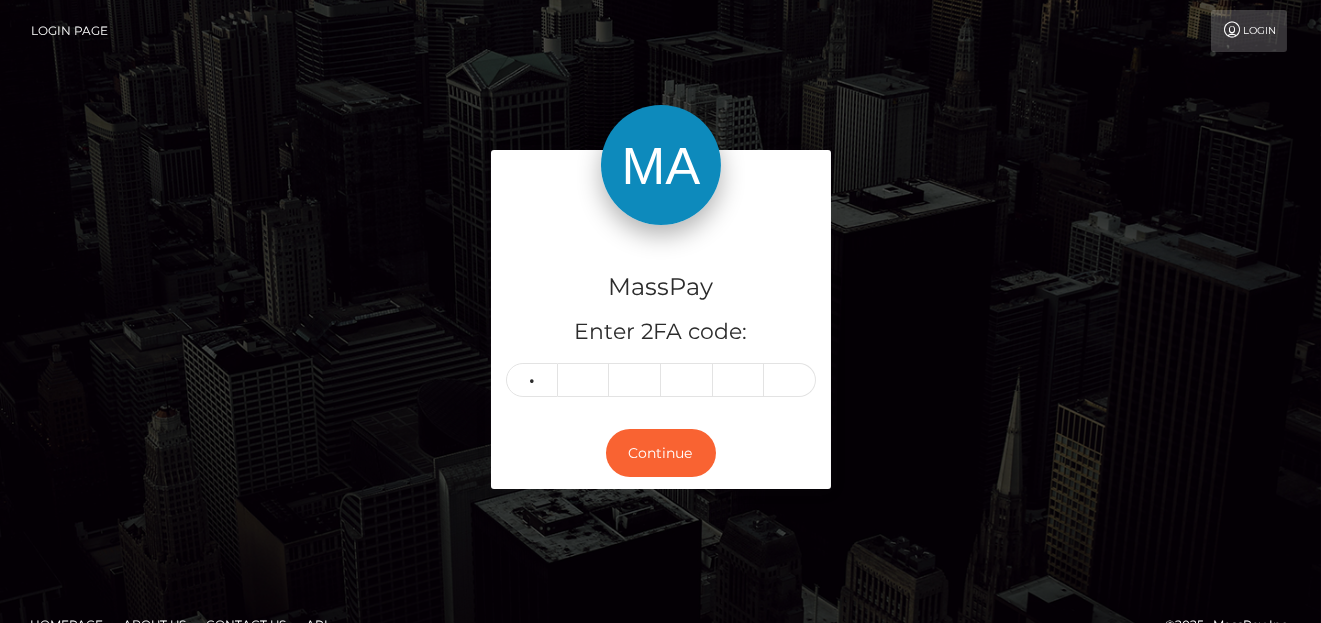 type on "1" 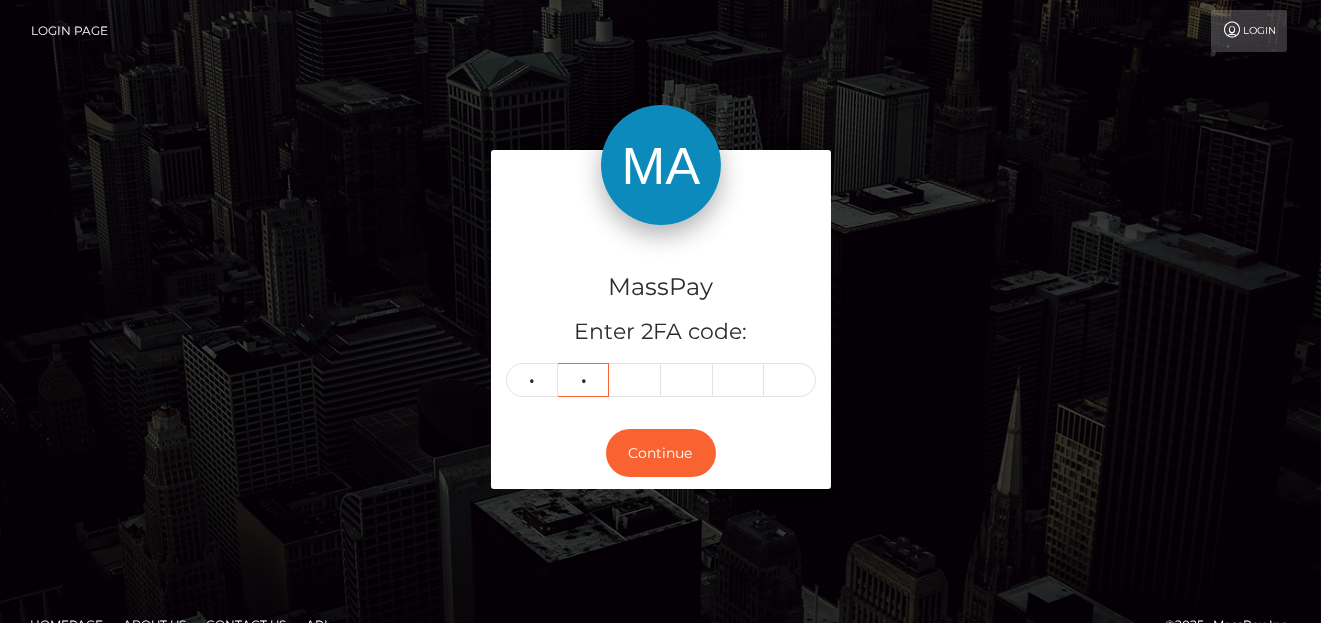 type on "6" 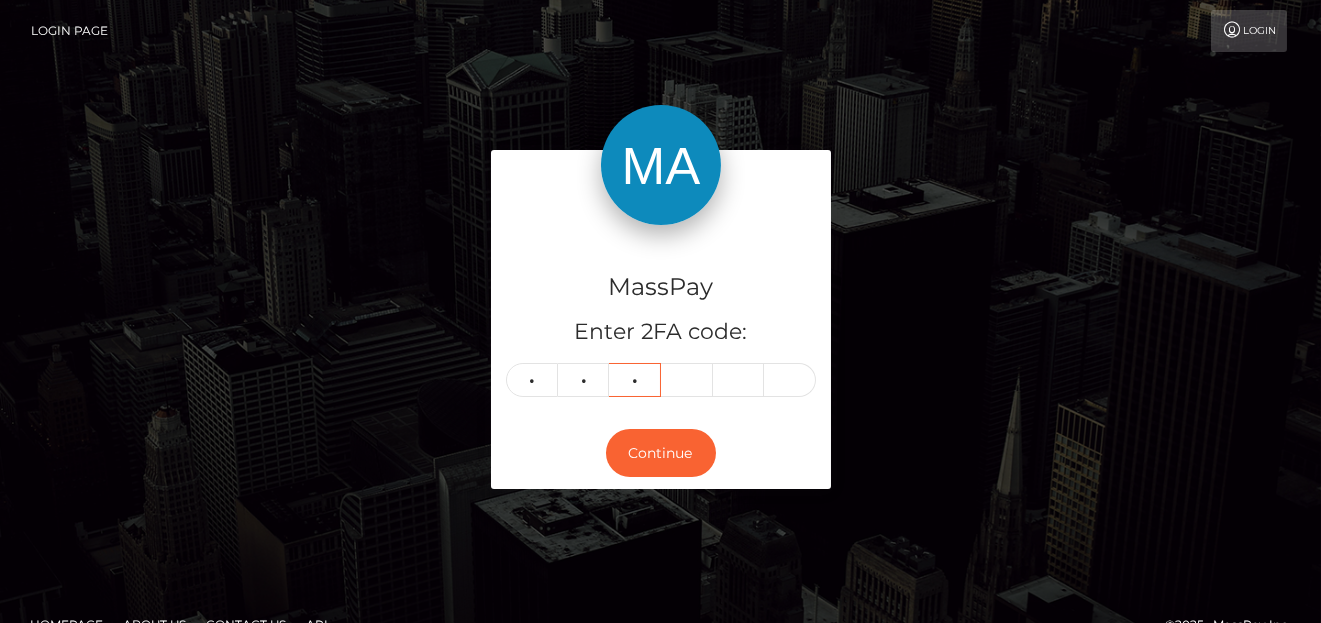 type on "9" 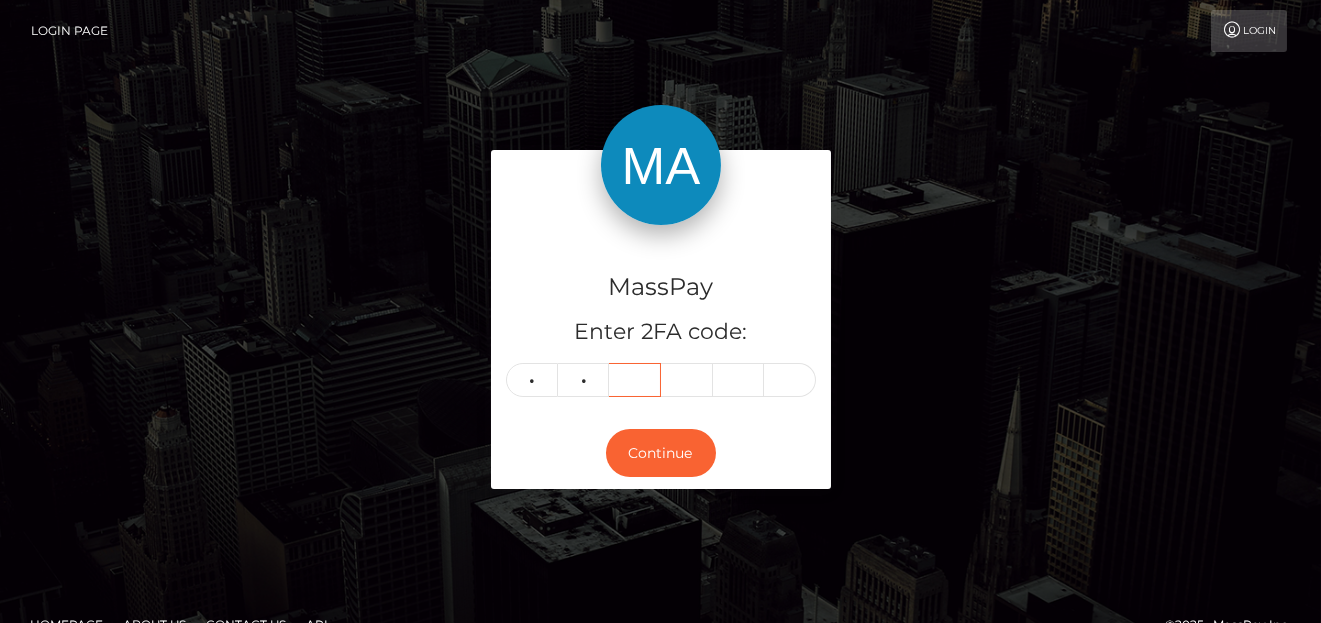 type 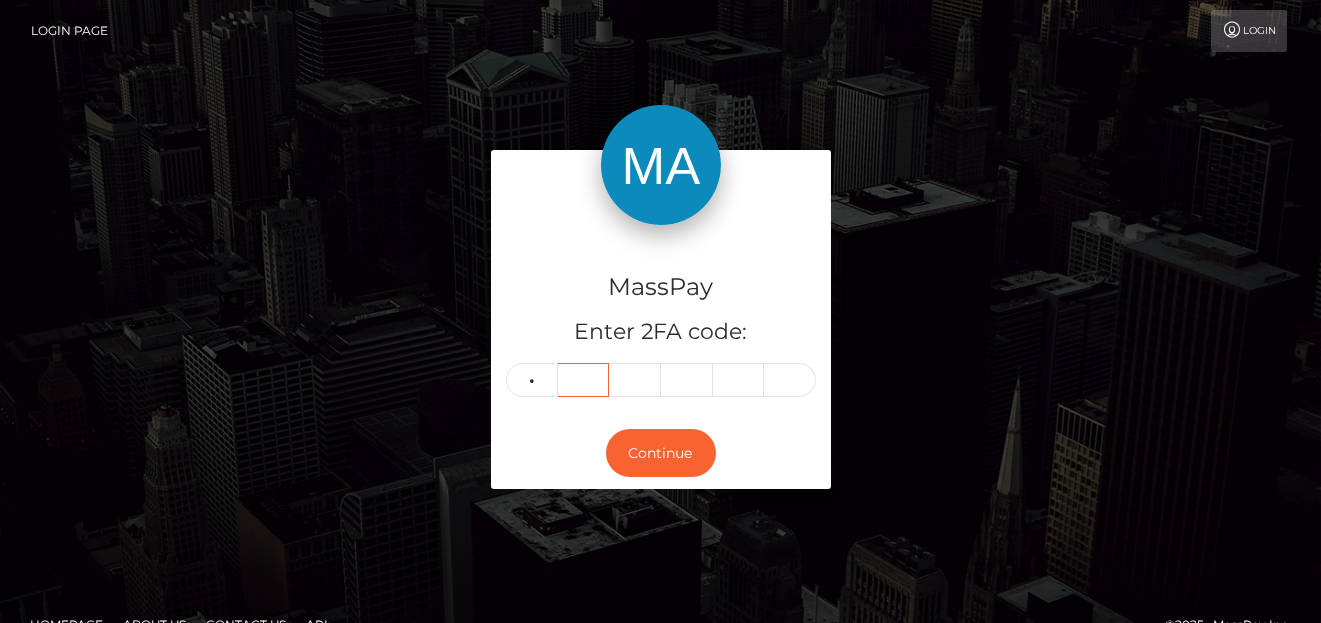 type 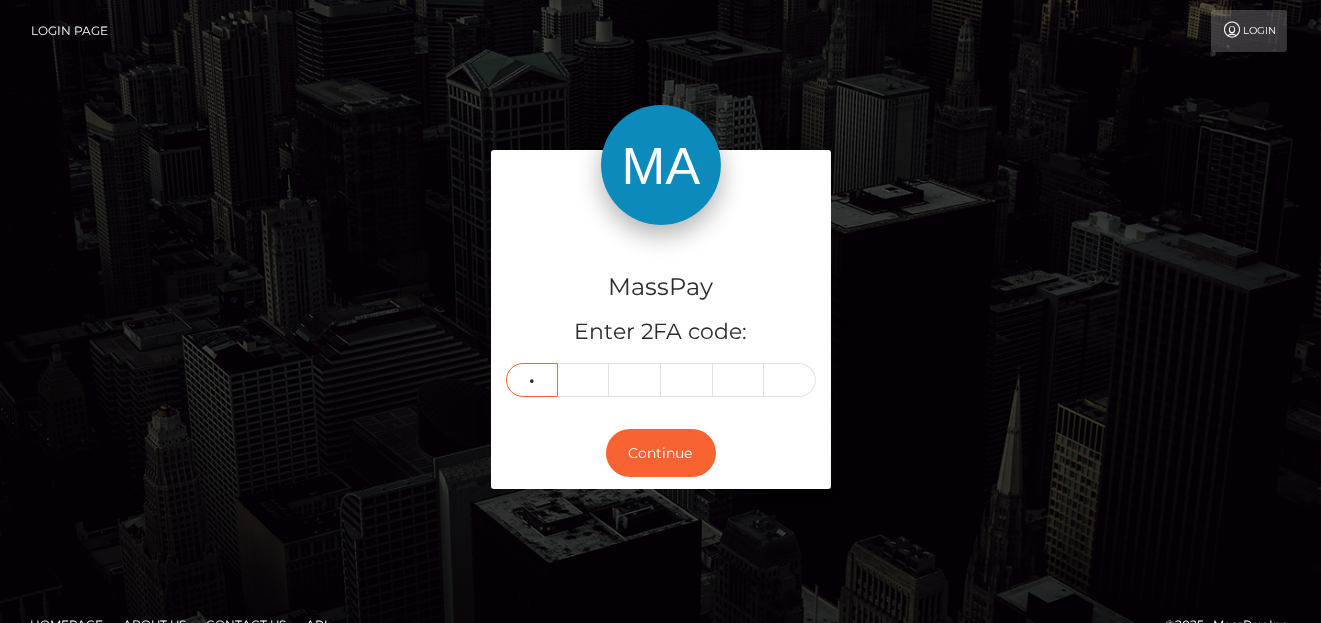 type on "8" 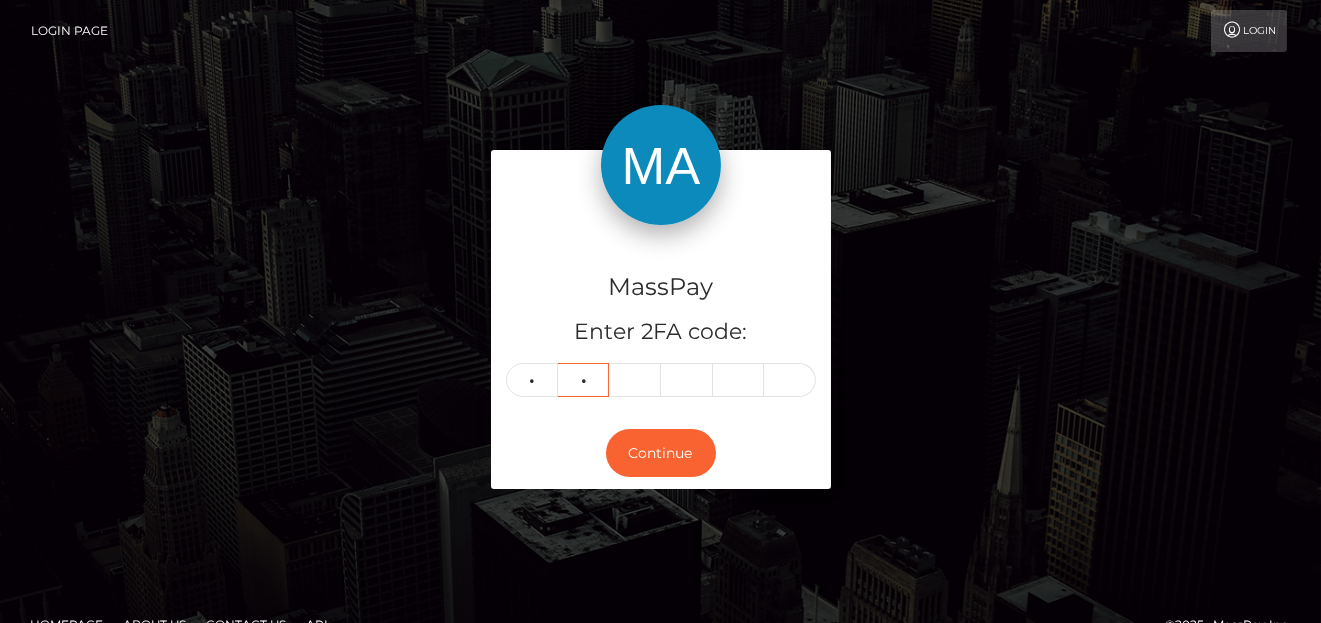 type on "5" 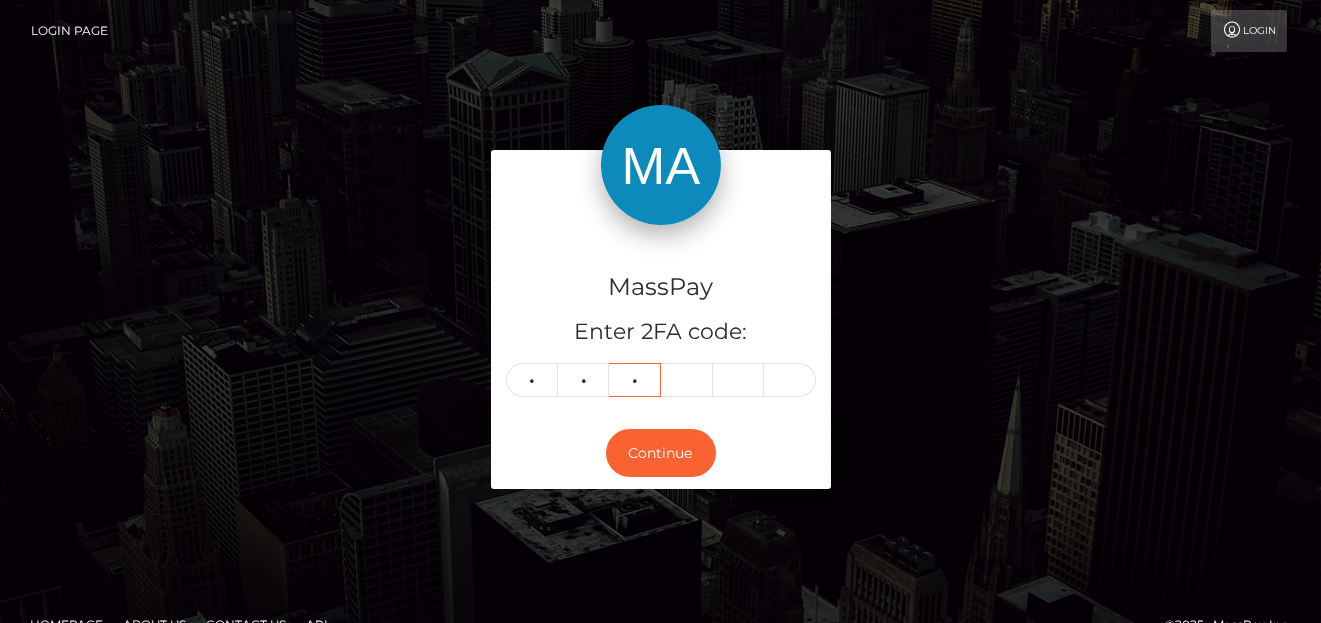 type on "9" 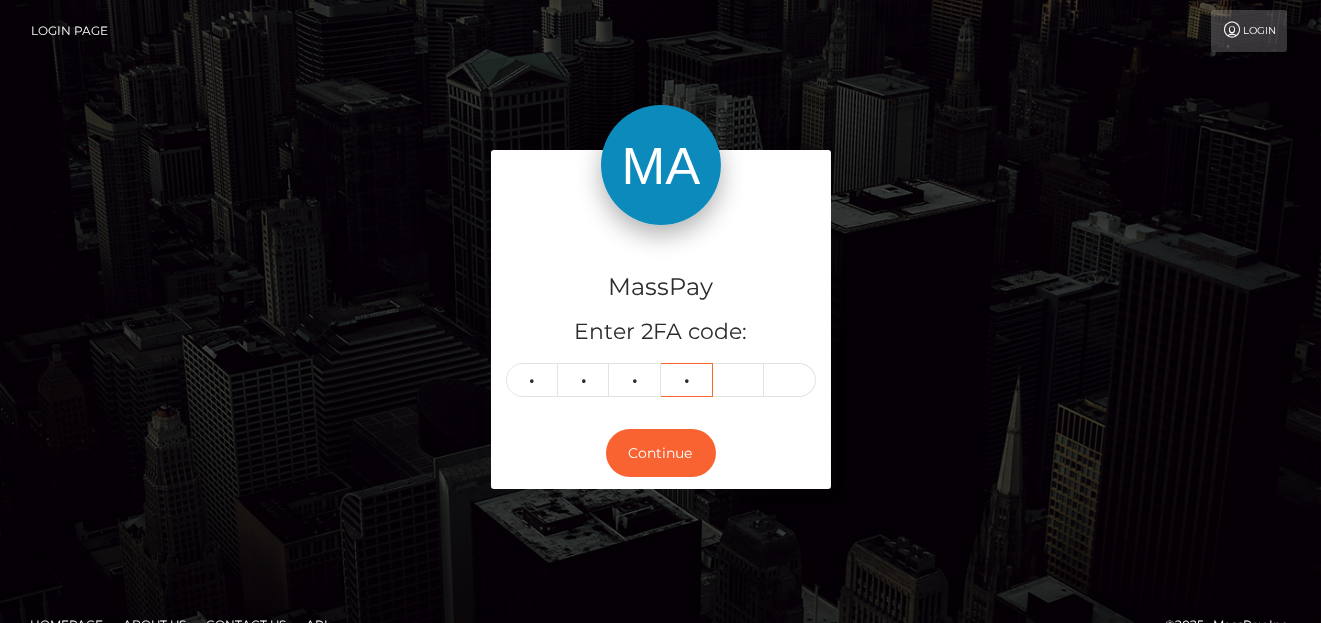 type on "3" 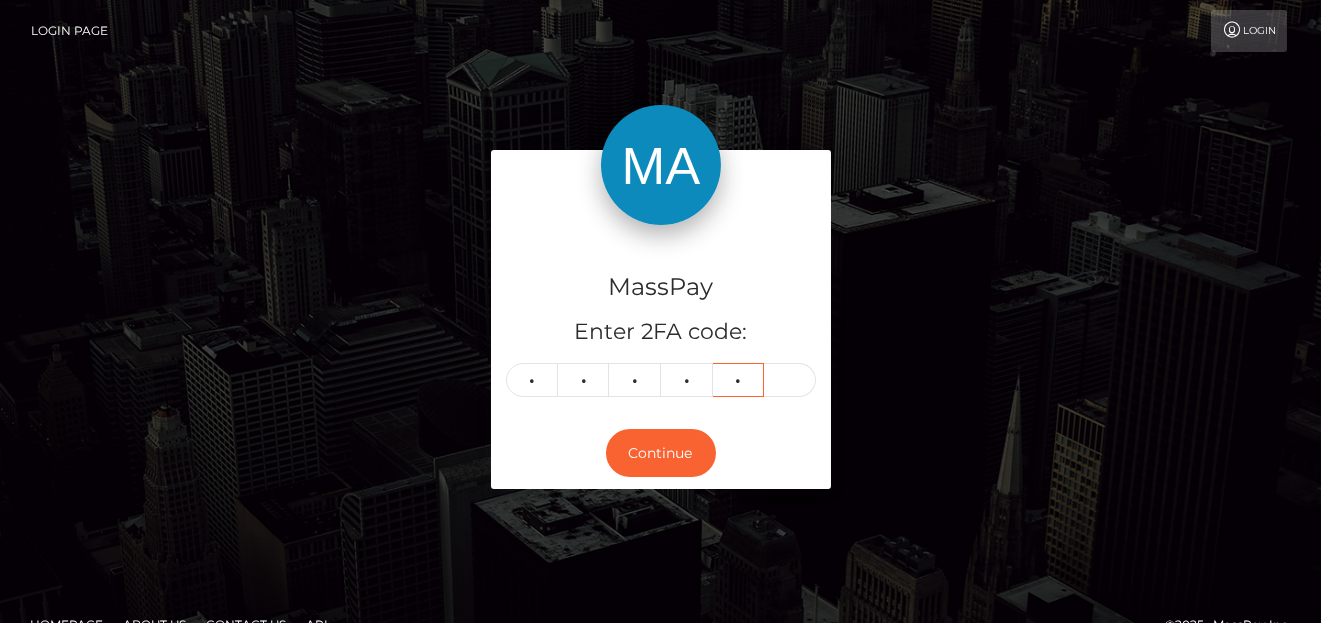 type on "7" 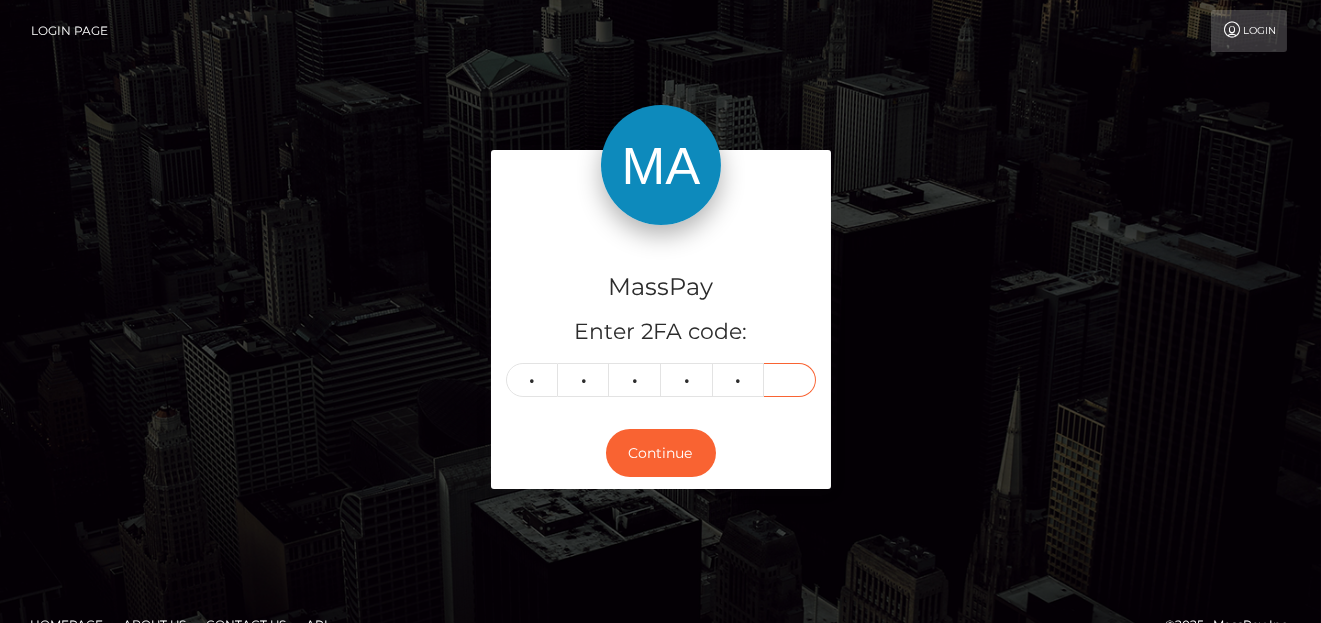 type on "9" 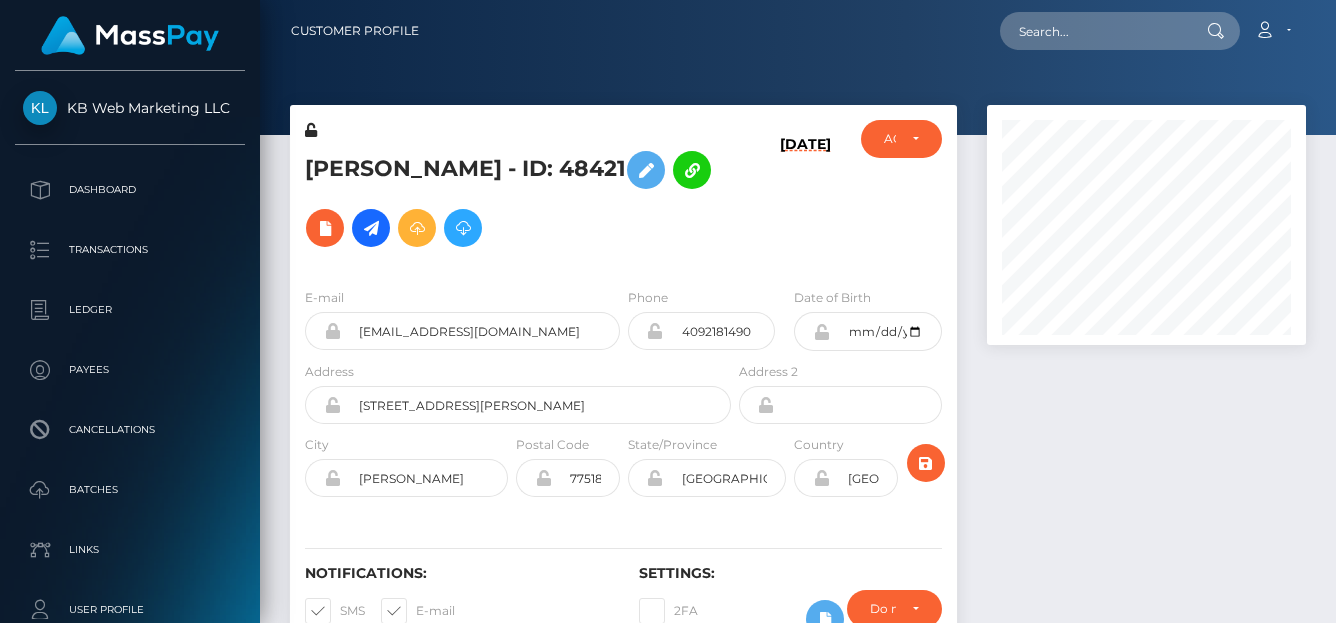 scroll, scrollTop: 0, scrollLeft: 0, axis: both 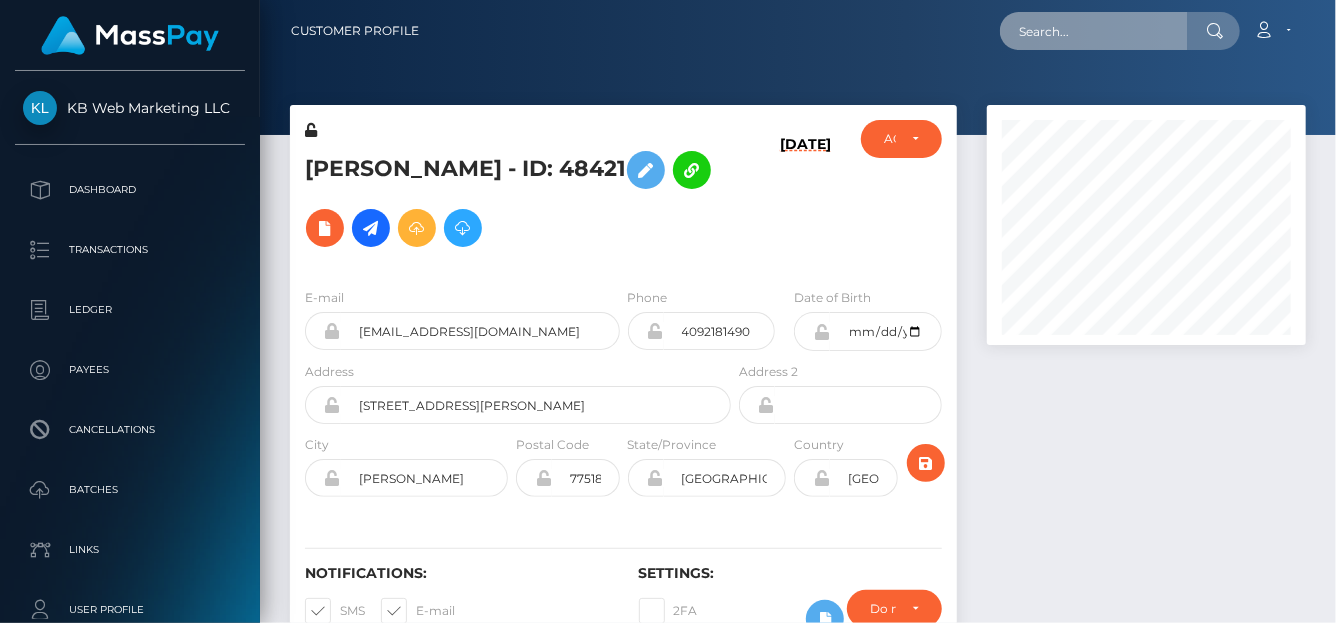 click at bounding box center [1094, 31] 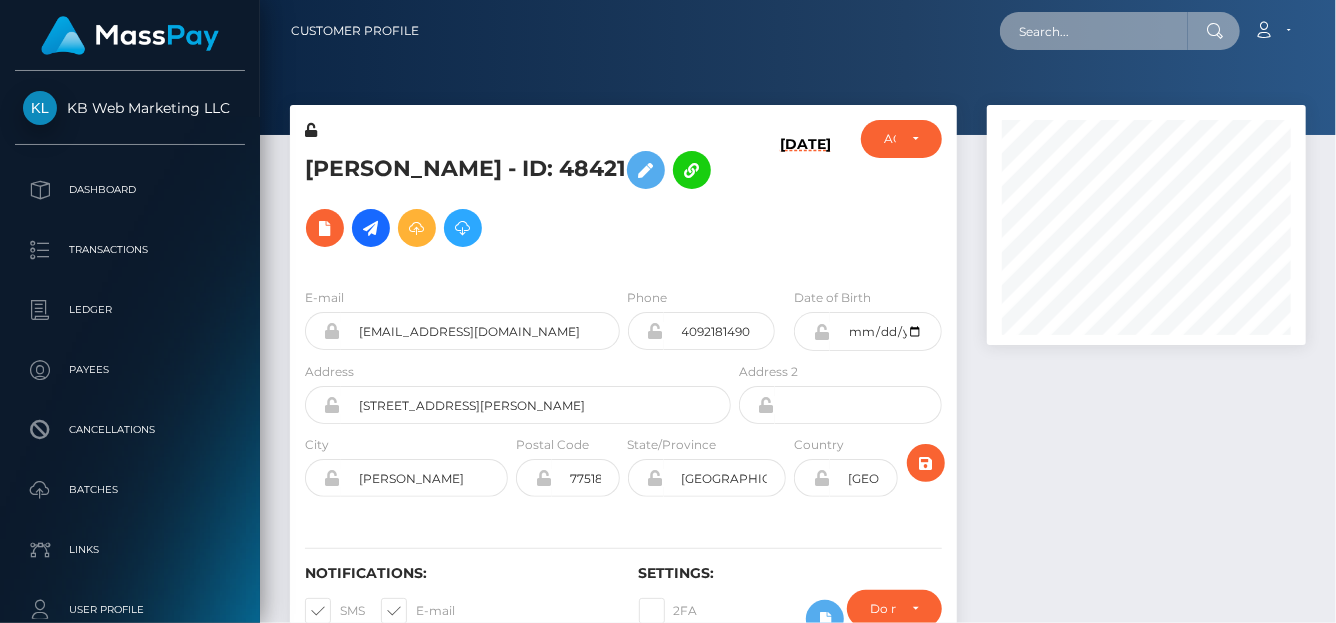 paste on "789436831182630912," 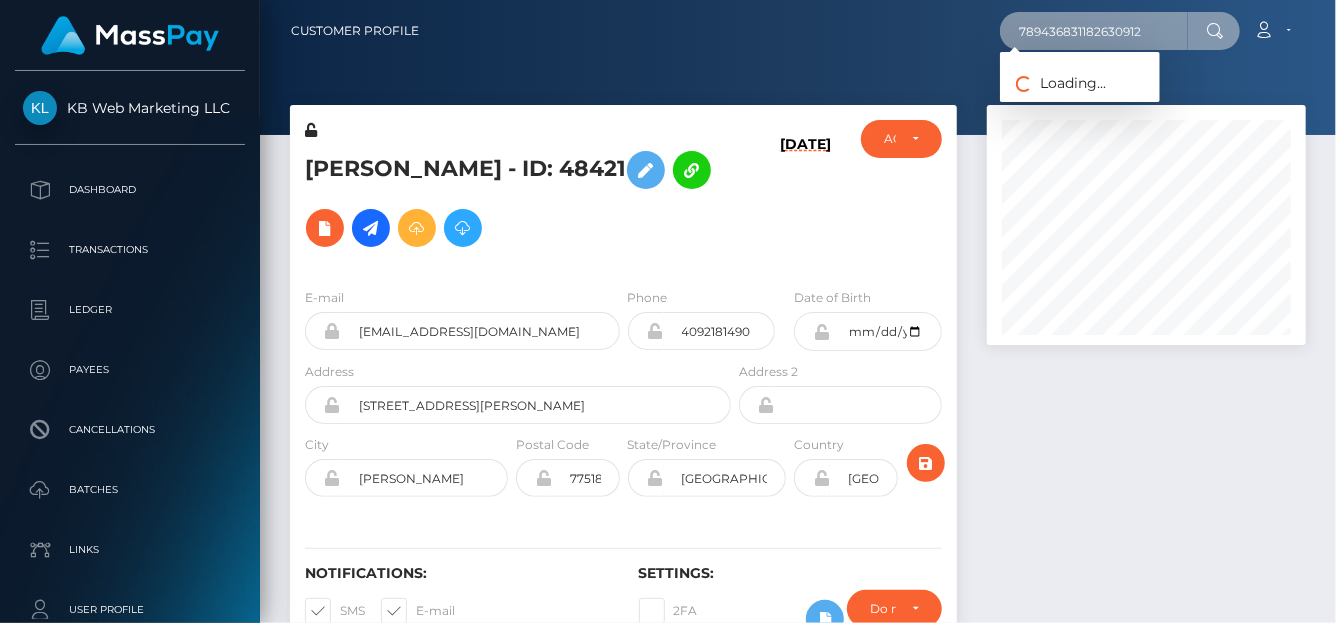 type on "789436831182630912" 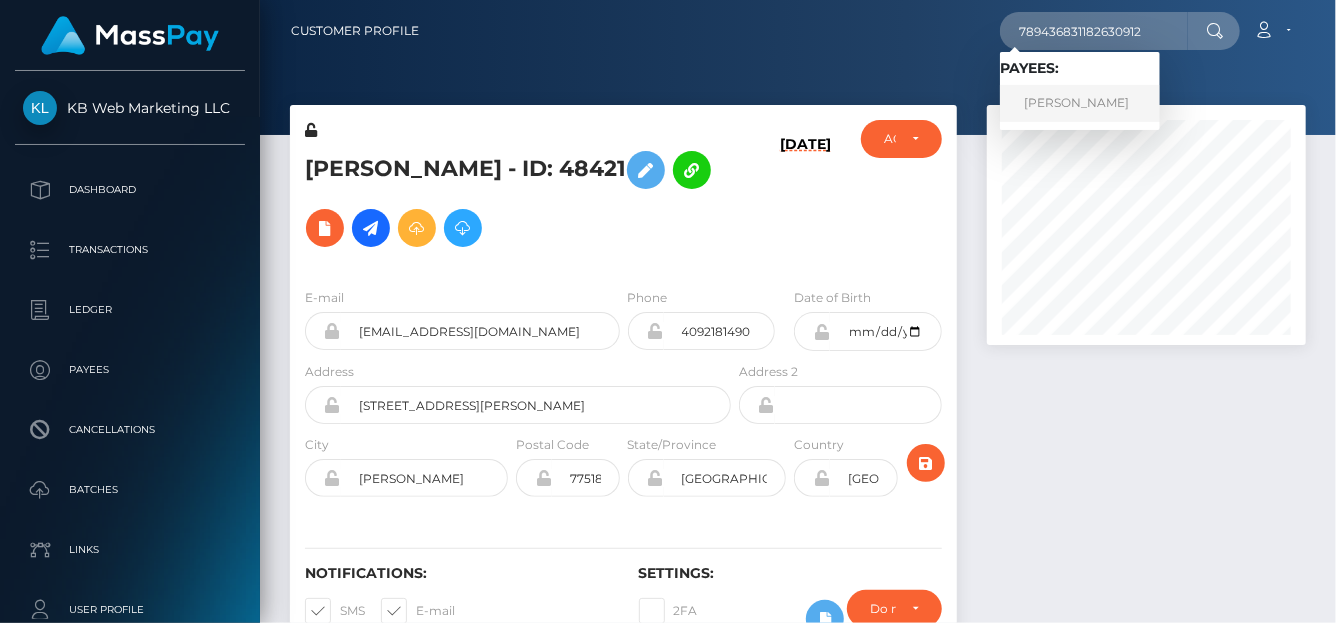 click on "Viktoriia  Afanaseva" at bounding box center [1080, 103] 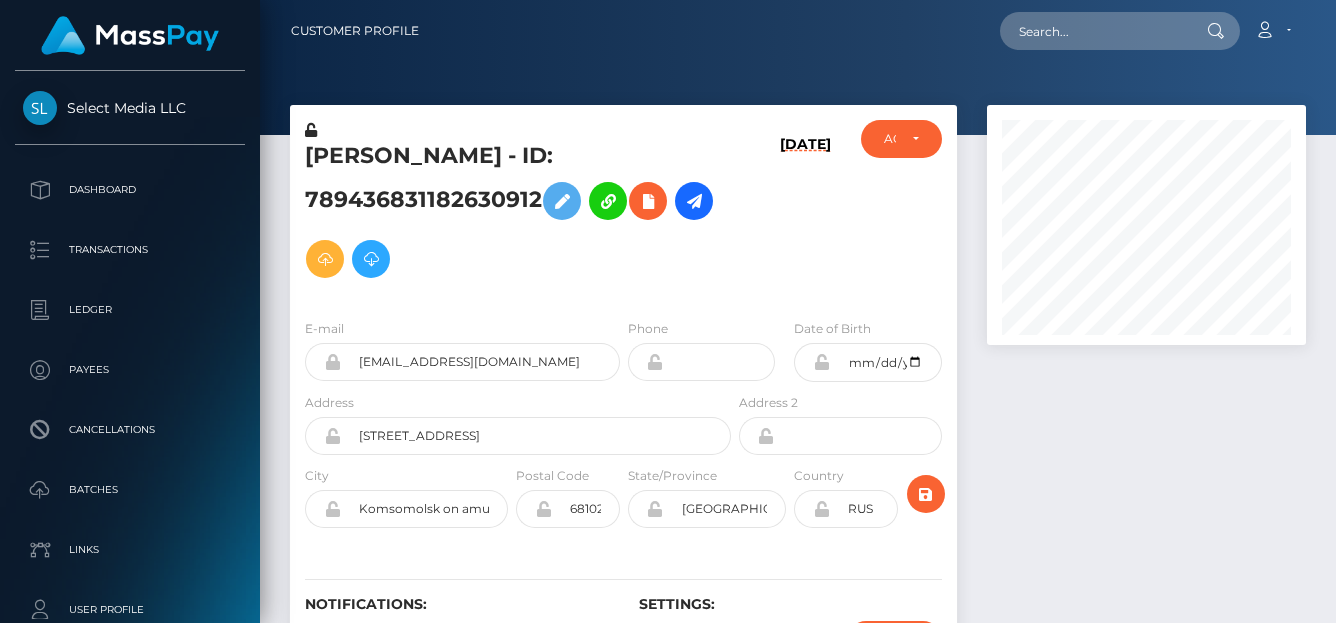 scroll, scrollTop: 0, scrollLeft: 0, axis: both 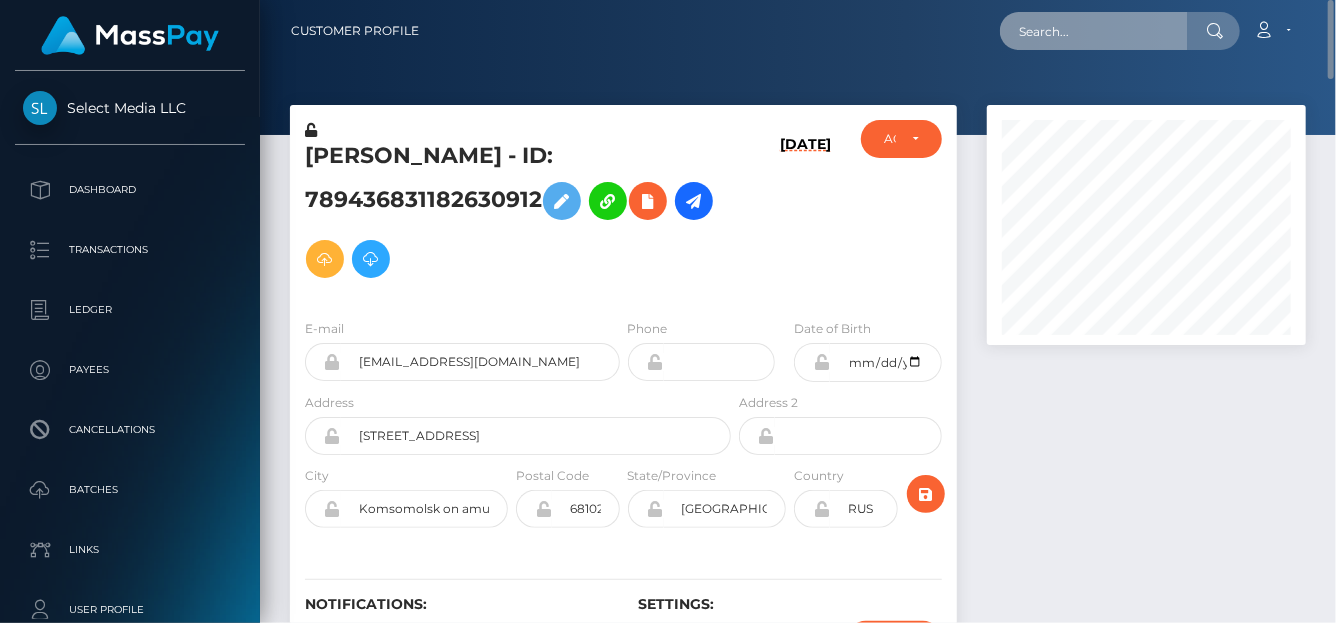 click at bounding box center [1094, 31] 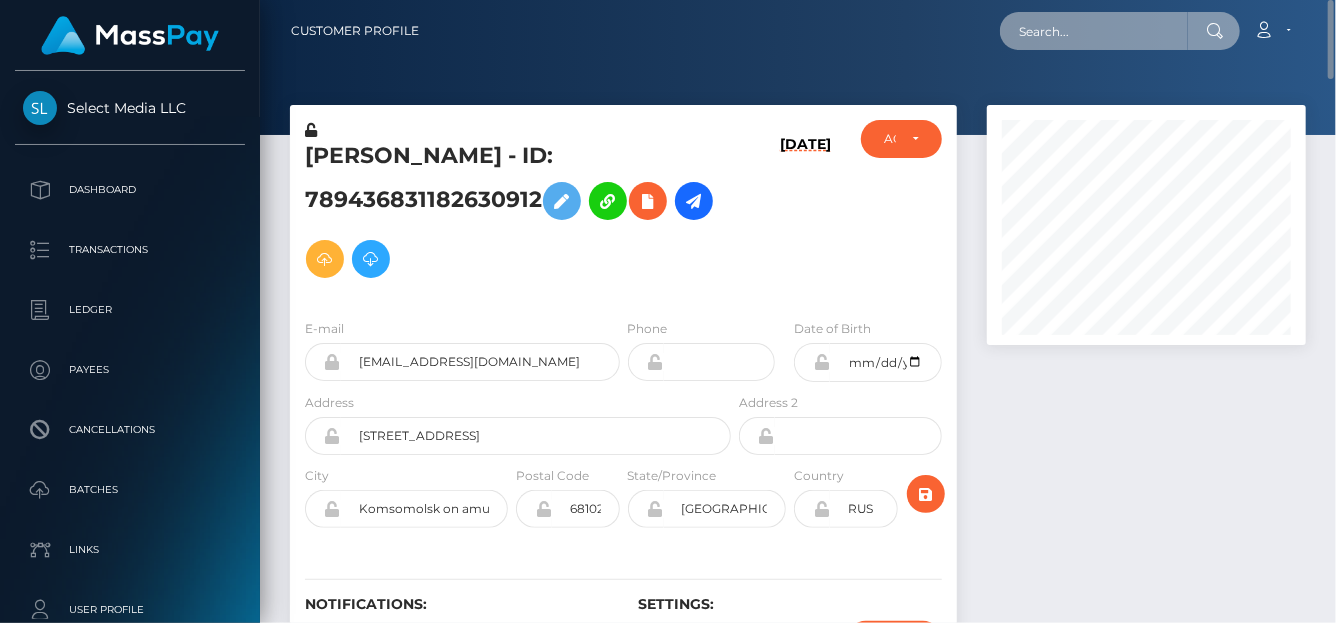paste on "794663356366598144" 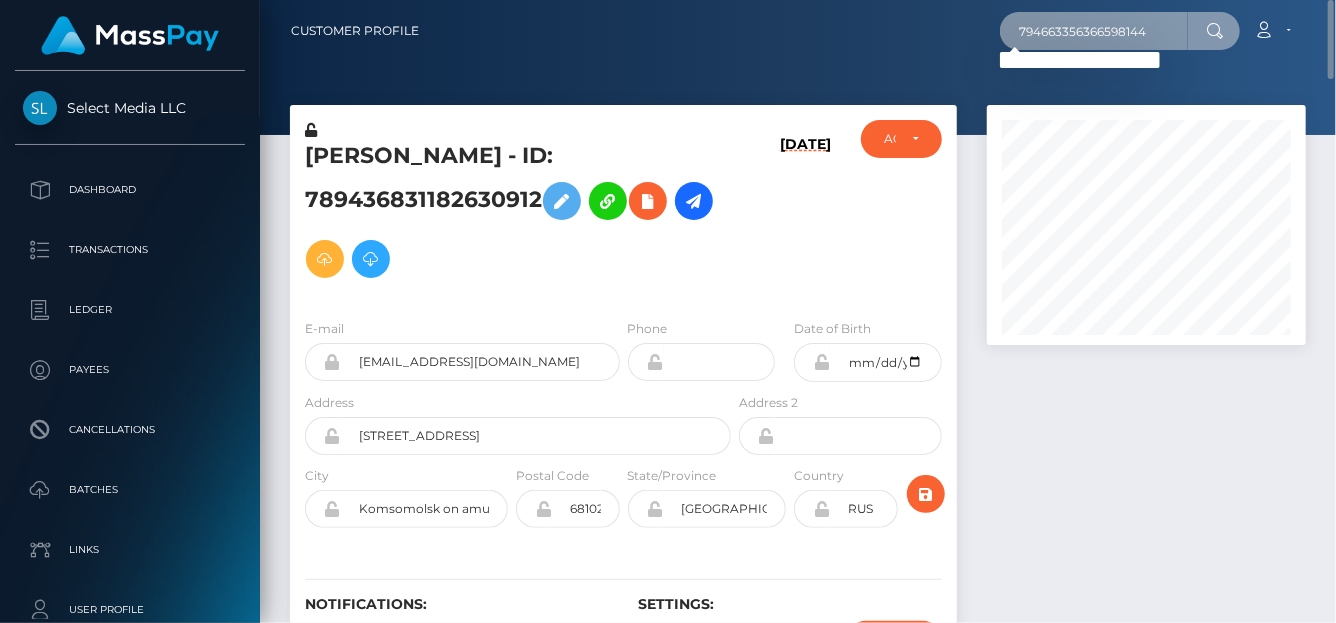 drag, startPoint x: 1026, startPoint y: 30, endPoint x: 1334, endPoint y: 2, distance: 309.2701 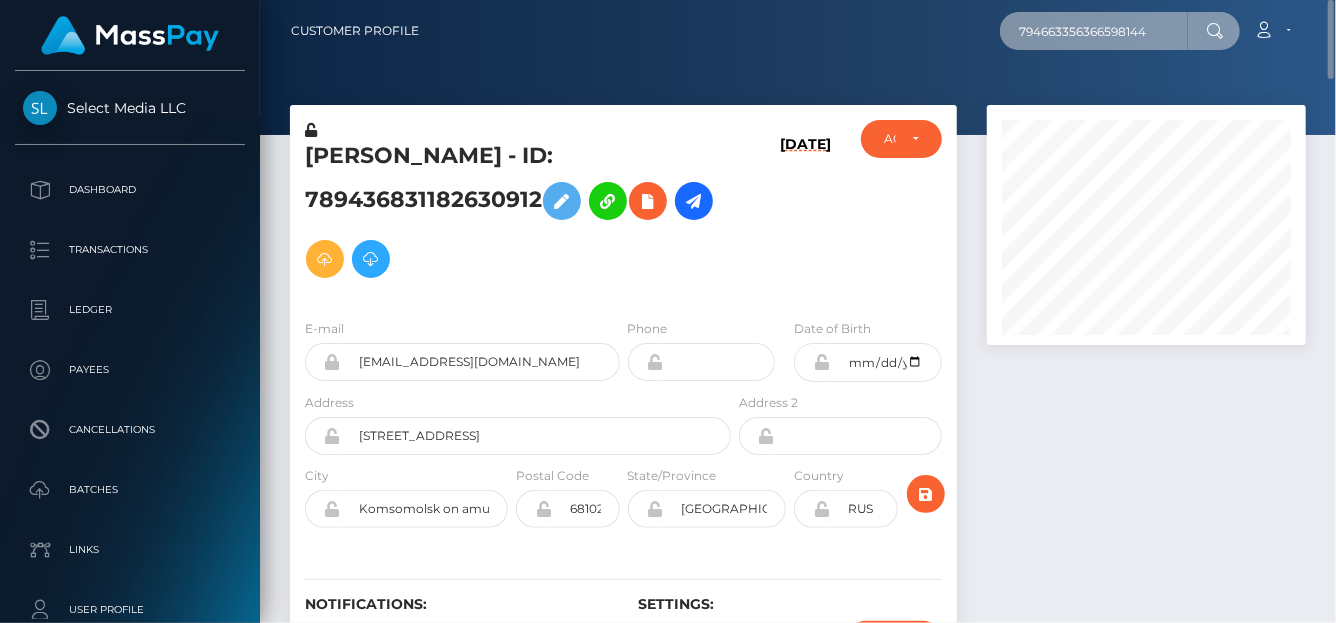 type on "7" 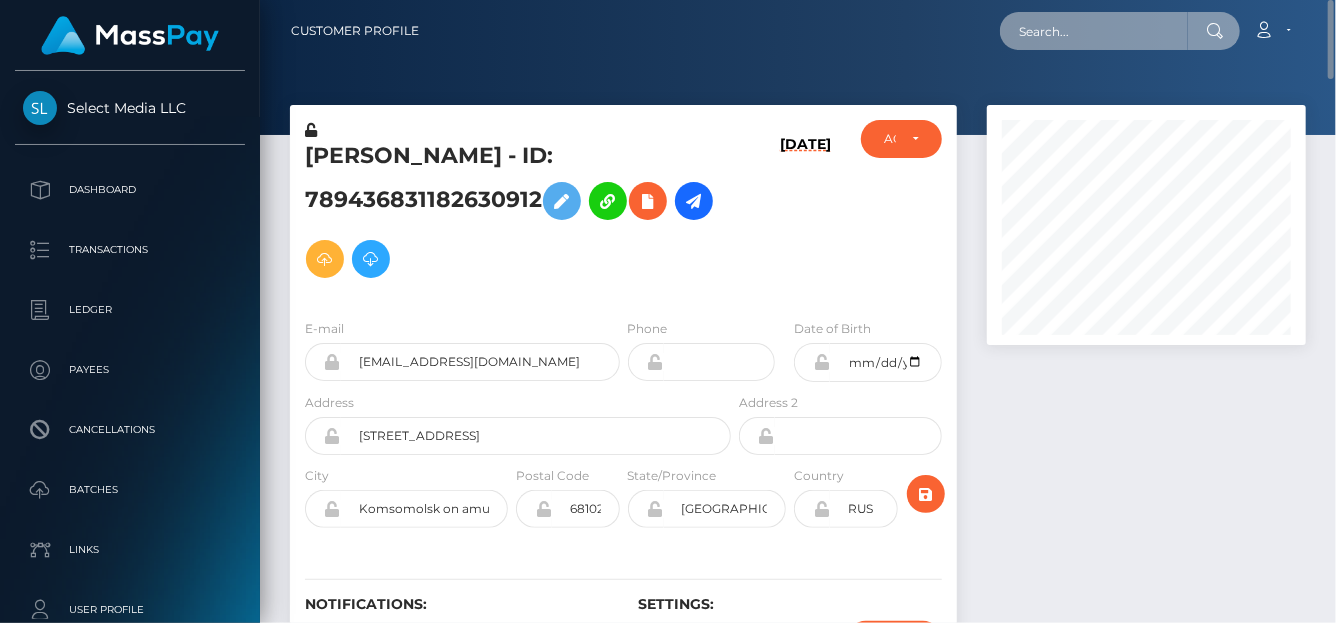 paste on "jackiefansl1@gmail.com" 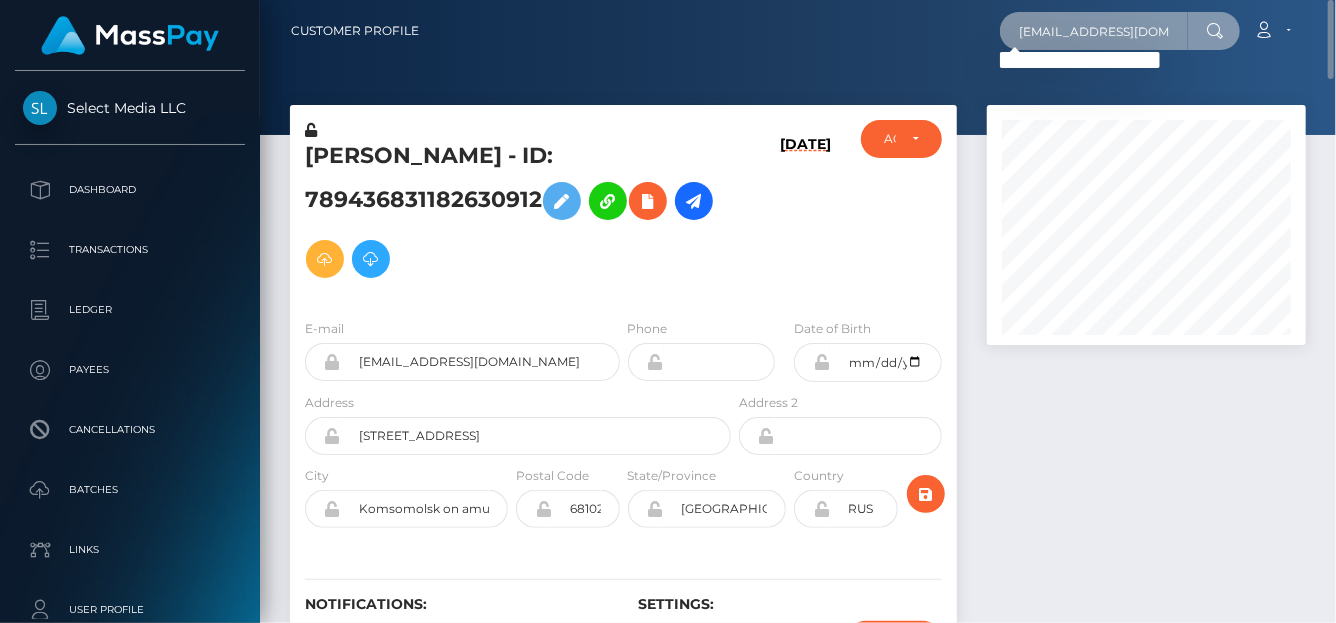 type on "jackiefansl1@gmail.com" 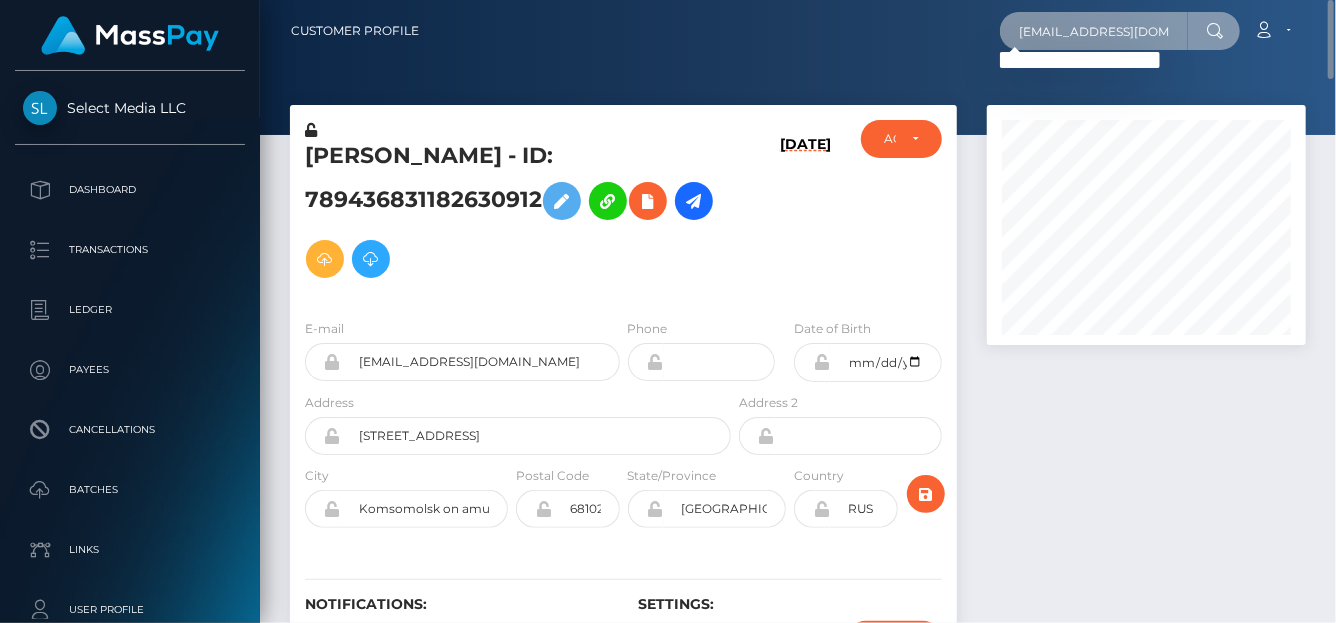 drag, startPoint x: 1023, startPoint y: 37, endPoint x: 1334, endPoint y: 40, distance: 311.01447 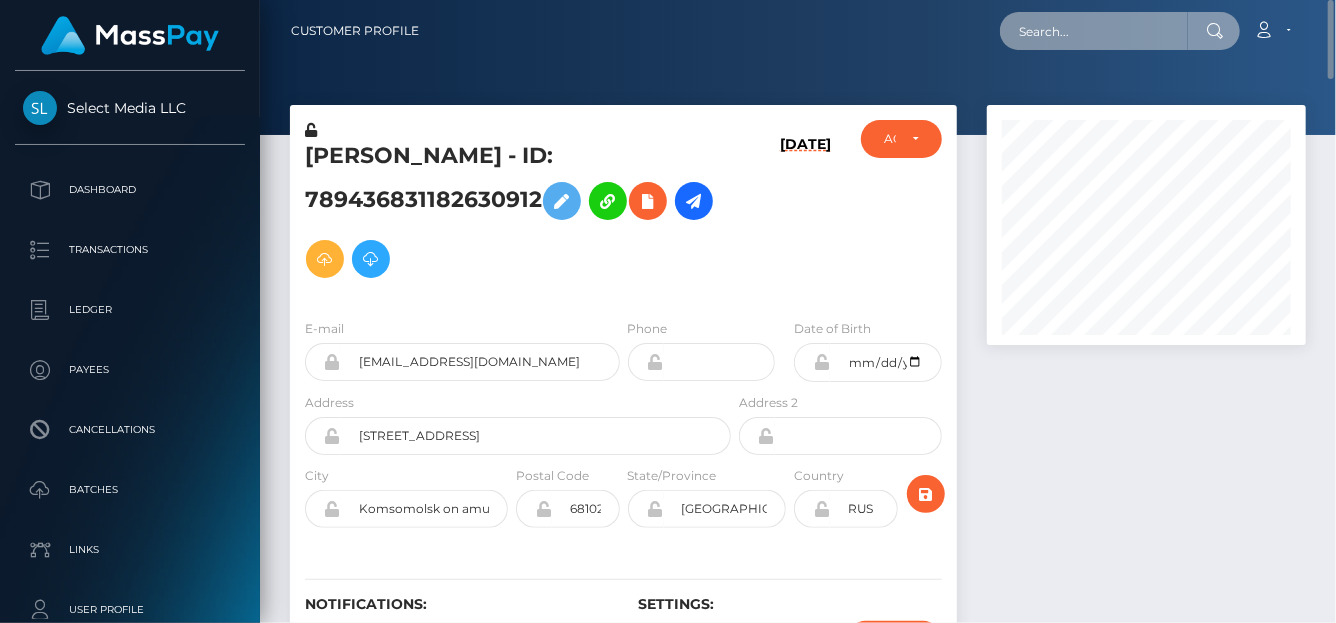 paste on "JACKIE JENNY MORENO" 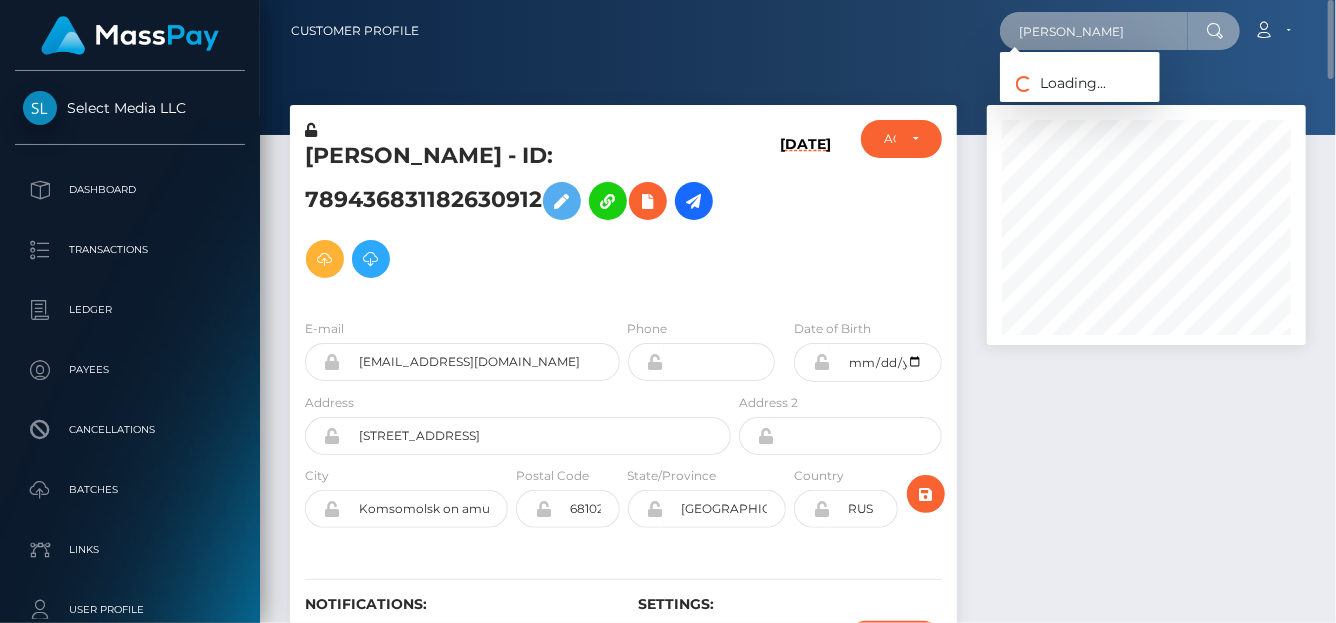 scroll, scrollTop: 0, scrollLeft: 1, axis: horizontal 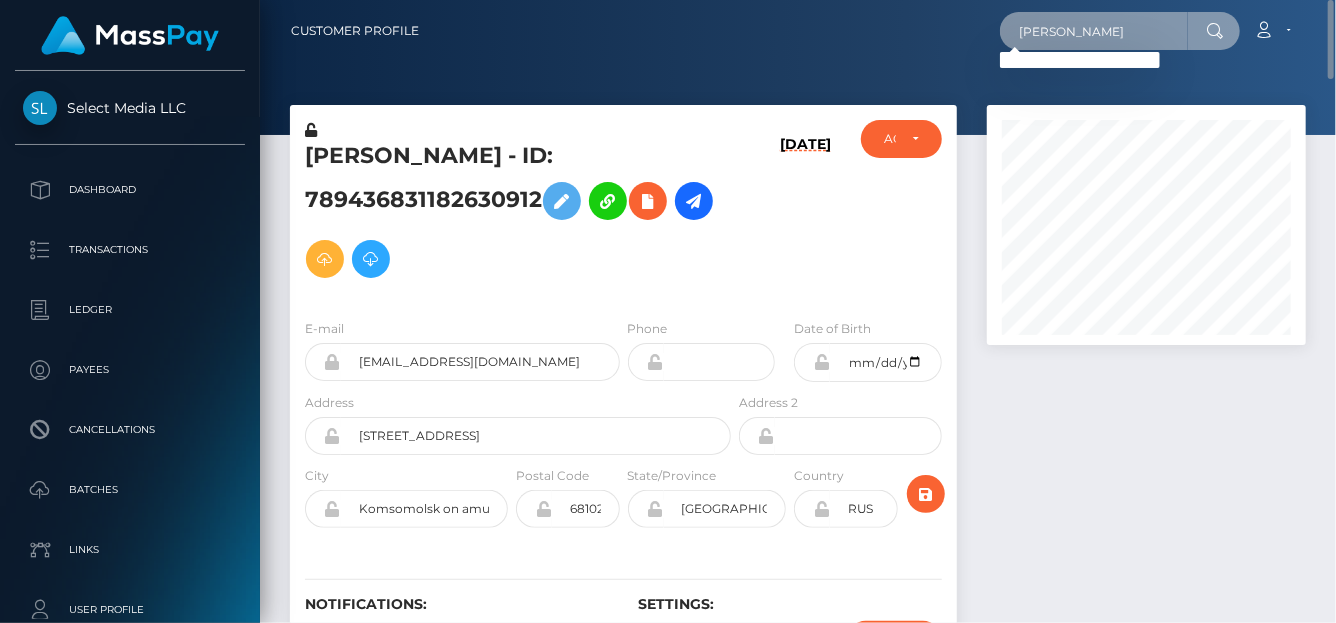 type on "JACKIE JENNY MORENO" 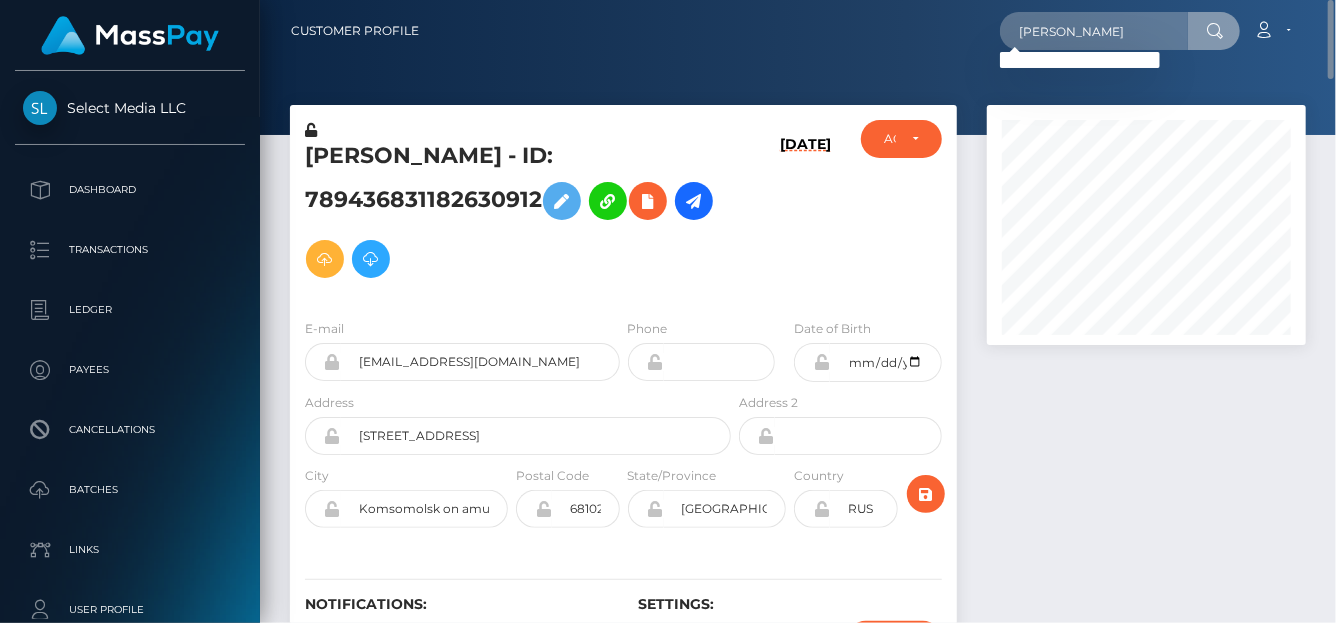 scroll, scrollTop: 0, scrollLeft: 0, axis: both 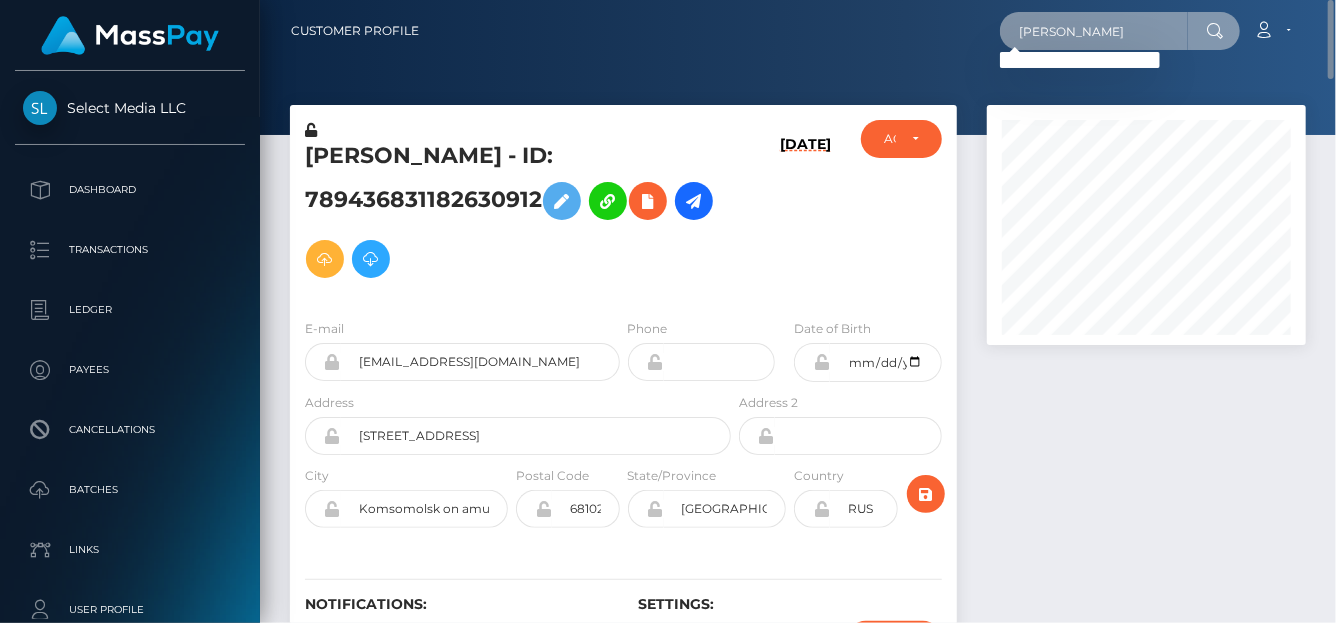 drag, startPoint x: 1019, startPoint y: 28, endPoint x: 1334, endPoint y: 59, distance: 316.52173 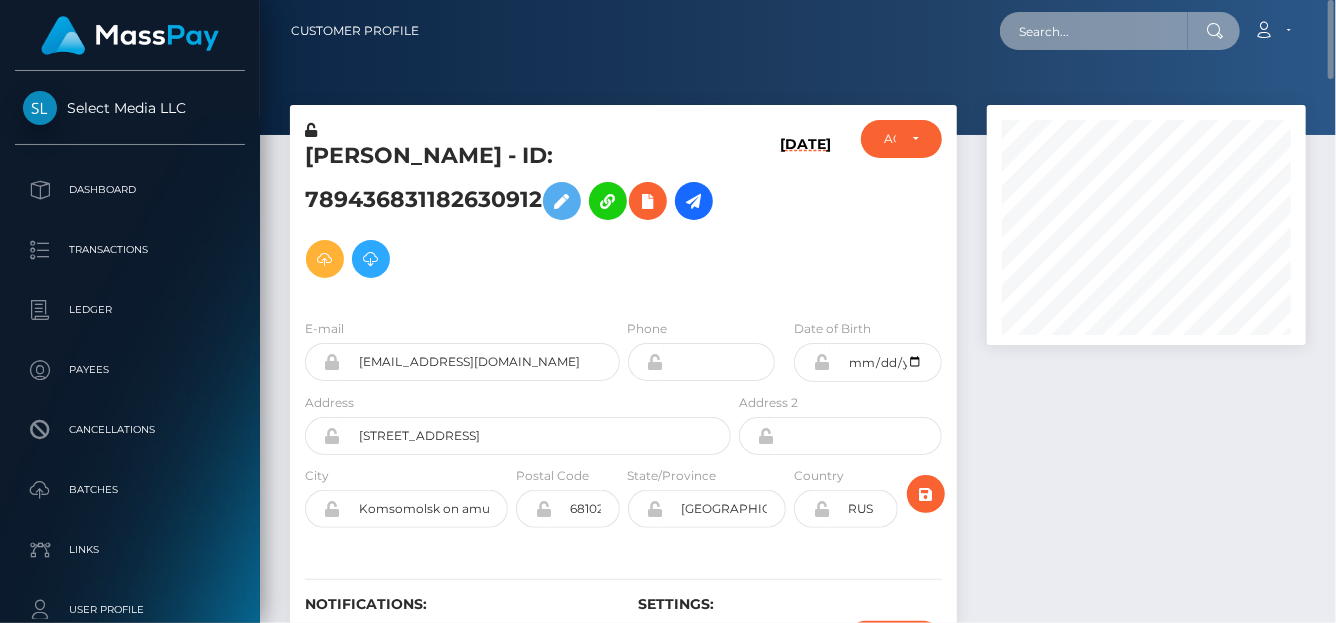 scroll, scrollTop: 0, scrollLeft: 0, axis: both 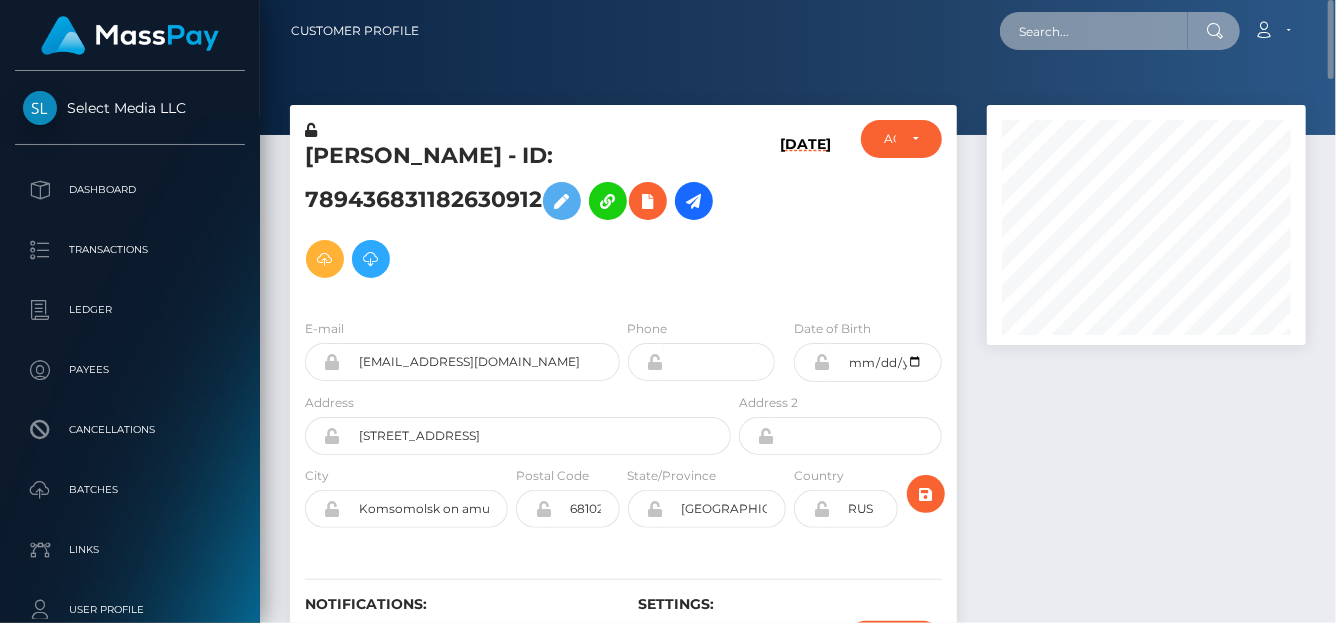 paste on "794663356366598144" 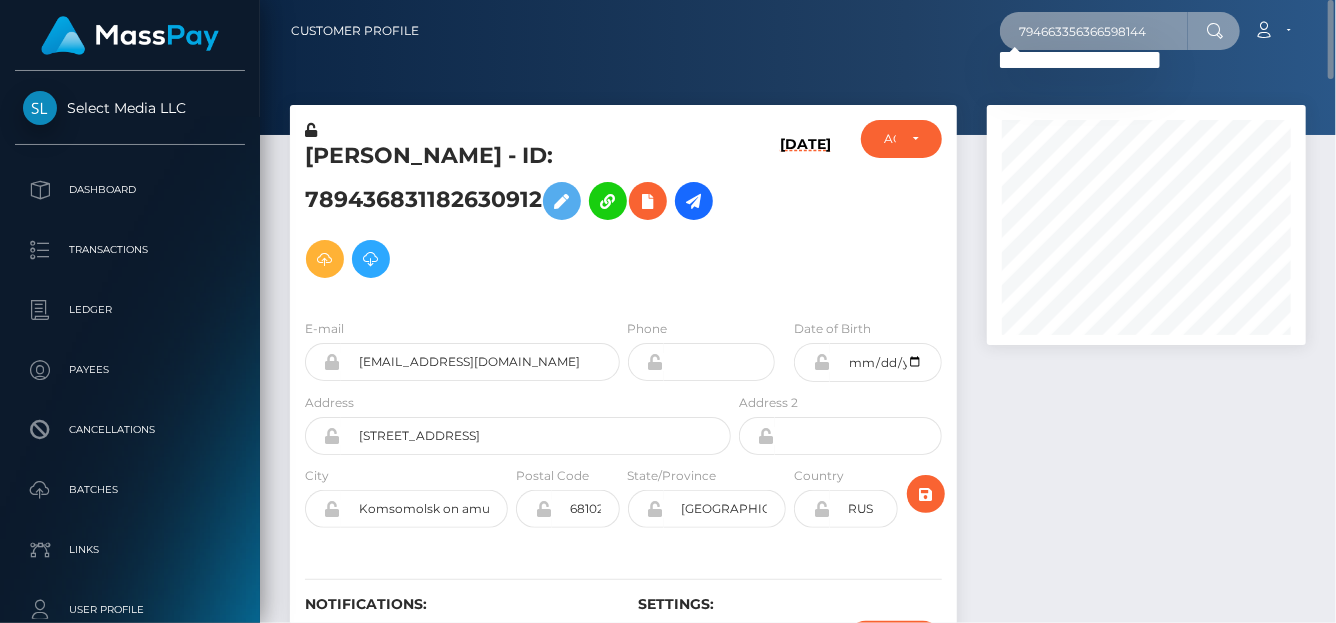 type on "794663356366598144" 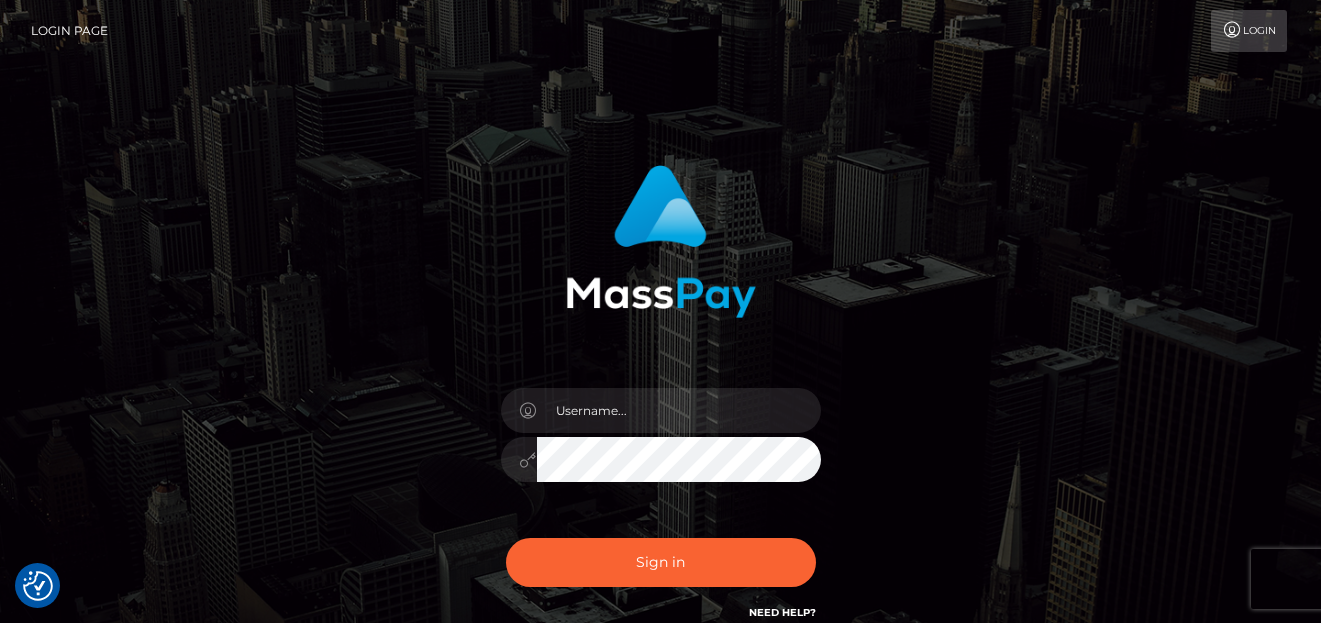 checkbox on "true" 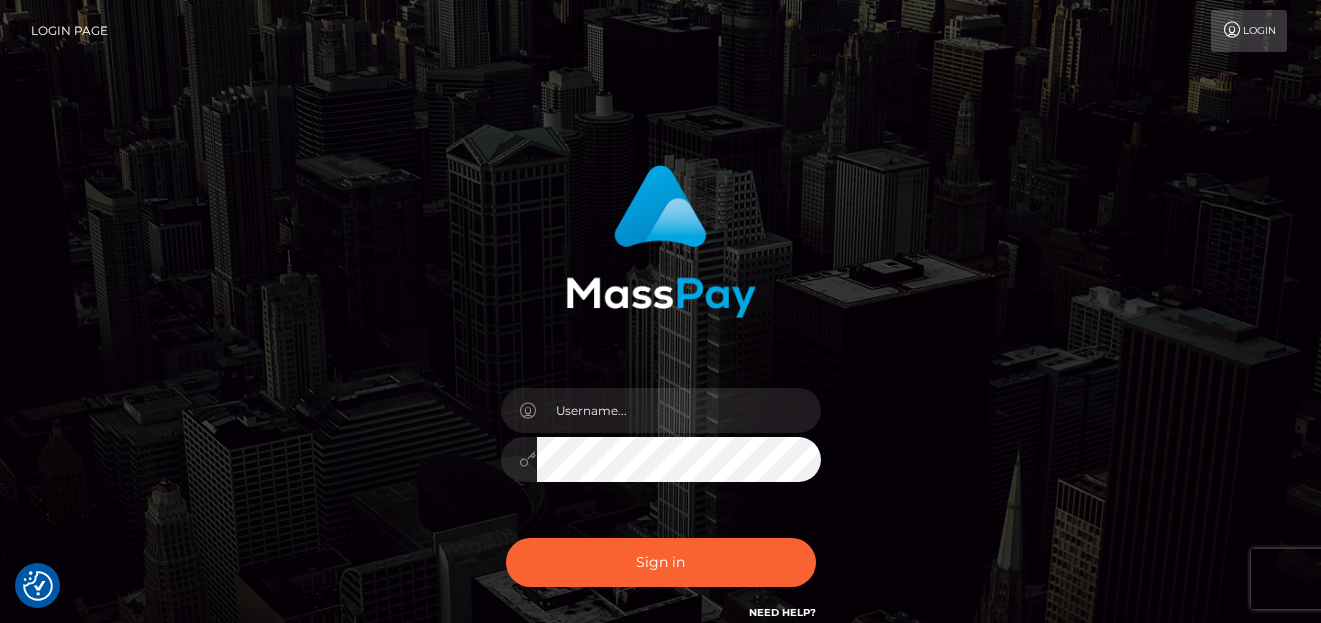 scroll, scrollTop: 0, scrollLeft: 0, axis: both 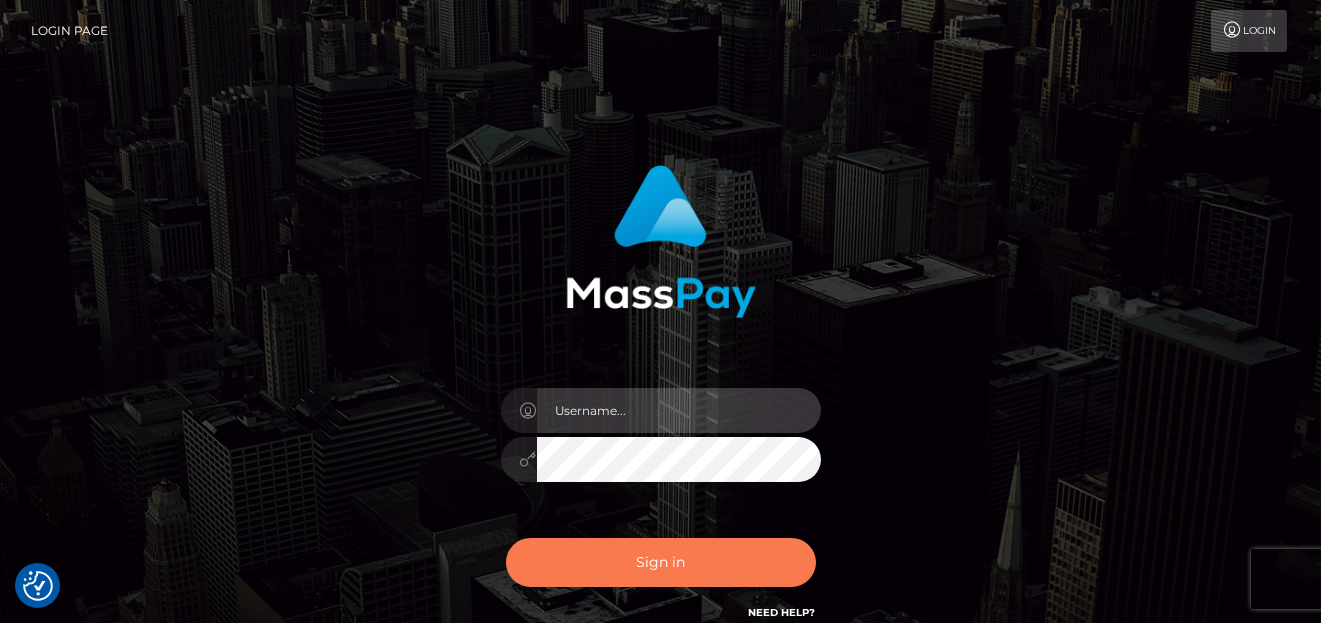 type on "denise" 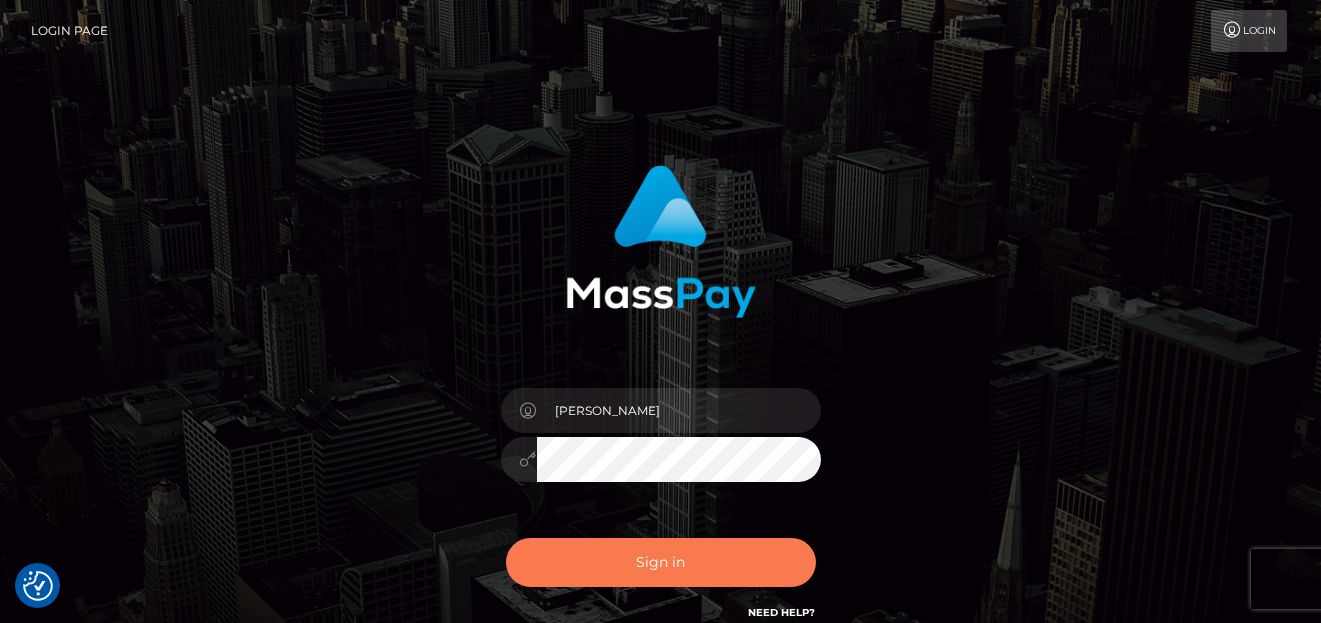 click on "Sign in" at bounding box center (661, 562) 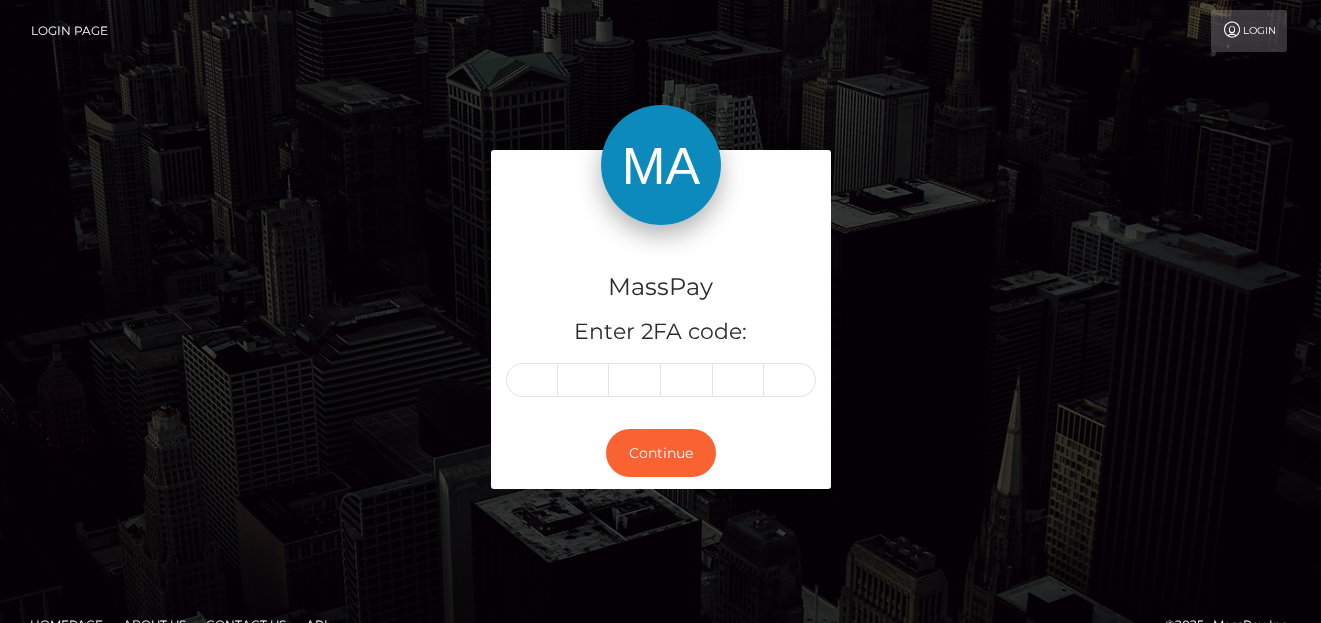 scroll, scrollTop: 0, scrollLeft: 0, axis: both 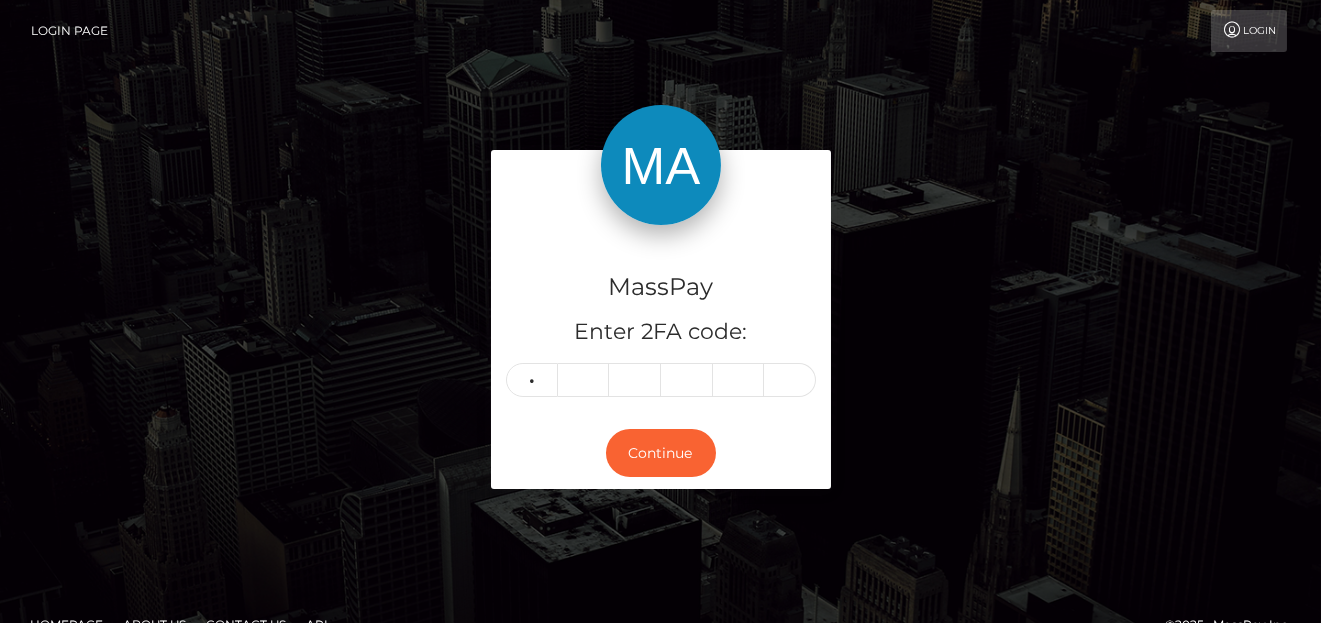 type on "2" 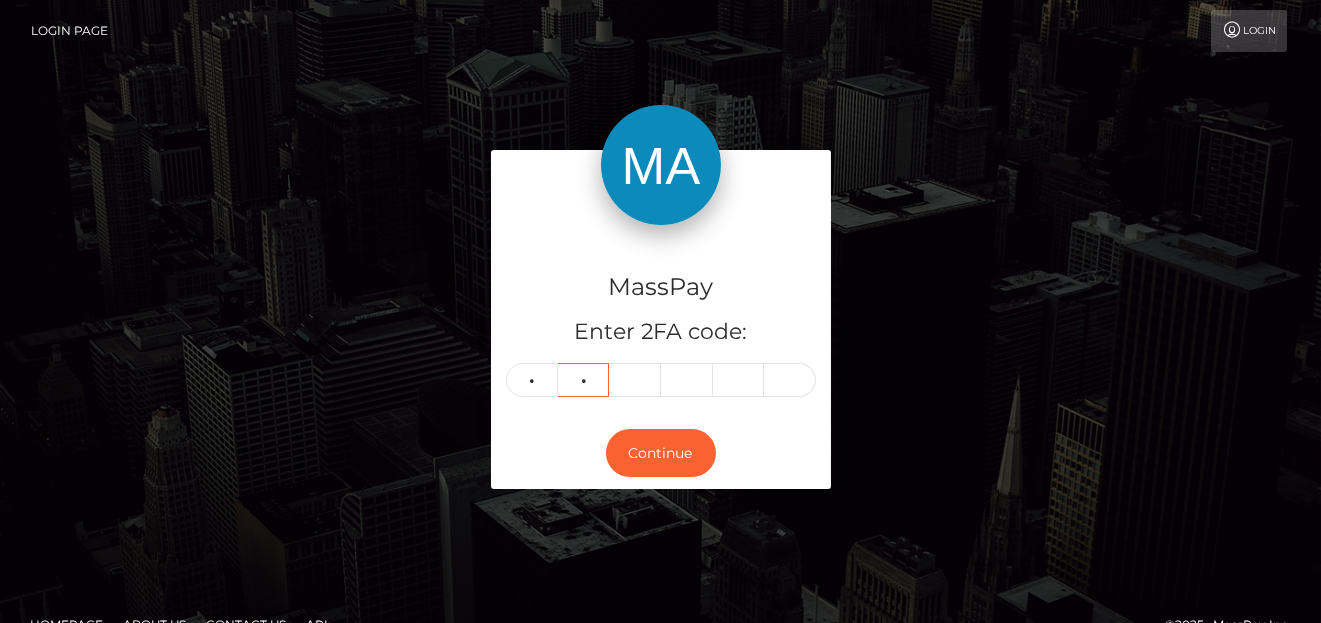 type on "0" 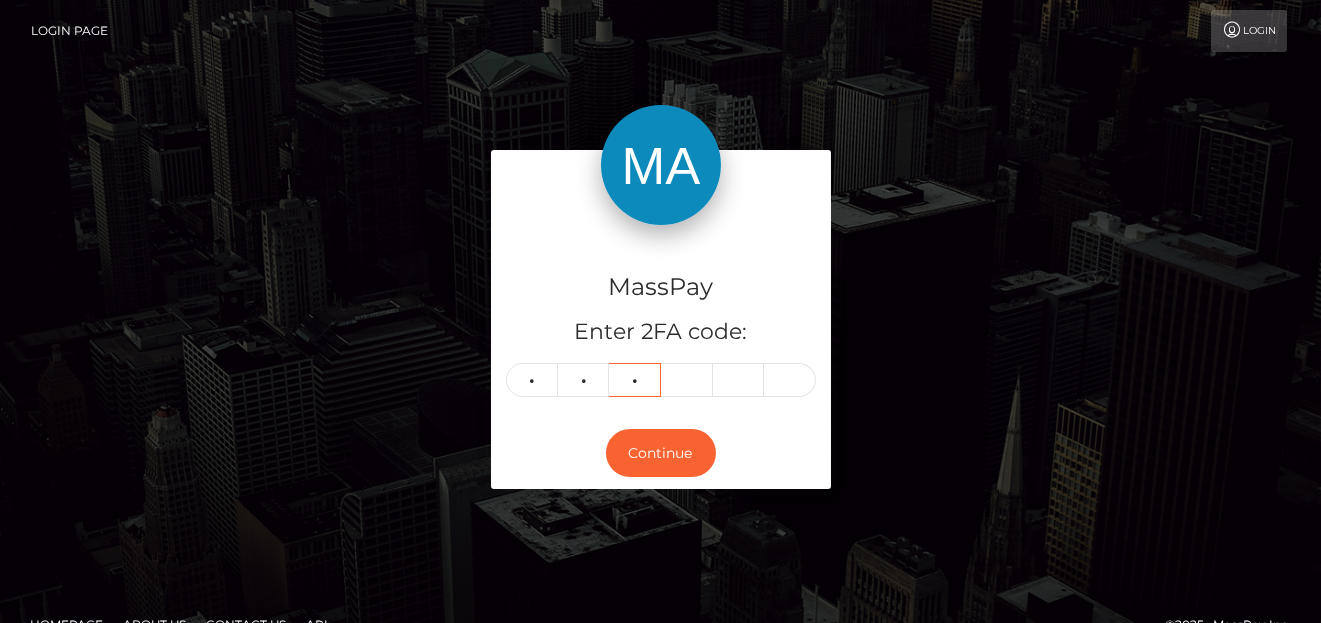 type on "0" 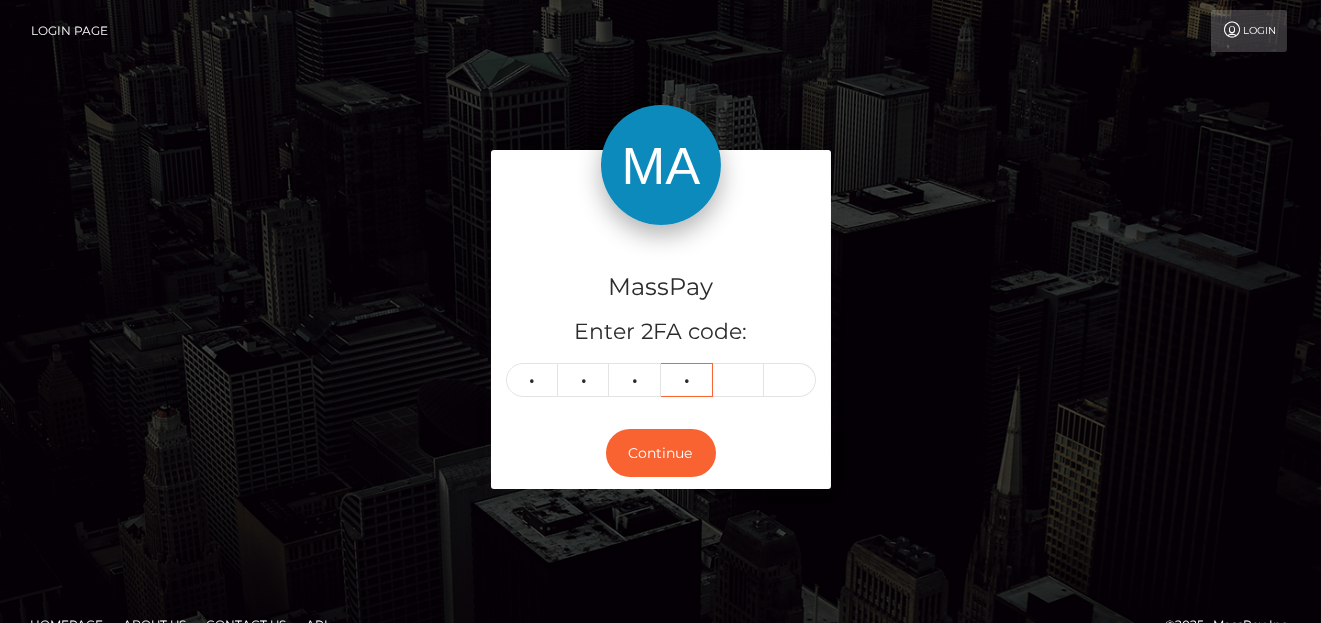 type on "9" 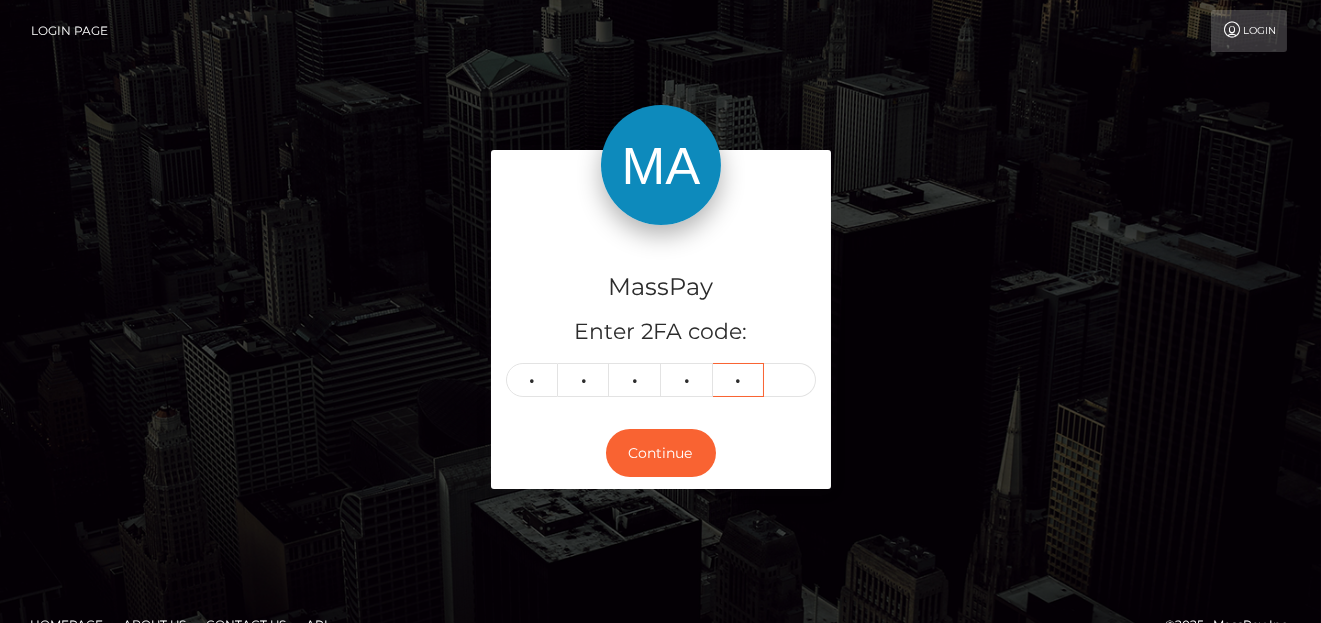 type on "8" 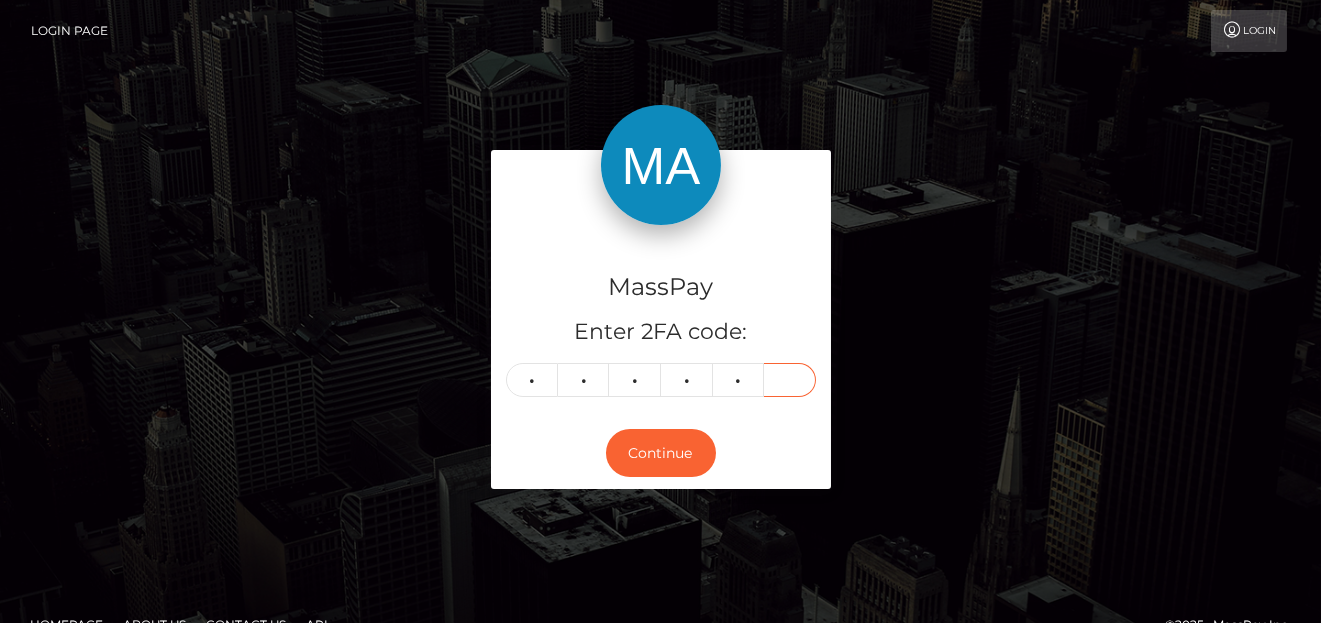 type on "8" 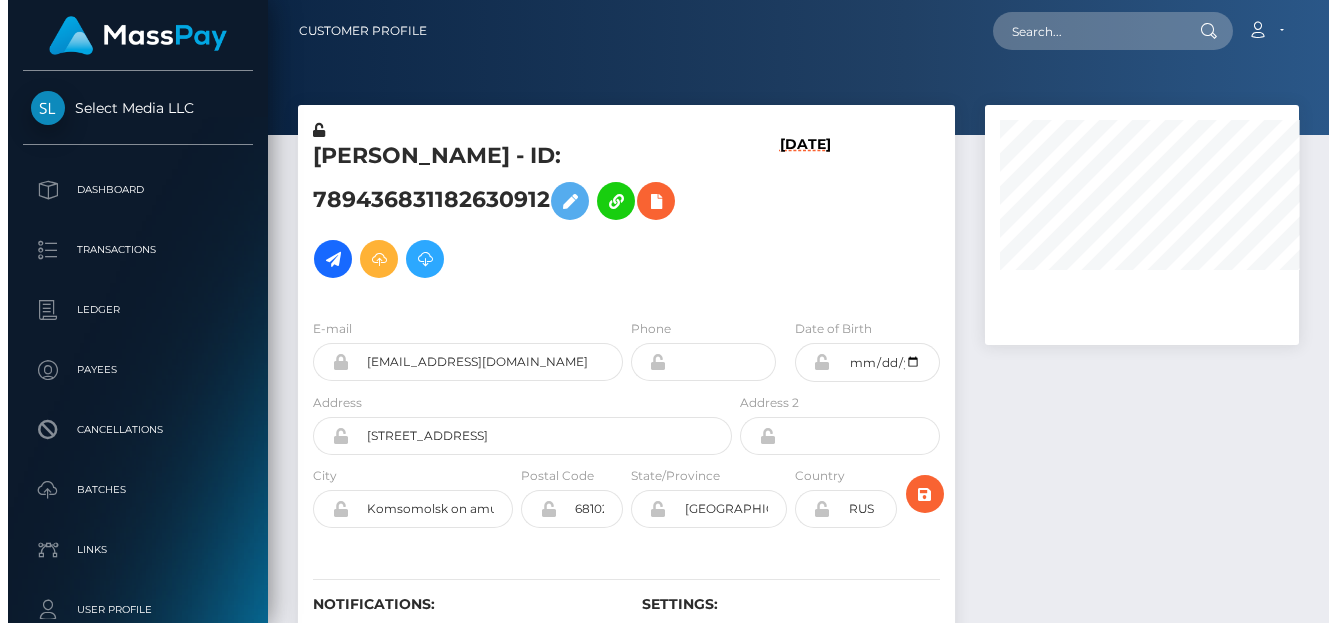 scroll, scrollTop: 0, scrollLeft: 0, axis: both 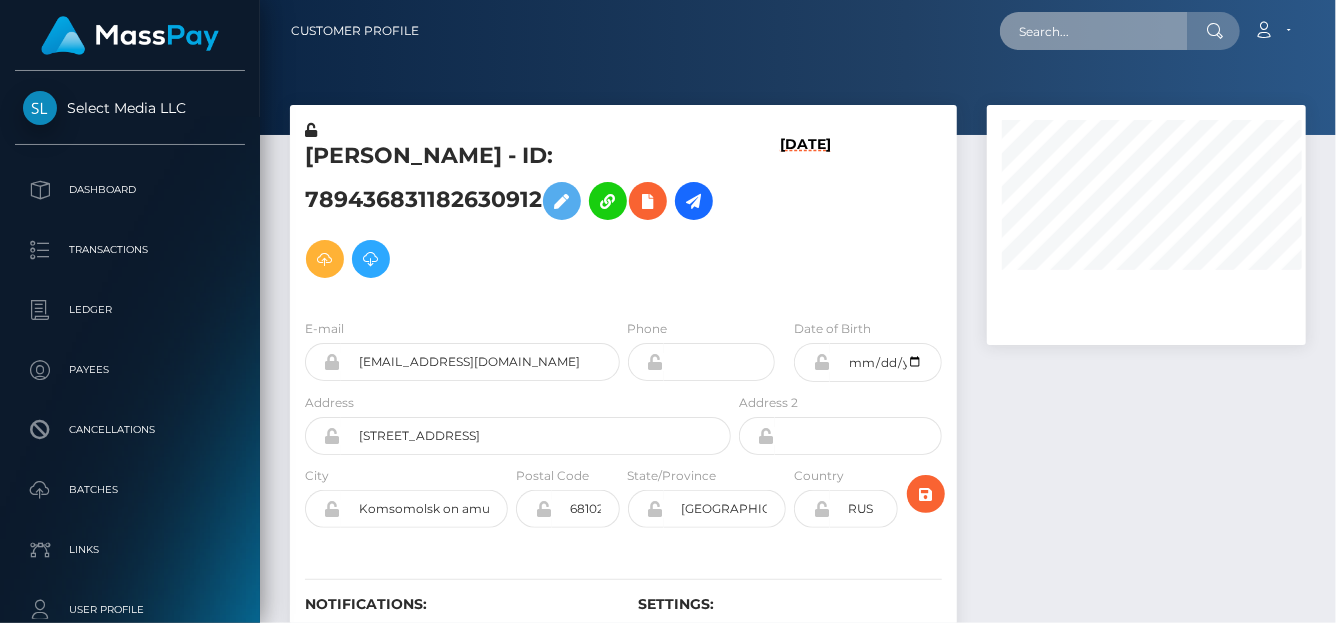 click at bounding box center [1094, 31] 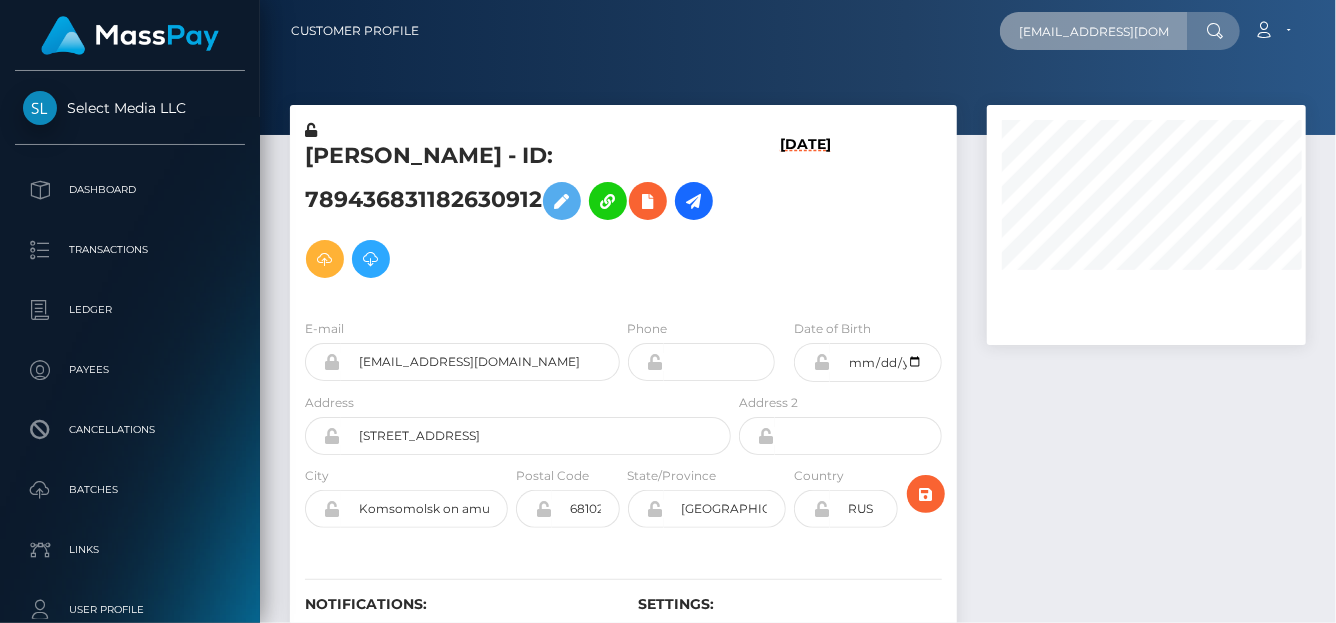 scroll, scrollTop: 0, scrollLeft: 21, axis: horizontal 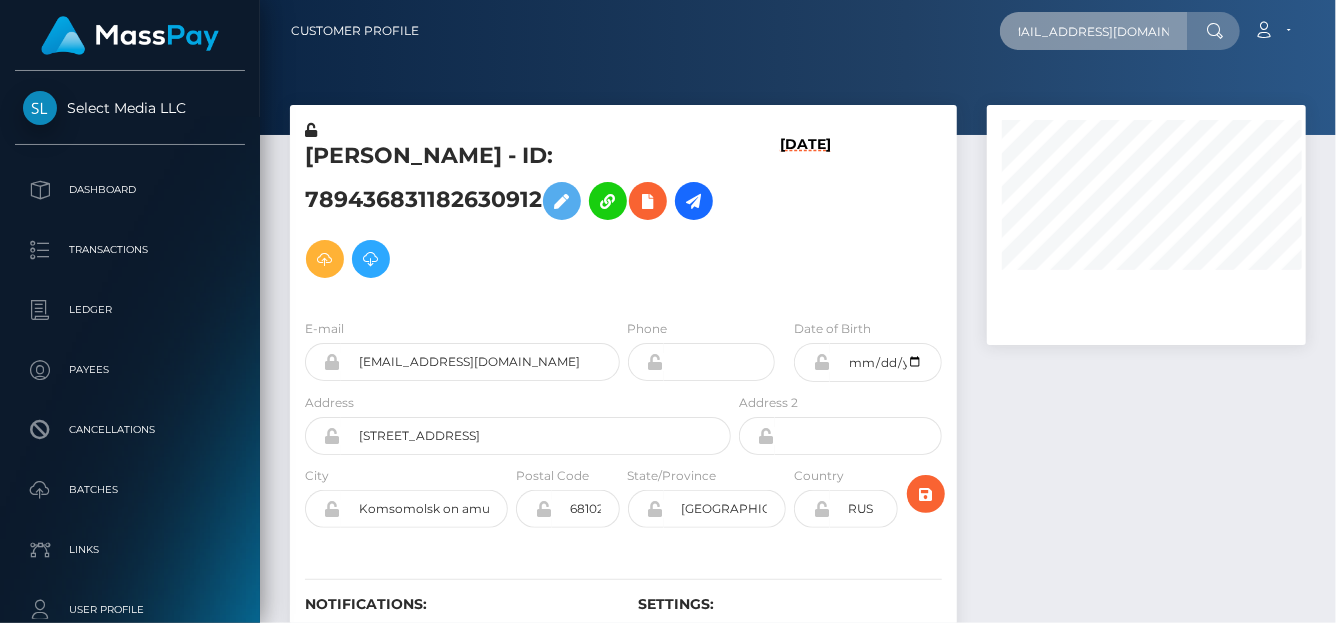 type on "[EMAIL_ADDRESS][DOMAIN_NAME]" 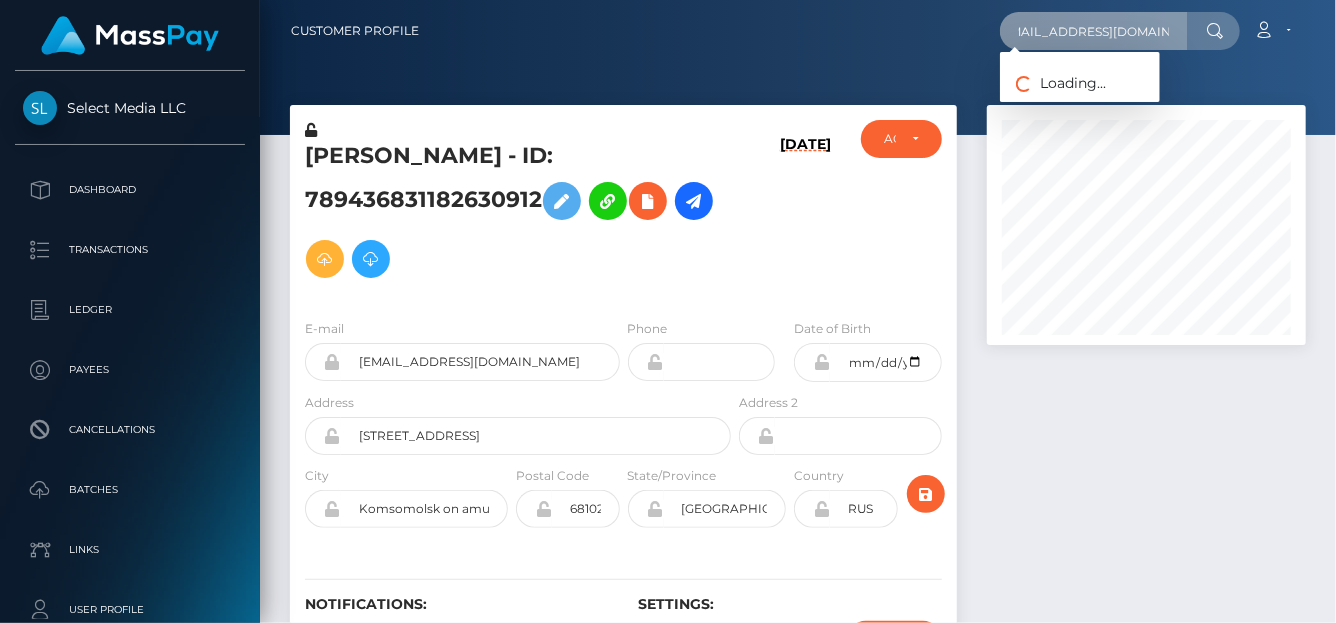 scroll, scrollTop: 999760, scrollLeft: 999681, axis: both 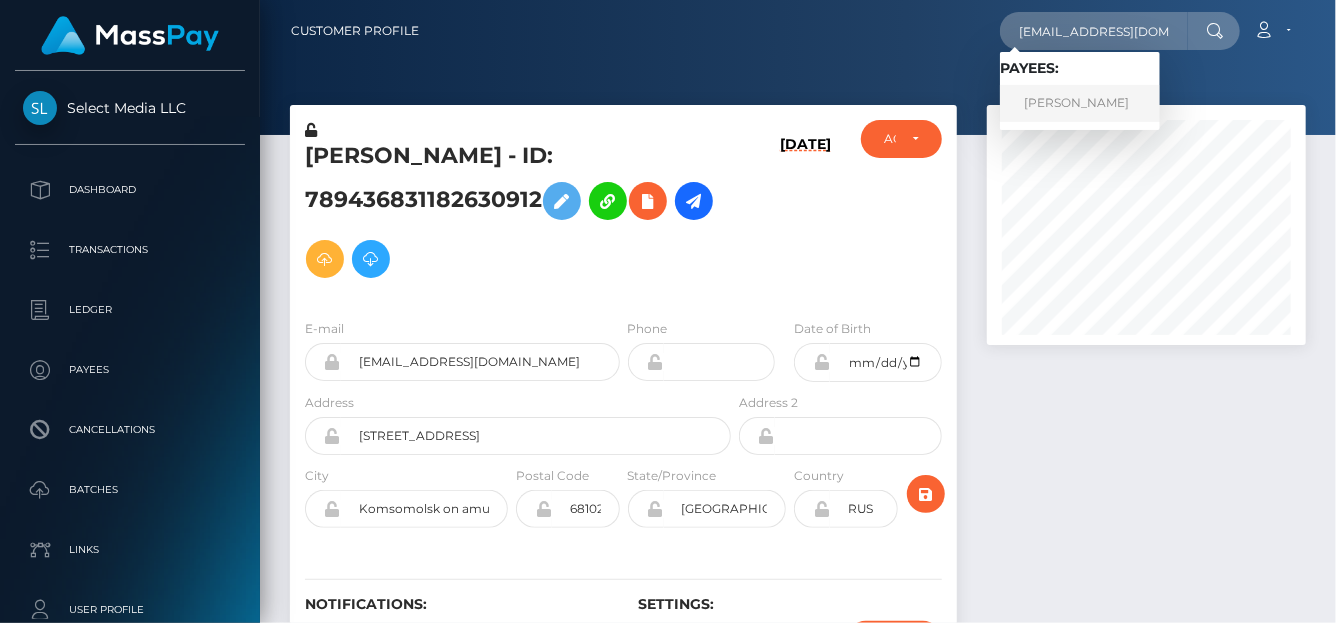 click on "Lydia  Villarreal" at bounding box center (1080, 103) 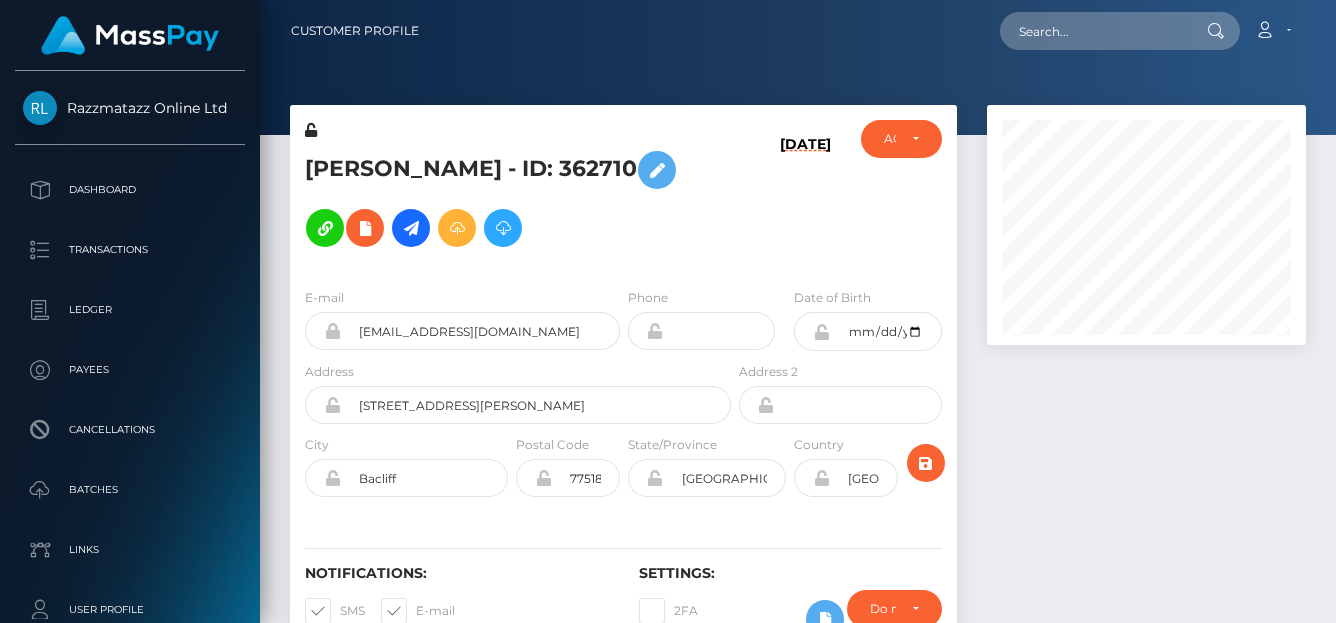 scroll, scrollTop: 0, scrollLeft: 0, axis: both 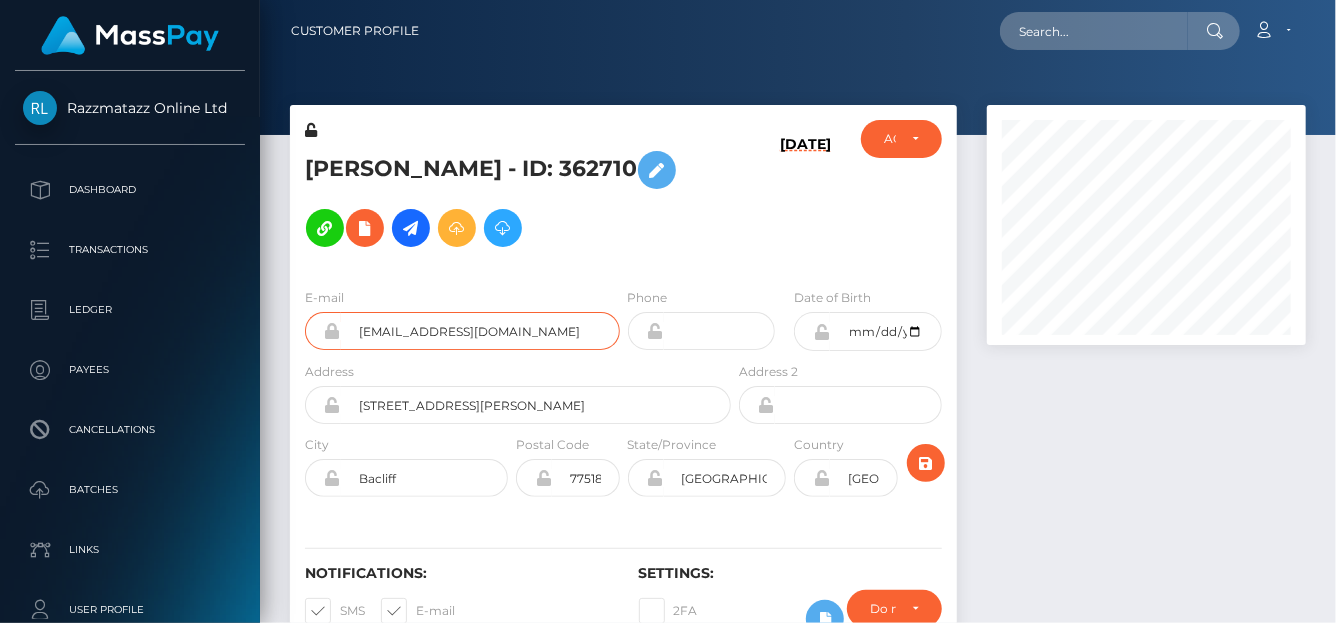 drag, startPoint x: 559, startPoint y: 331, endPoint x: 317, endPoint y: 311, distance: 242.82504 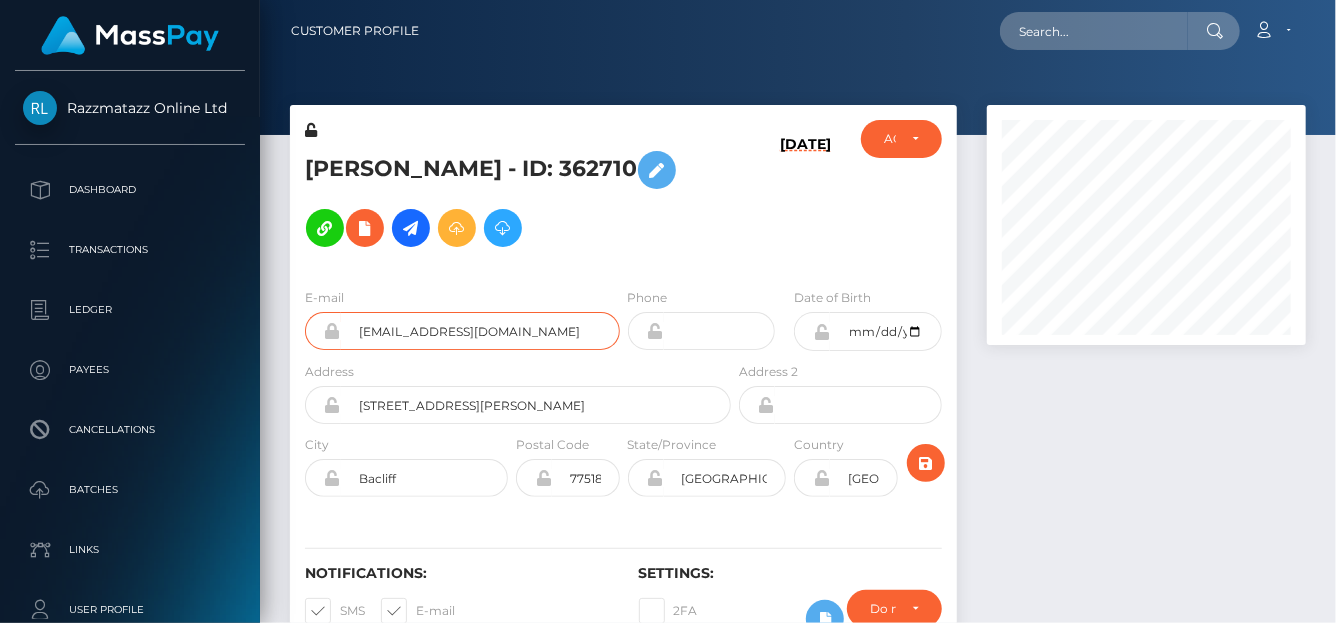 click on "[EMAIL_ADDRESS][DOMAIN_NAME]" at bounding box center (462, 331) 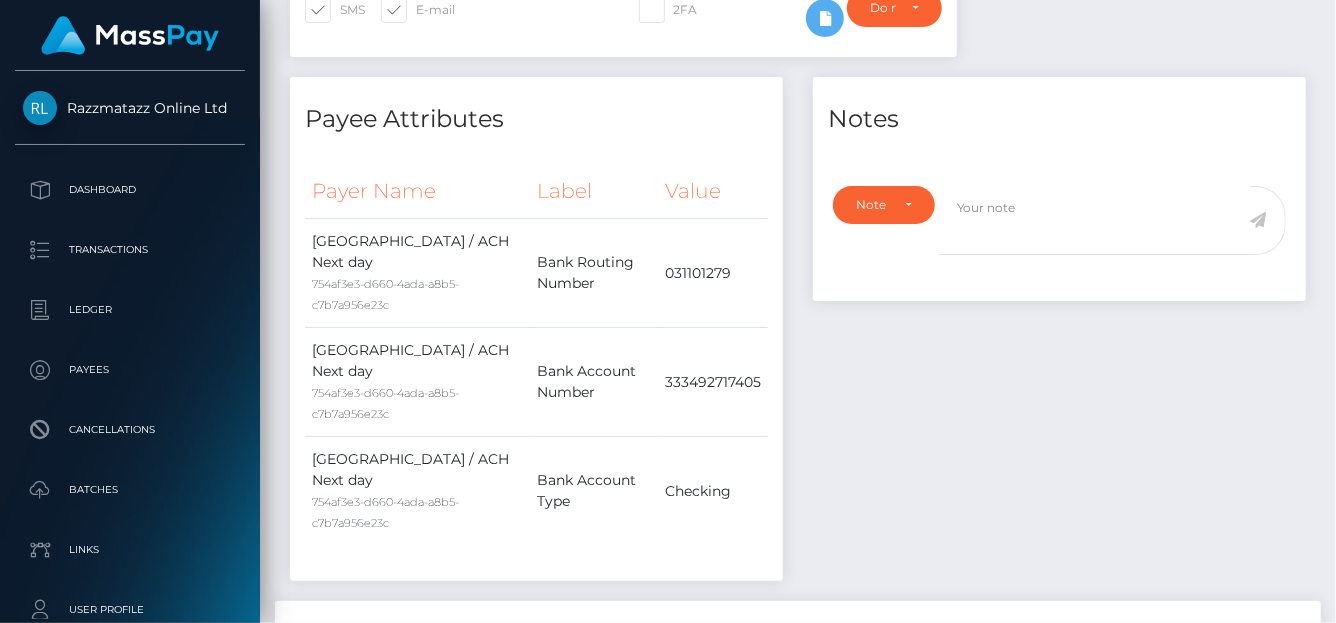 scroll, scrollTop: 1019, scrollLeft: 0, axis: vertical 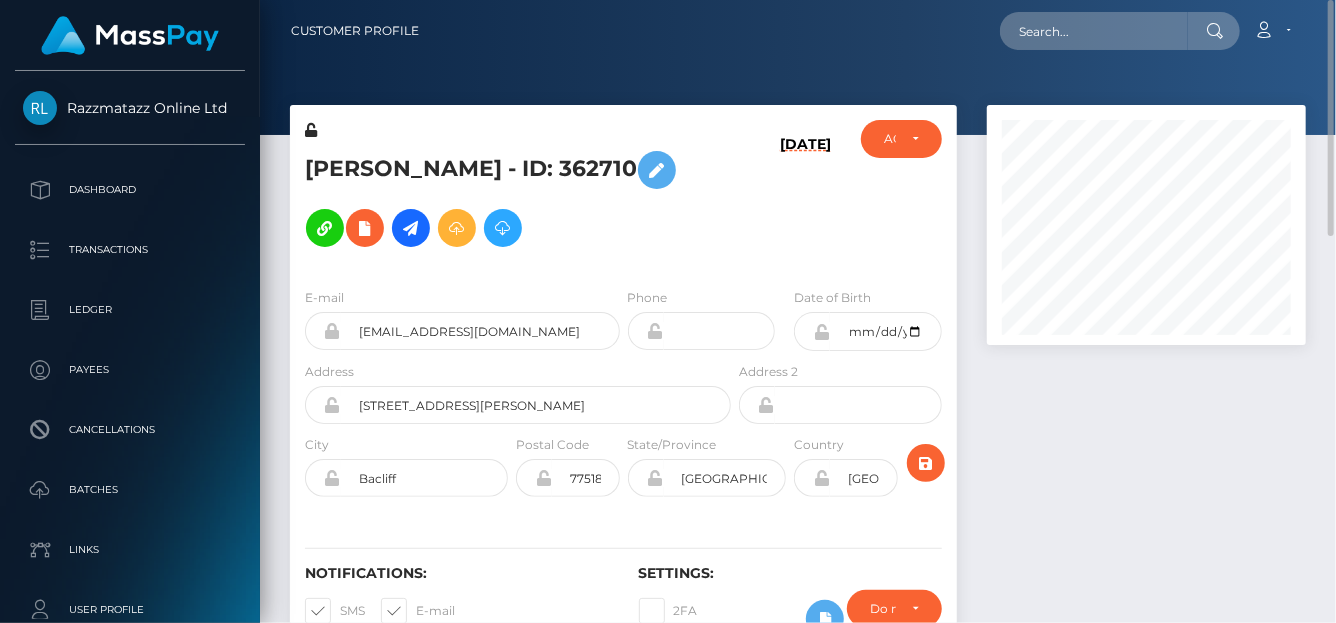 drag, startPoint x: 301, startPoint y: 173, endPoint x: 608, endPoint y: 141, distance: 308.66324 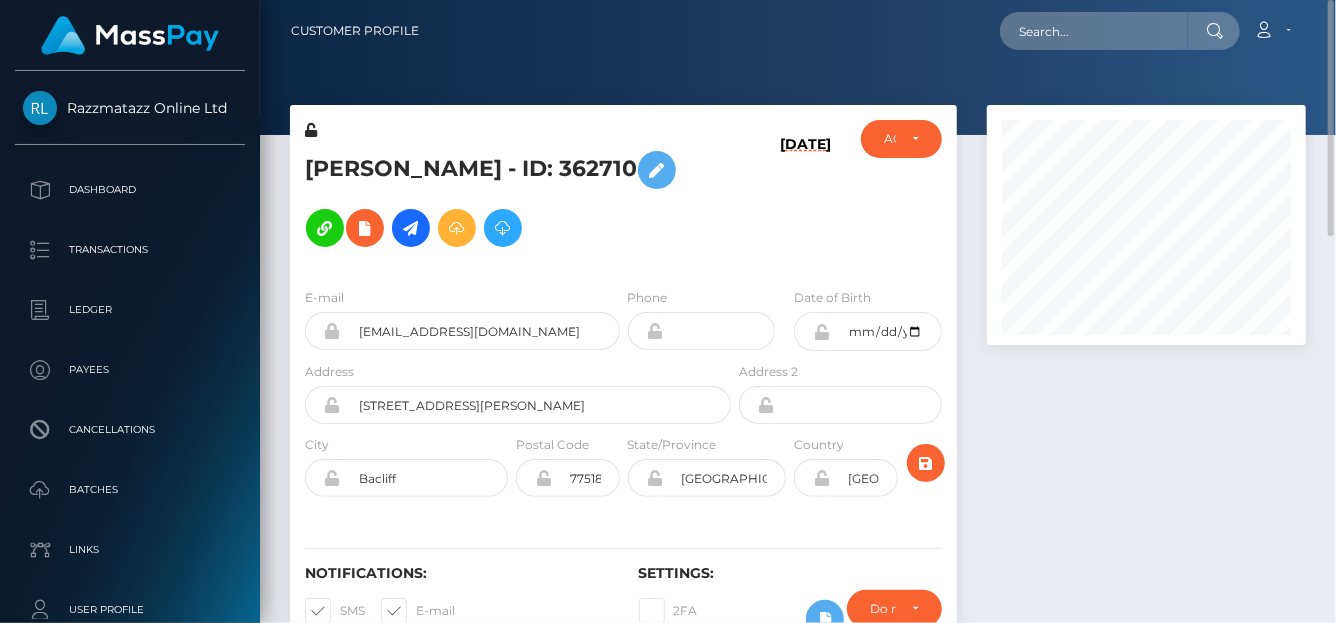 click on "Lydia  Villarreal
- ID: 362710" at bounding box center [512, 196] 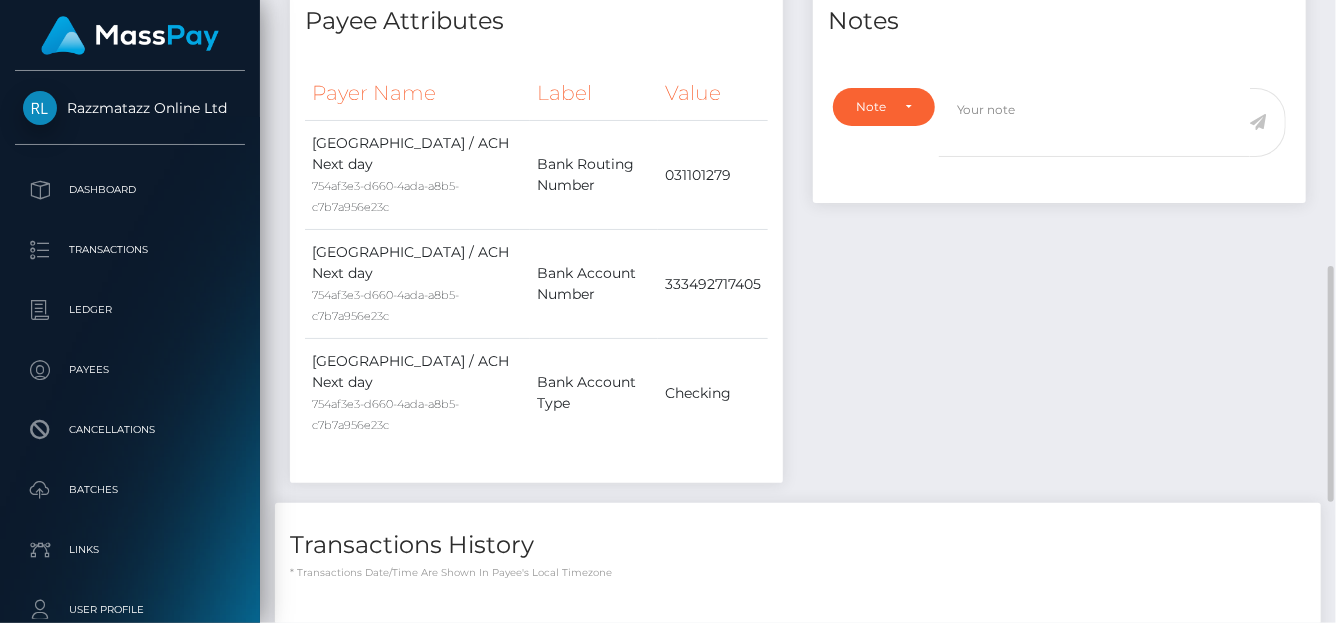 scroll, scrollTop: 1019, scrollLeft: 0, axis: vertical 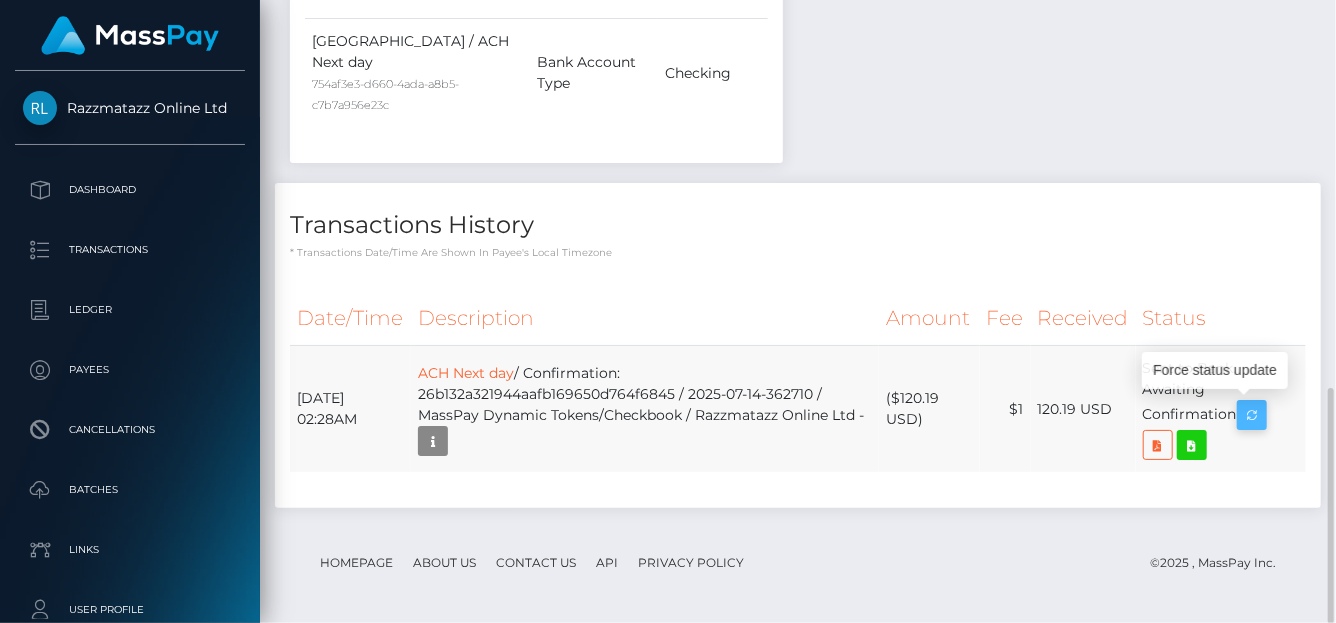 click at bounding box center [1252, 415] 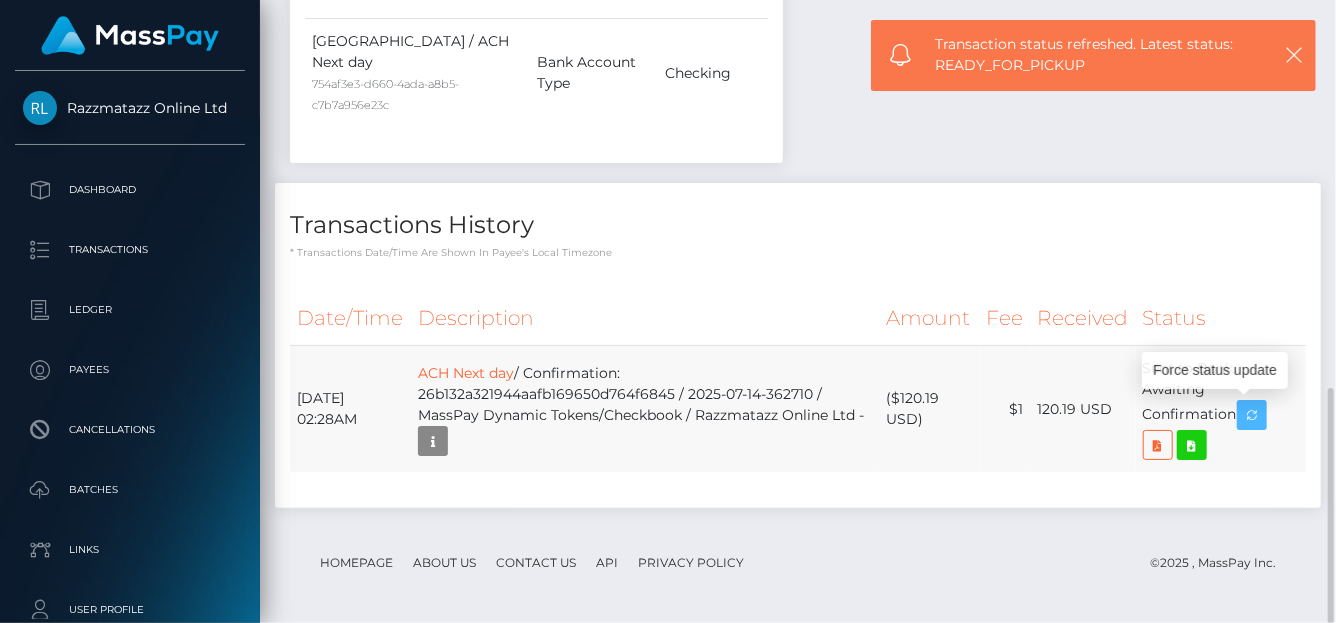 type 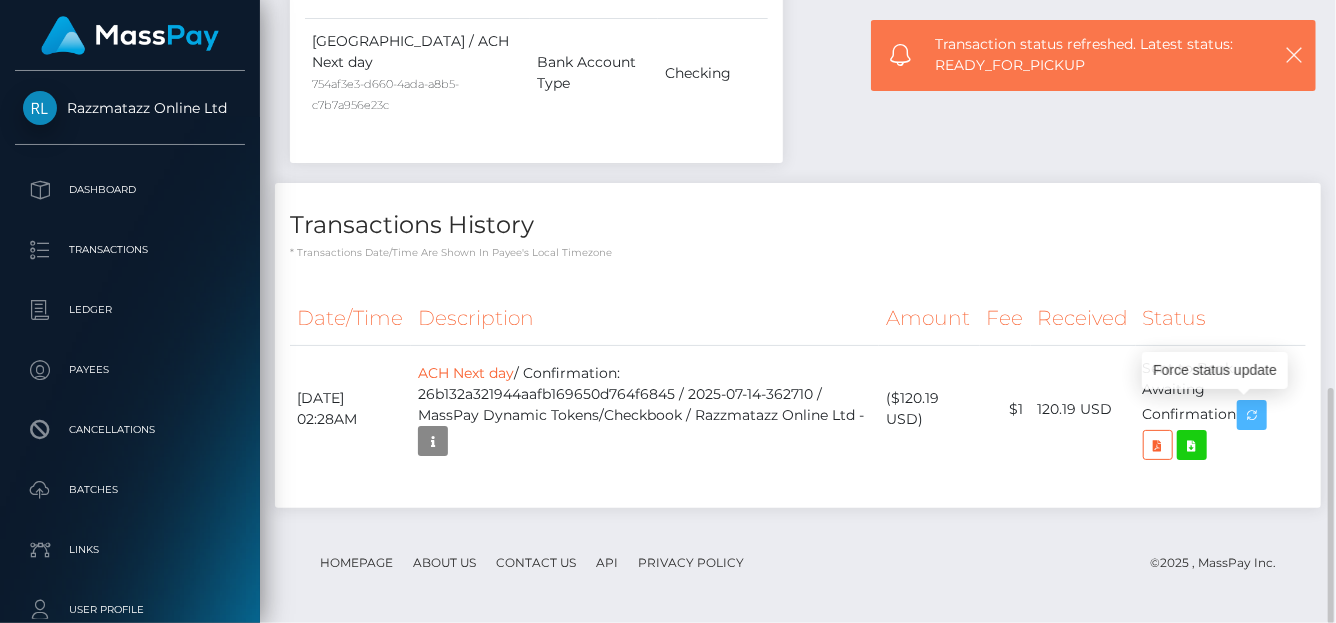 scroll, scrollTop: 240, scrollLeft: 319, axis: both 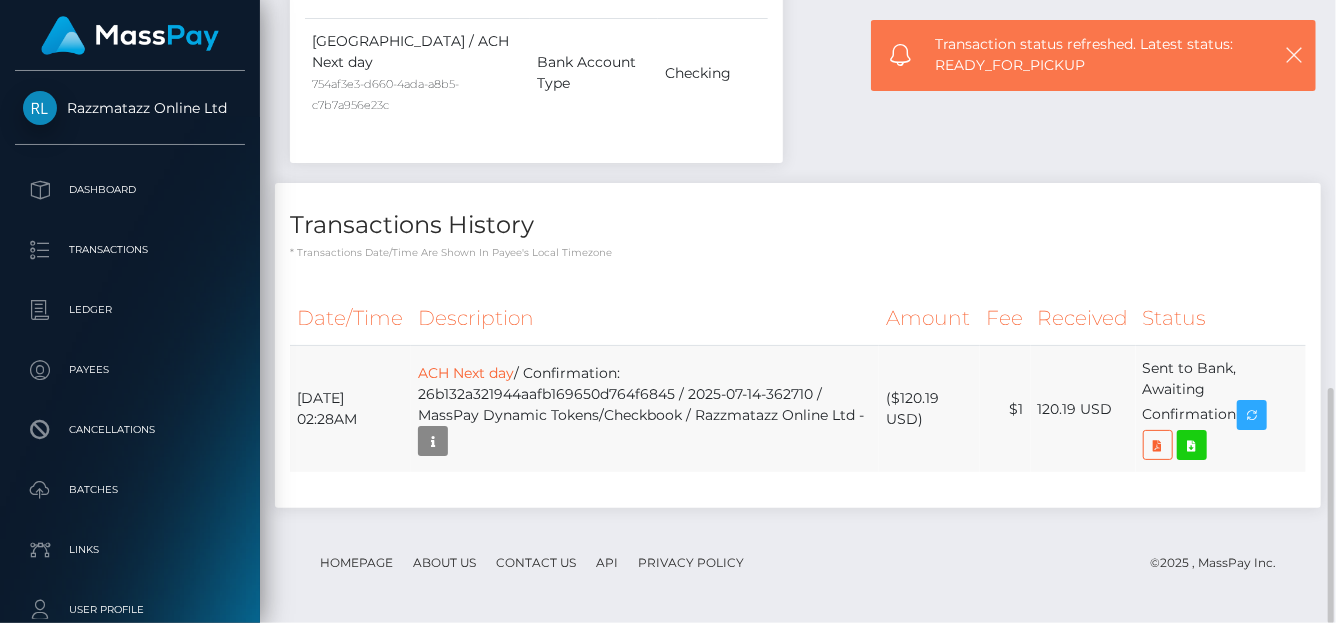drag, startPoint x: 950, startPoint y: 388, endPoint x: 896, endPoint y: 396, distance: 54.589375 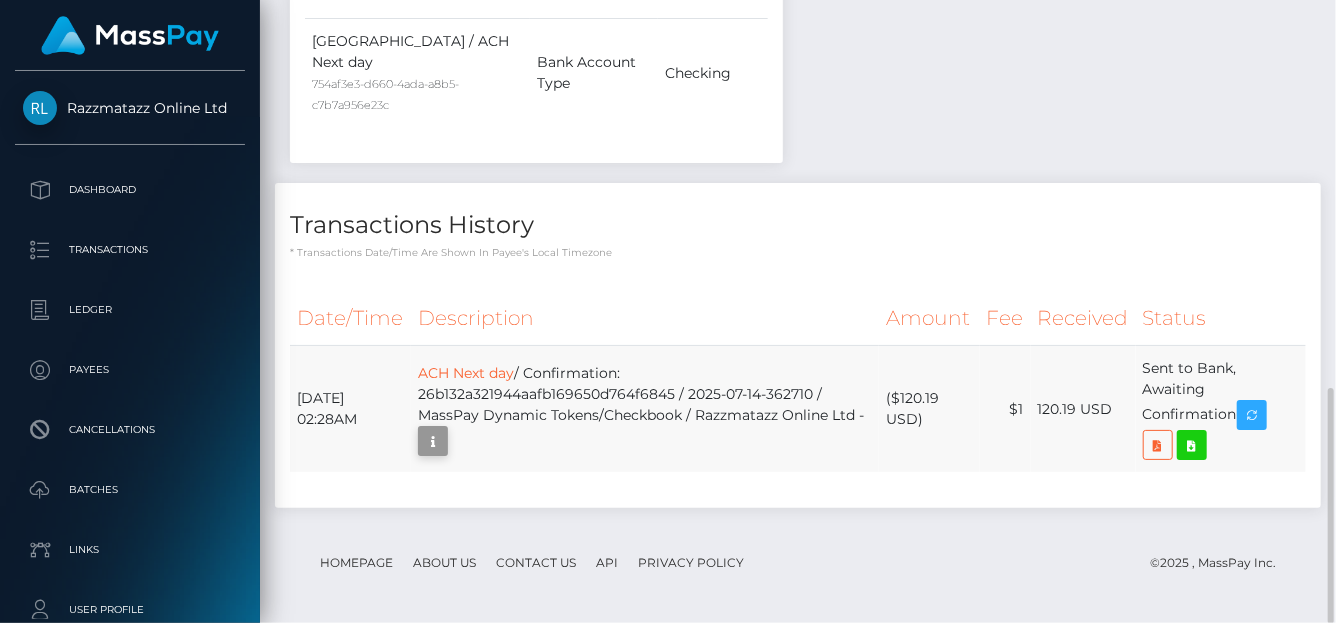 scroll, scrollTop: 240, scrollLeft: 319, axis: both 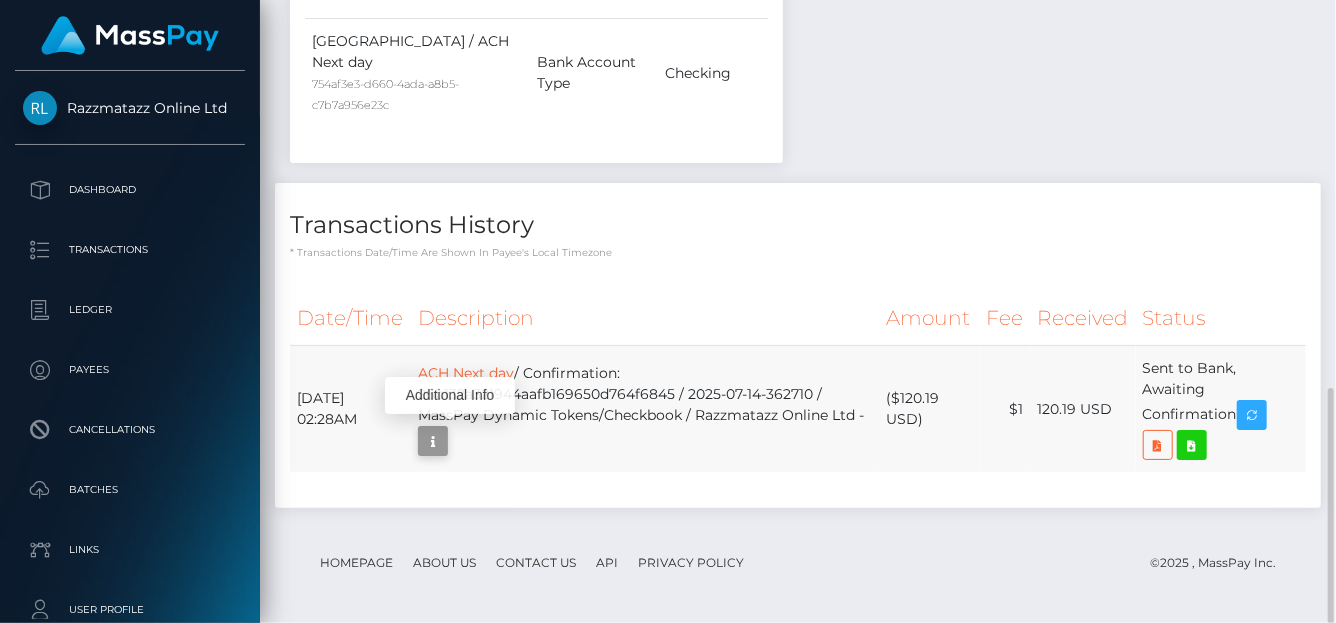 click at bounding box center (433, 441) 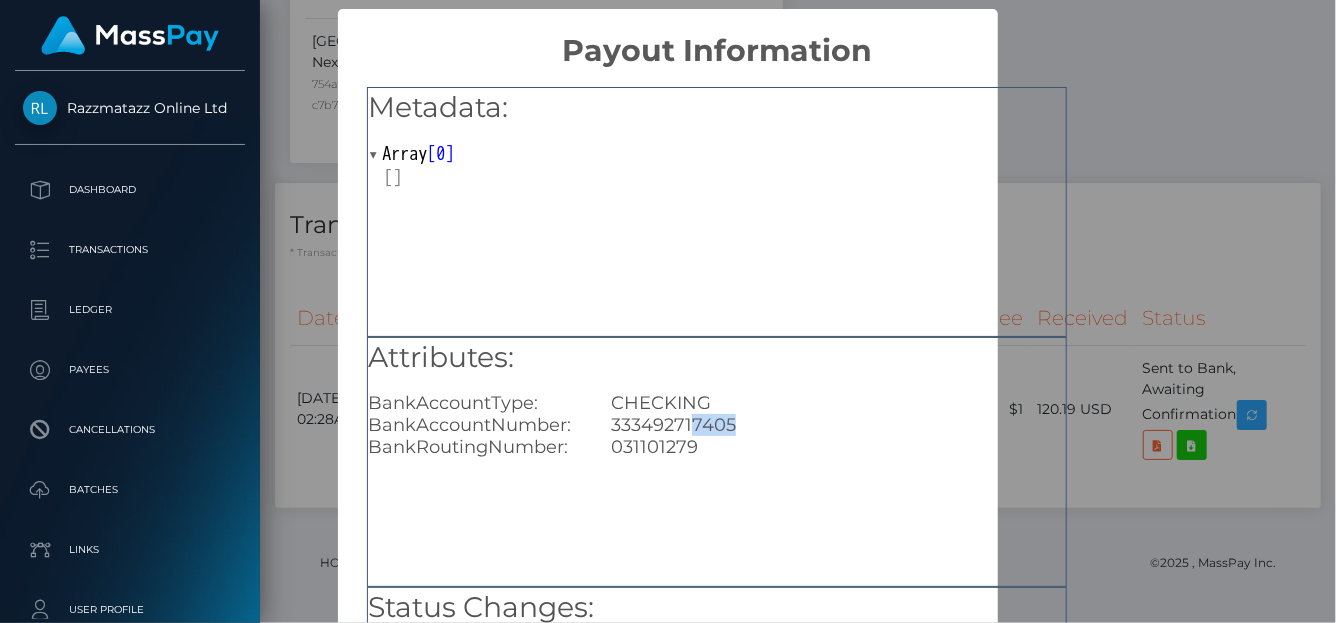 drag, startPoint x: 729, startPoint y: 420, endPoint x: 690, endPoint y: 423, distance: 39.115215 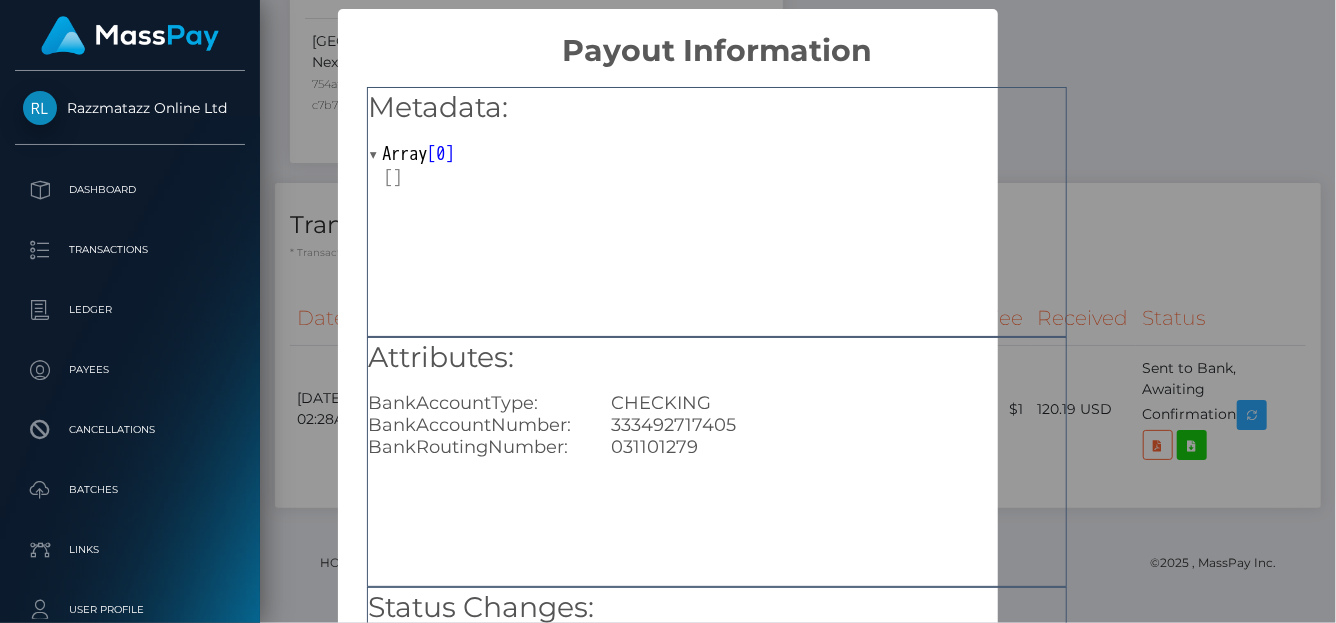 click on "× Payout Information Metadata: Array [ 0 ] Attributes: BankAccountType: CHECKING BankAccountNumber: 333492717405 BankRoutingNumber: 031101279 Status Changes: 2025-07-14 00:26:36.472 Sent to Bank, Awaiting Confirmation 2025-07-14 00:26:36.000 Processing OK No Cancel" at bounding box center (668, 311) 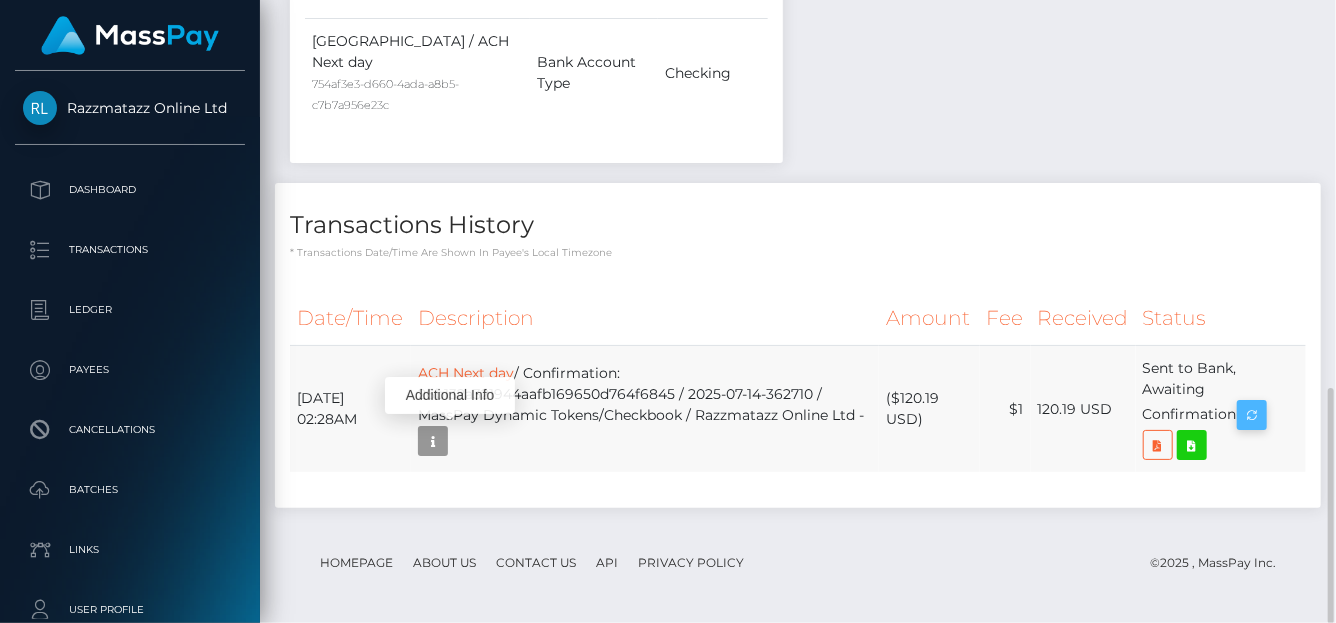 scroll, scrollTop: 240, scrollLeft: 319, axis: both 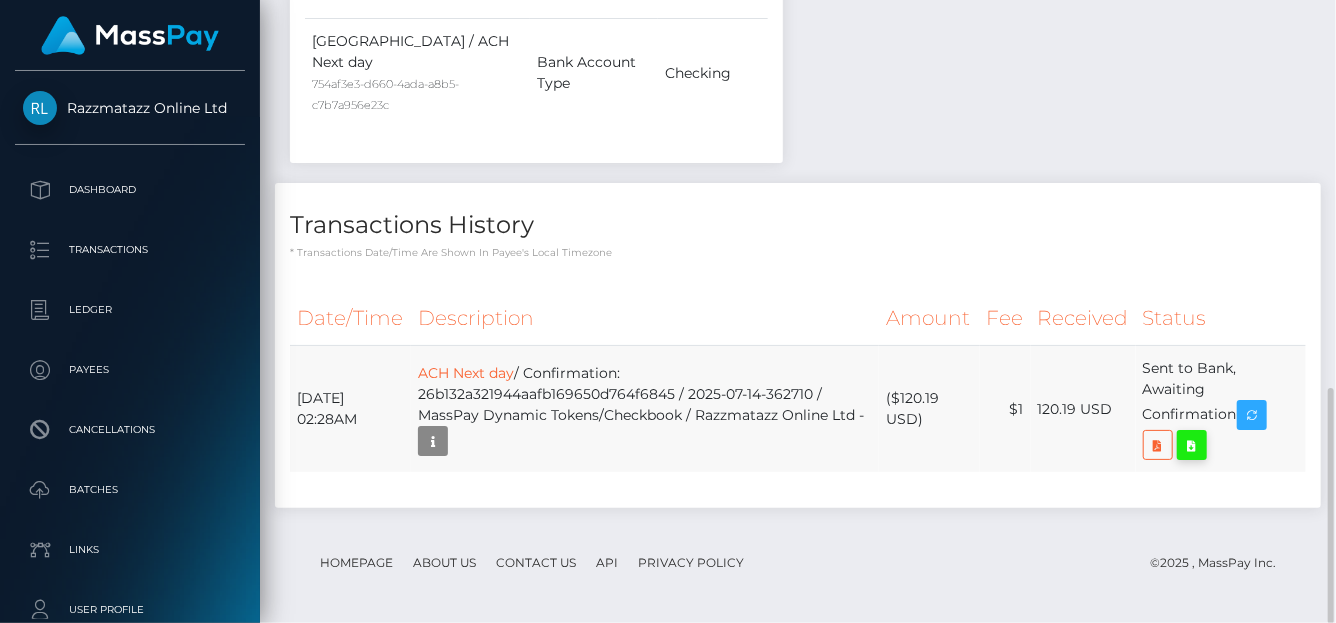 click at bounding box center [1192, 445] 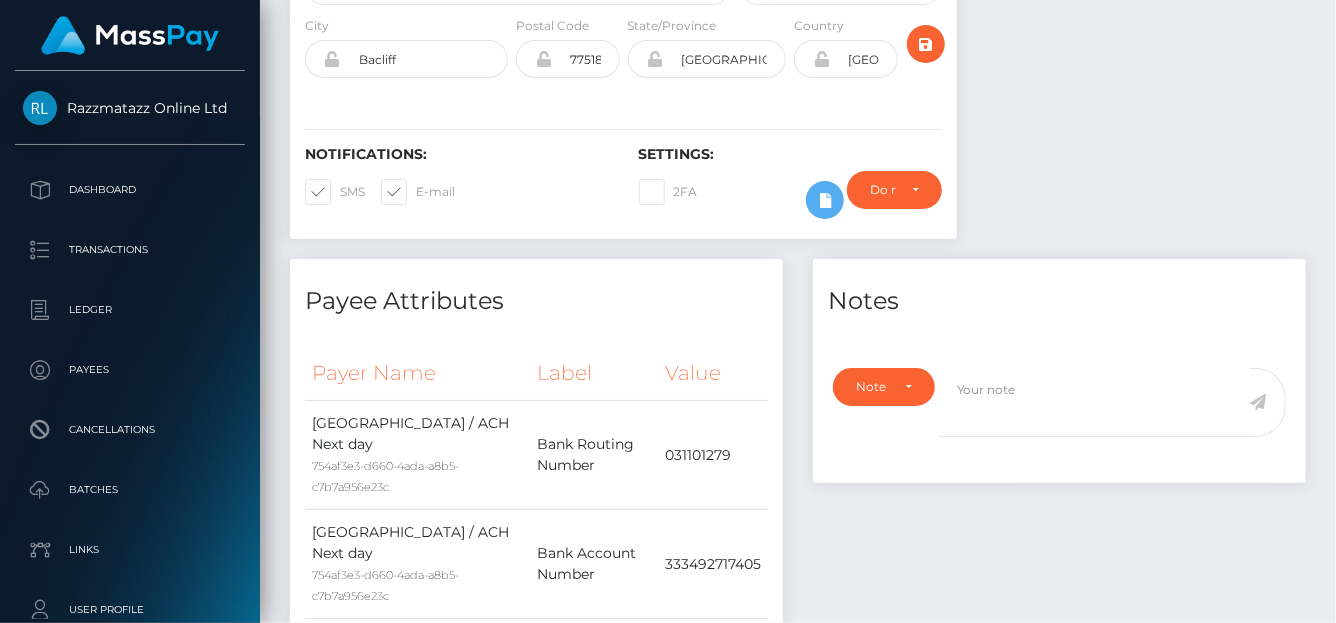 scroll, scrollTop: 0, scrollLeft: 0, axis: both 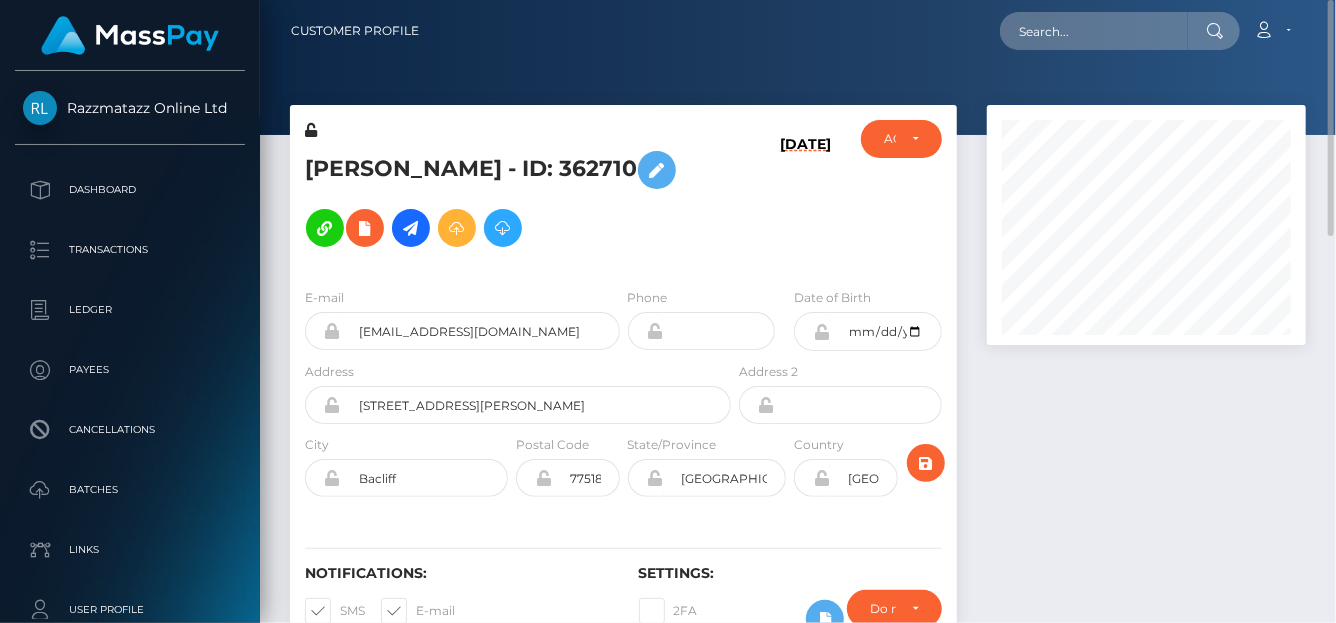 click on "Loading...
Loading...
Account
Edit Profile Logout" at bounding box center (870, 31) 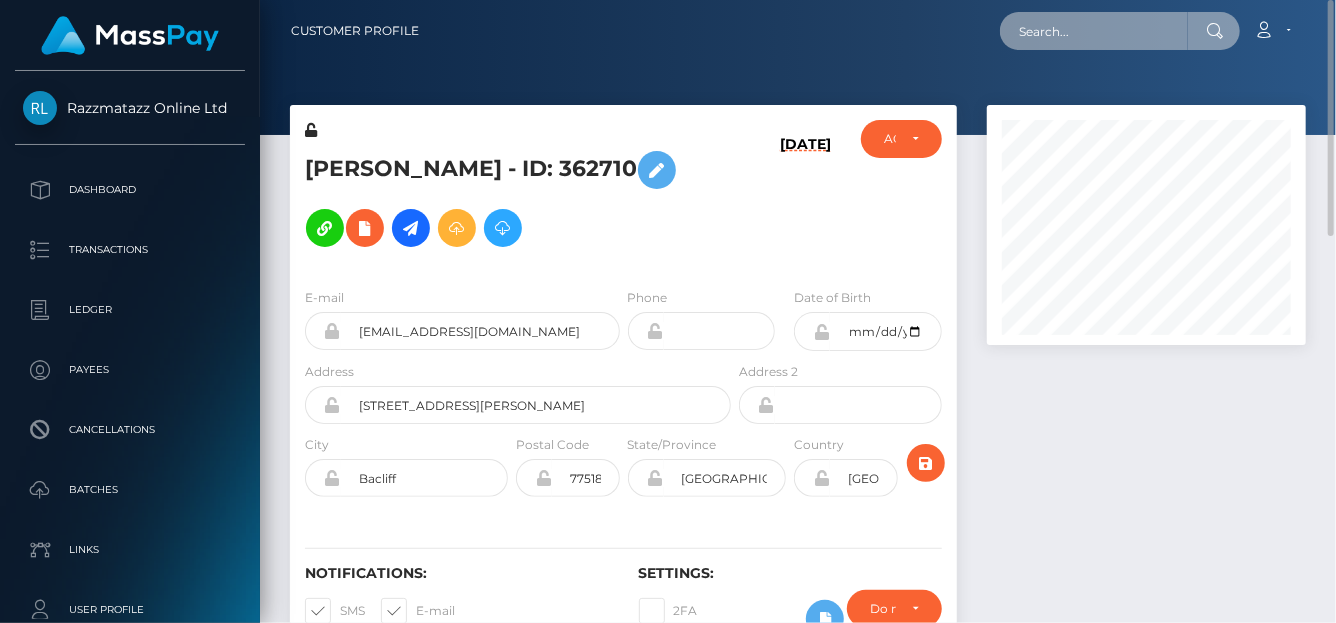 click at bounding box center (1094, 31) 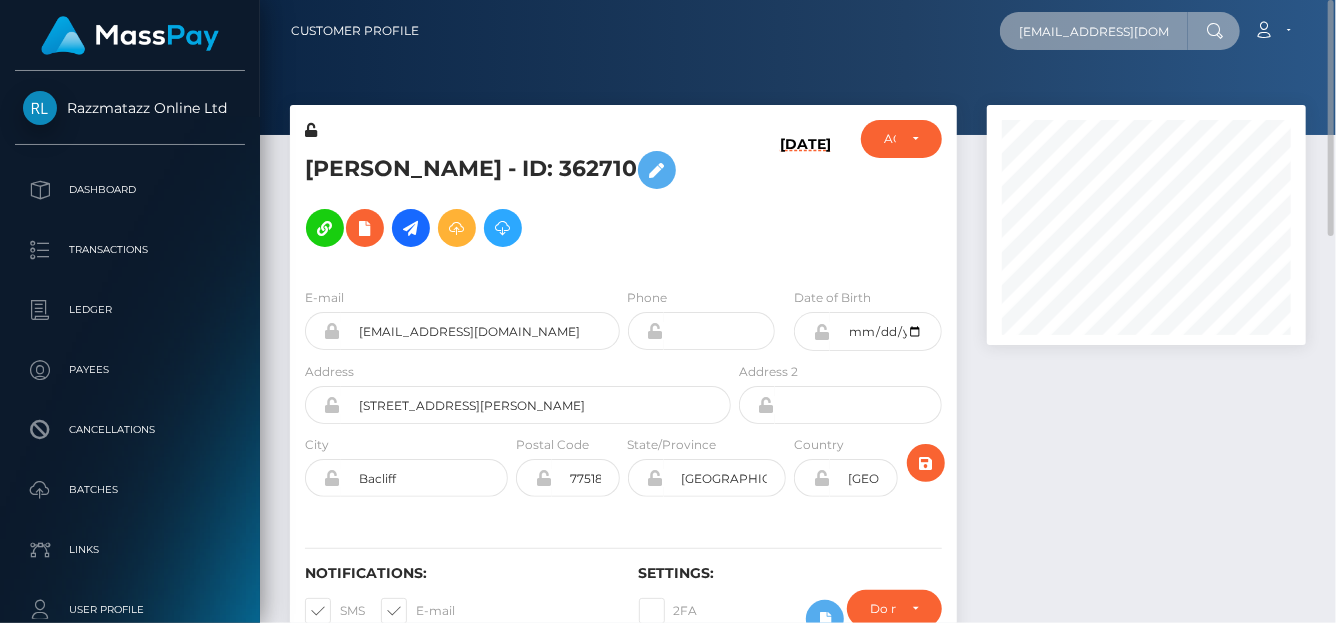 scroll, scrollTop: 0, scrollLeft: 9, axis: horizontal 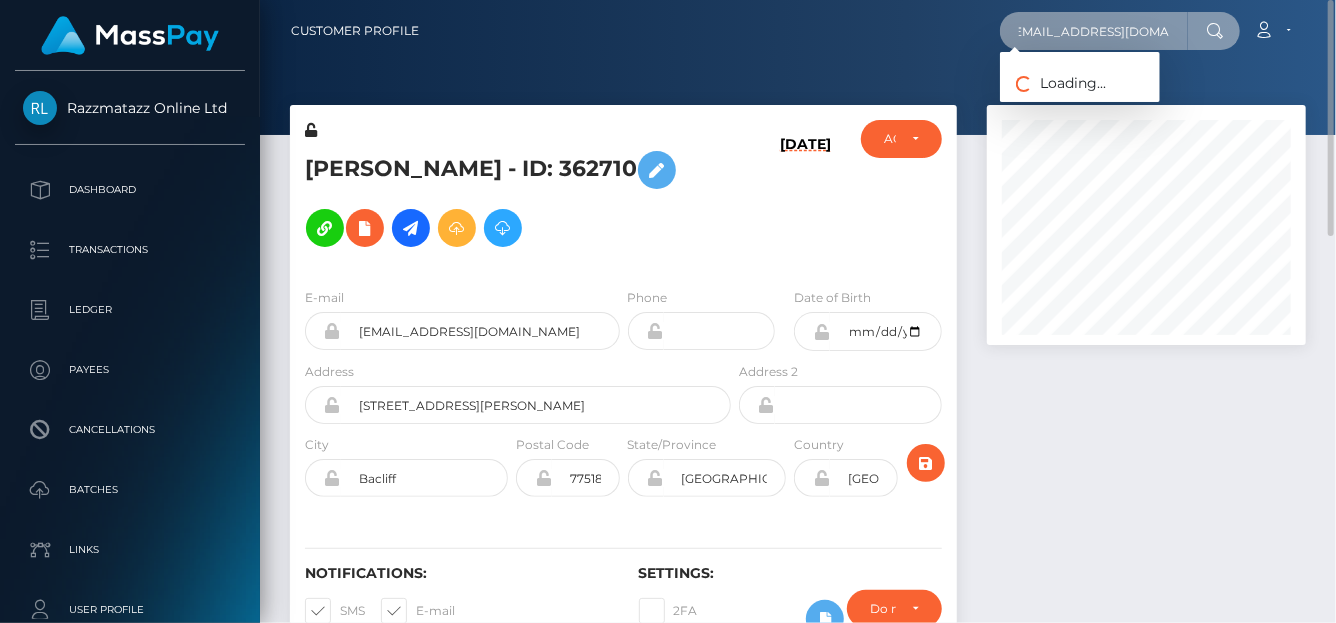 type on "exxxclusivexo@gmail.com" 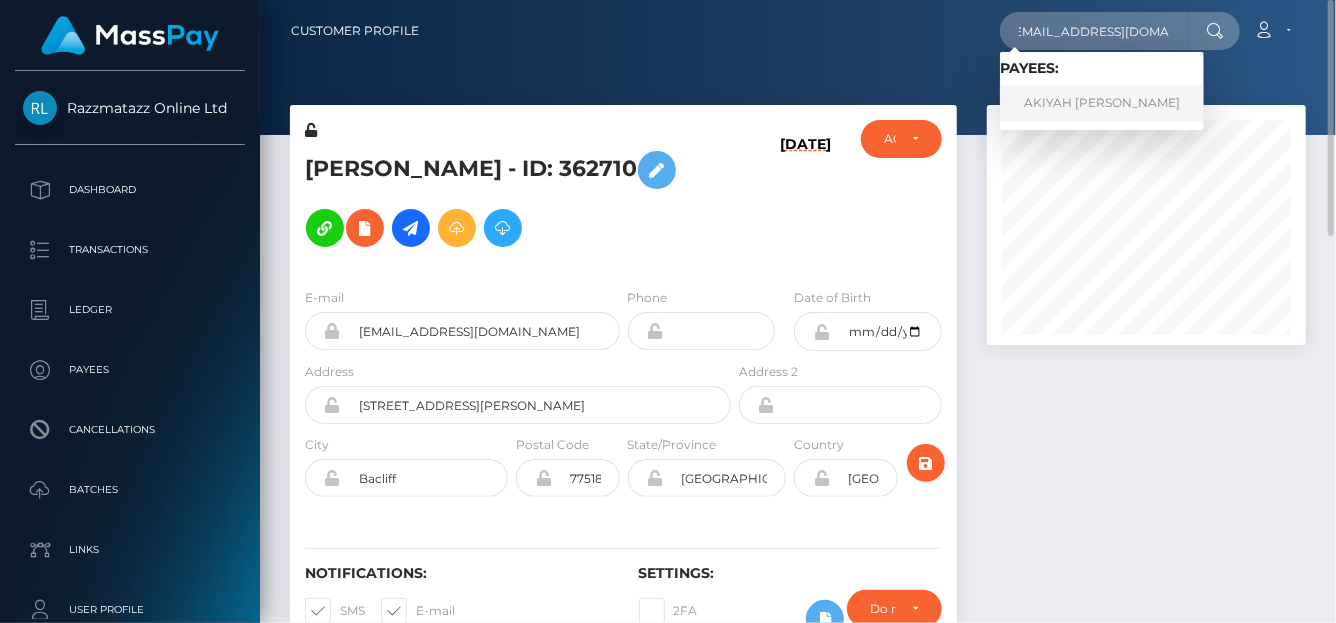 scroll, scrollTop: 0, scrollLeft: 0, axis: both 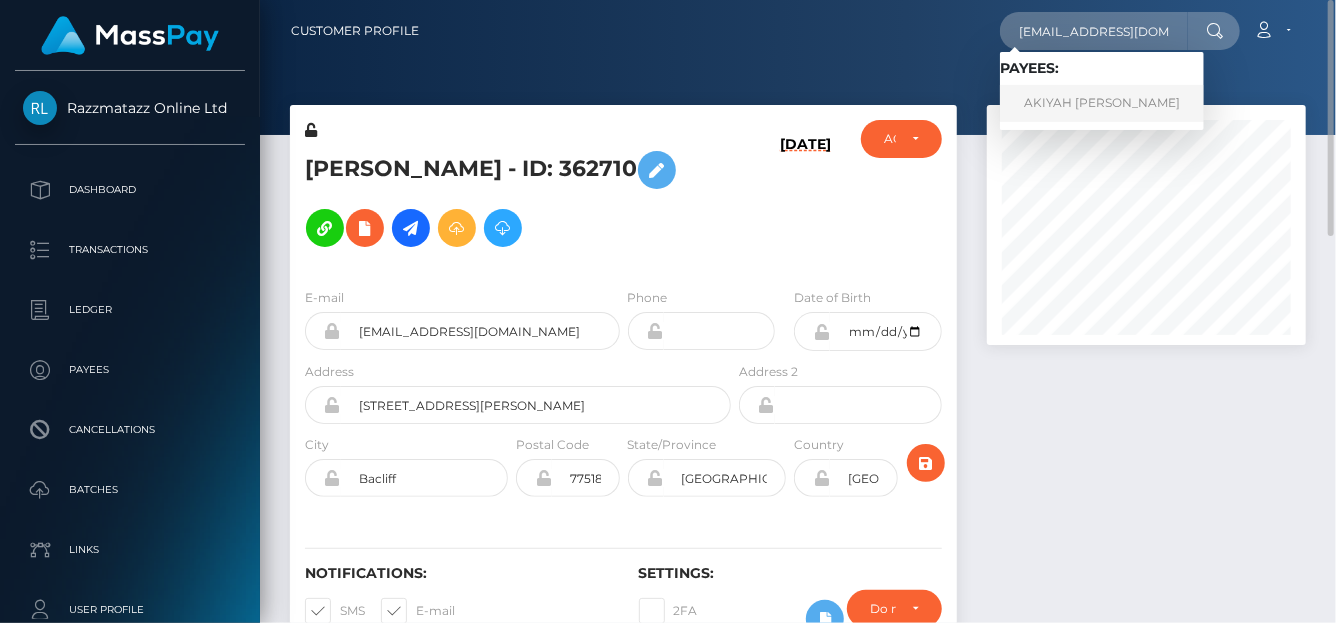 click on "AKIYAH JATONIA  MODLIN" at bounding box center (1102, 103) 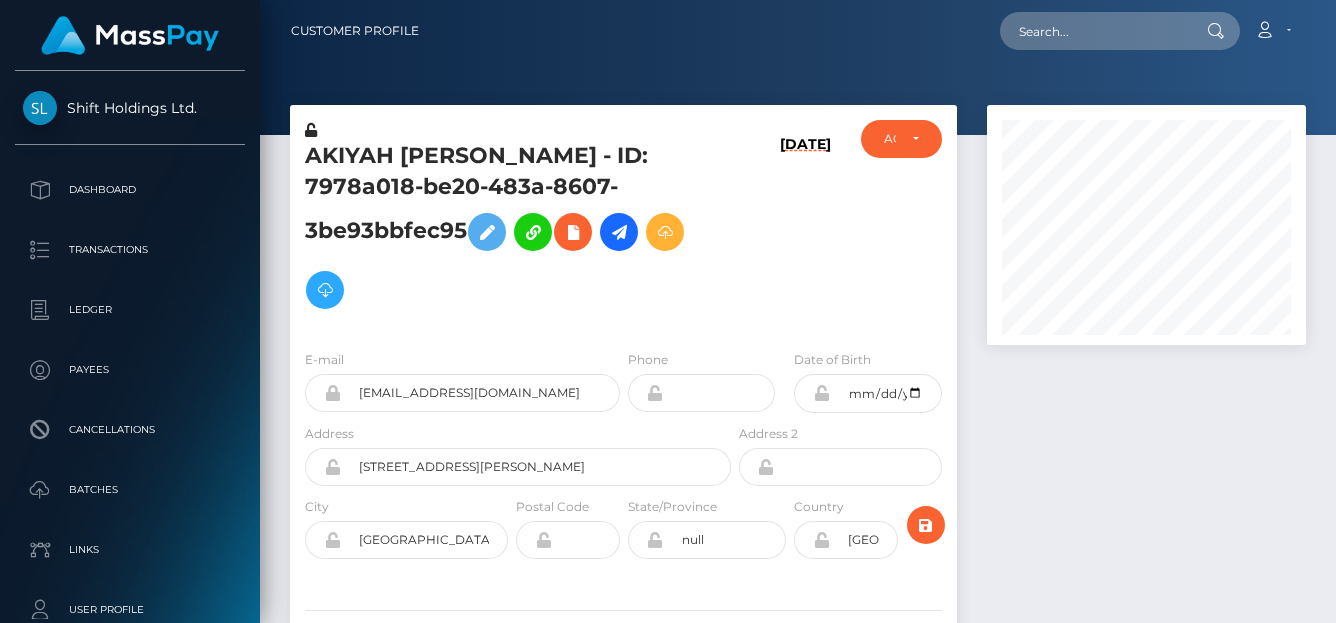 scroll, scrollTop: 0, scrollLeft: 0, axis: both 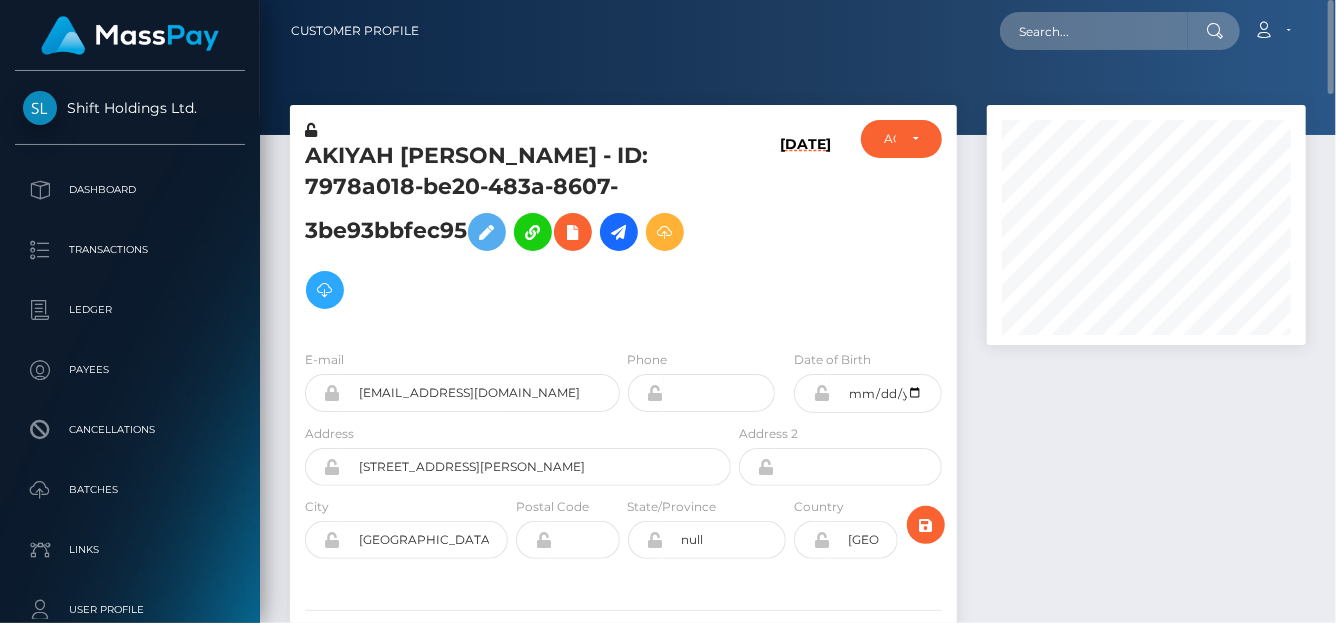 drag, startPoint x: 307, startPoint y: 157, endPoint x: 463, endPoint y: 227, distance: 170.98538 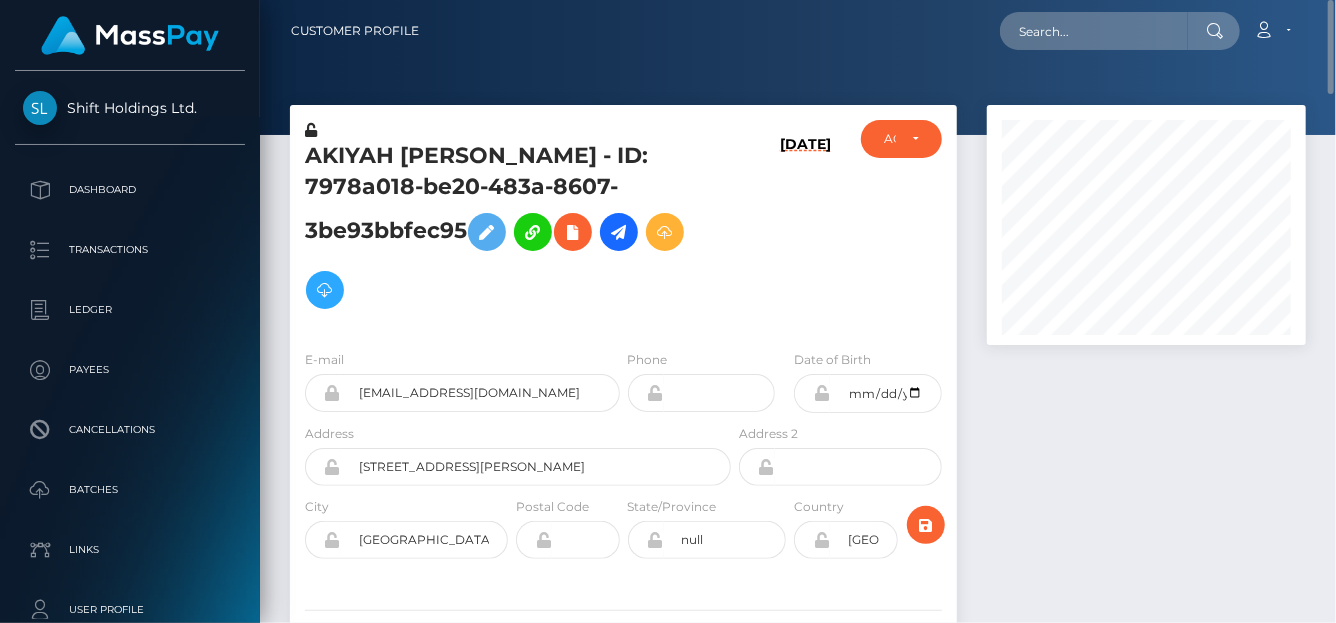 click on "AKIYAH [PERSON_NAME]
- ID: 7978a018-be20-483a-8607-3be93bbfec95" at bounding box center [512, 230] 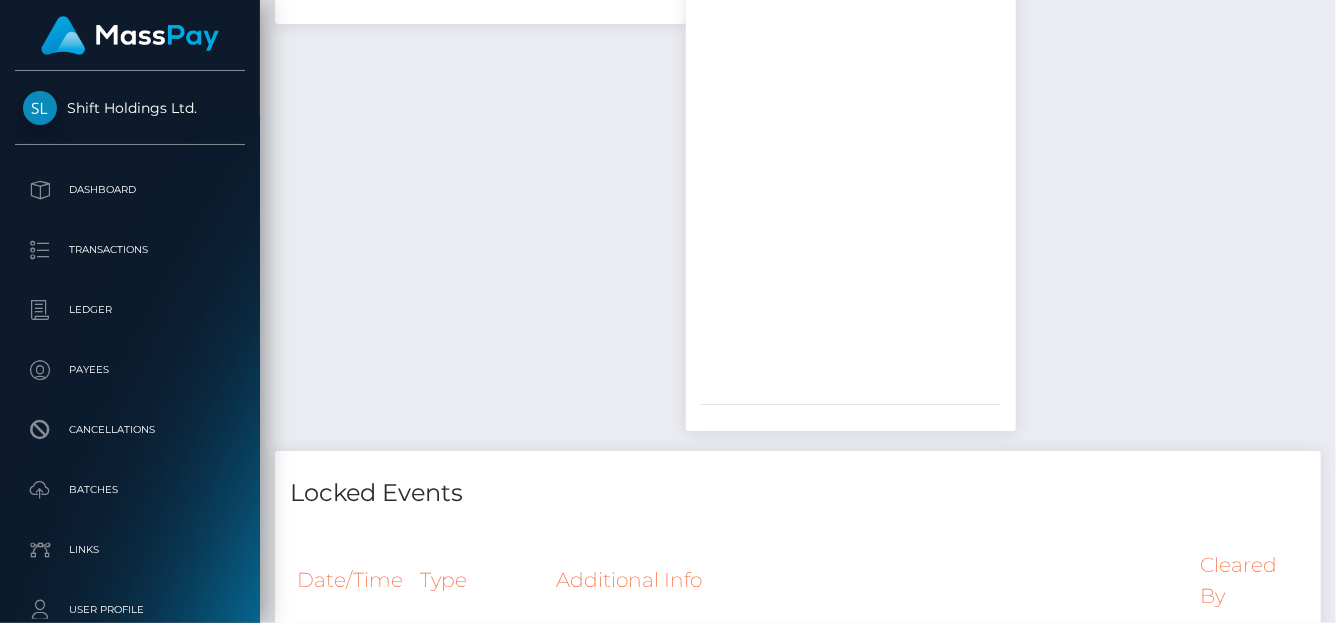 scroll, scrollTop: 2704, scrollLeft: 0, axis: vertical 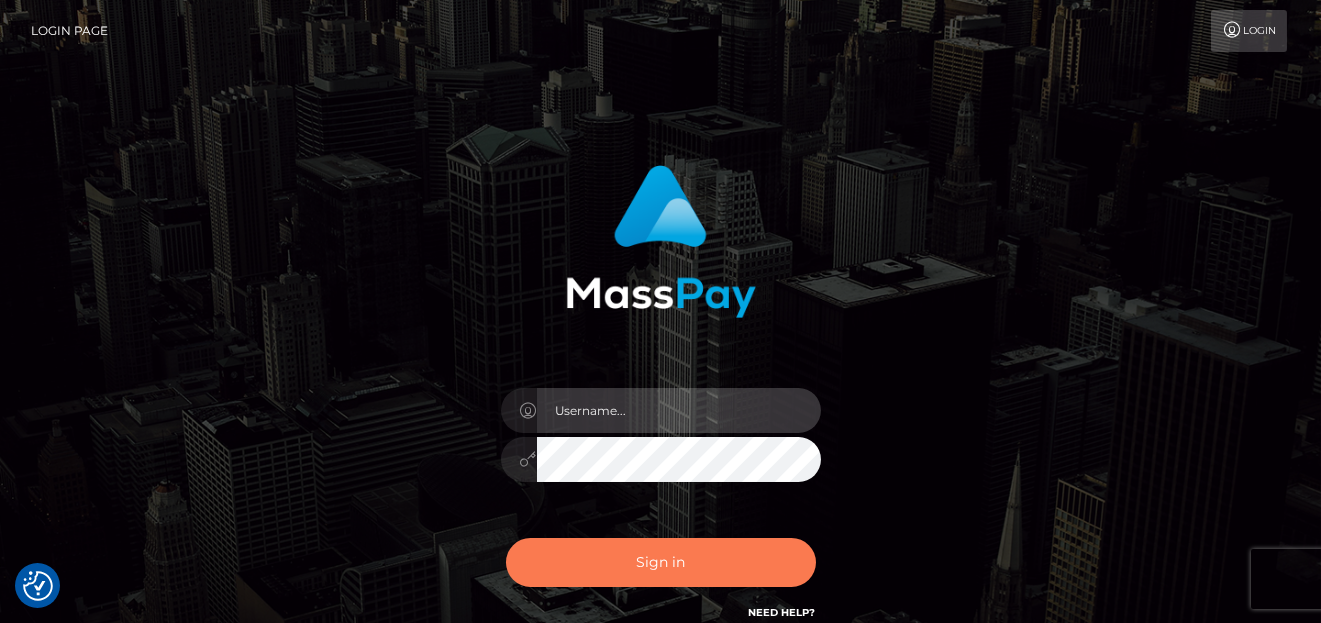 type on "[PERSON_NAME]" 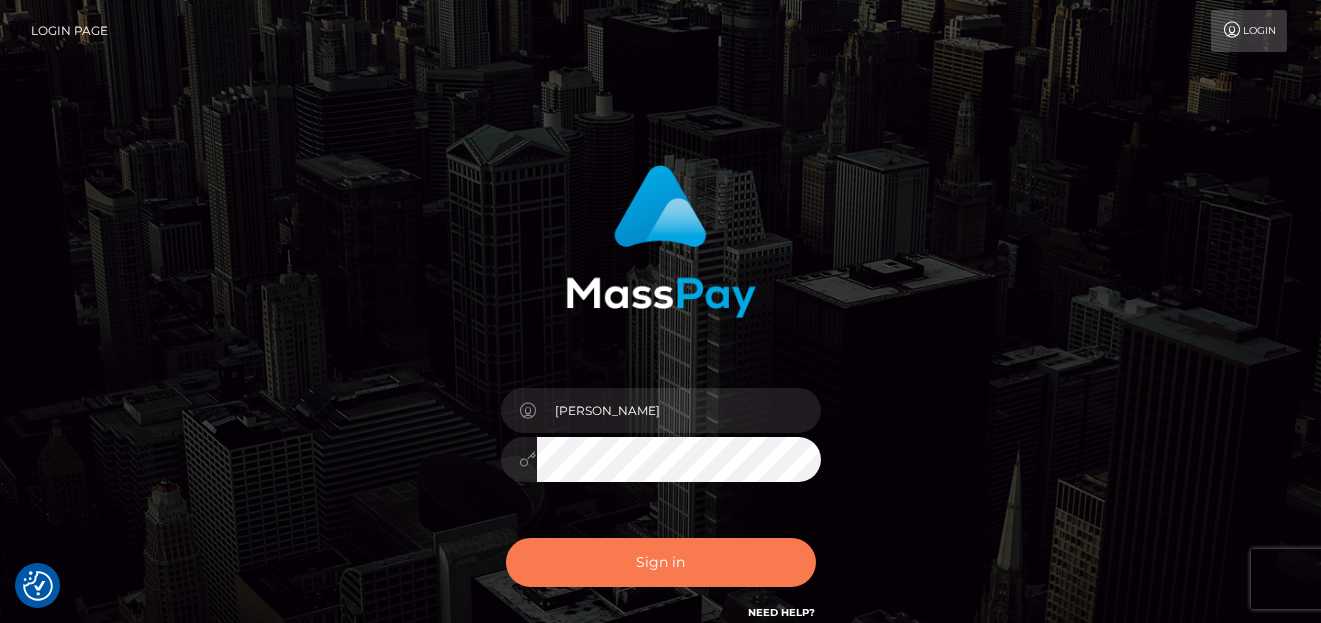 click on "Sign in" at bounding box center (661, 562) 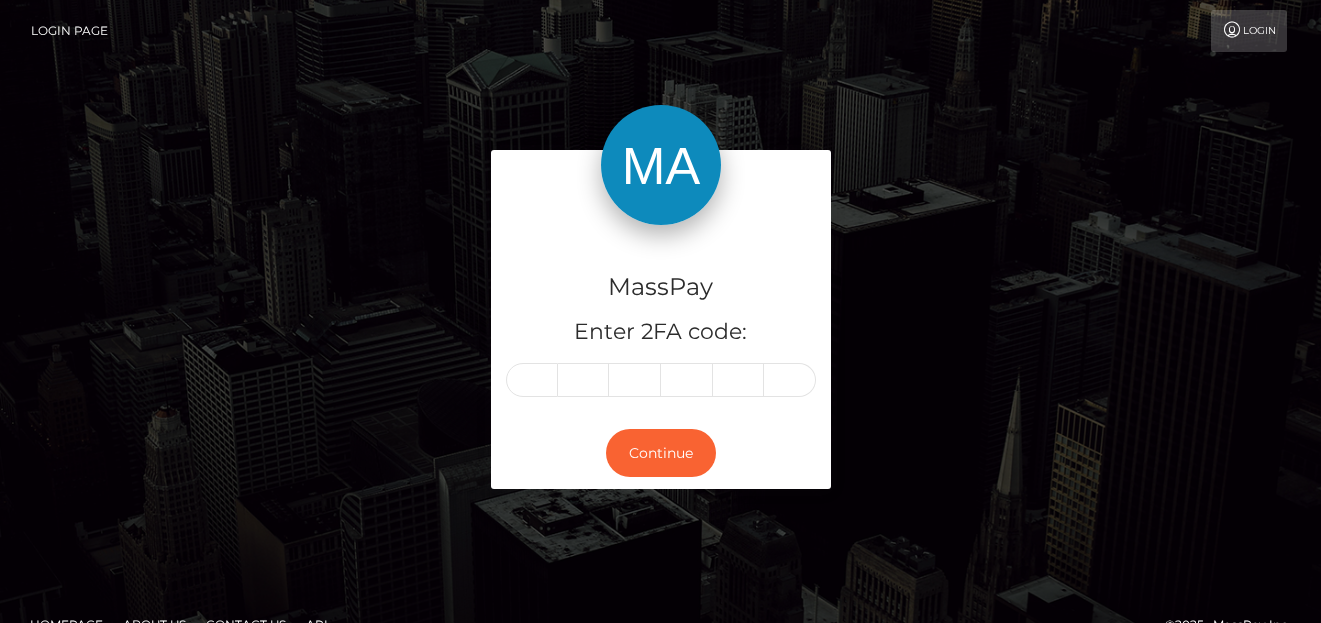 scroll, scrollTop: 0, scrollLeft: 0, axis: both 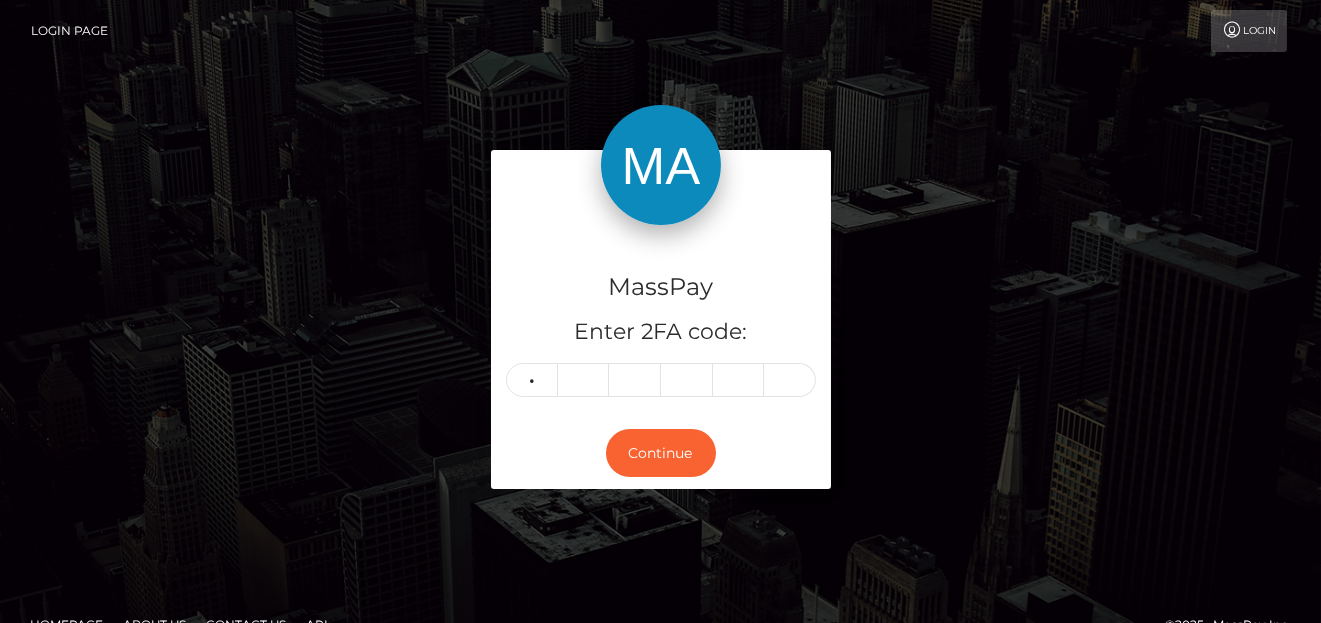 type on "6" 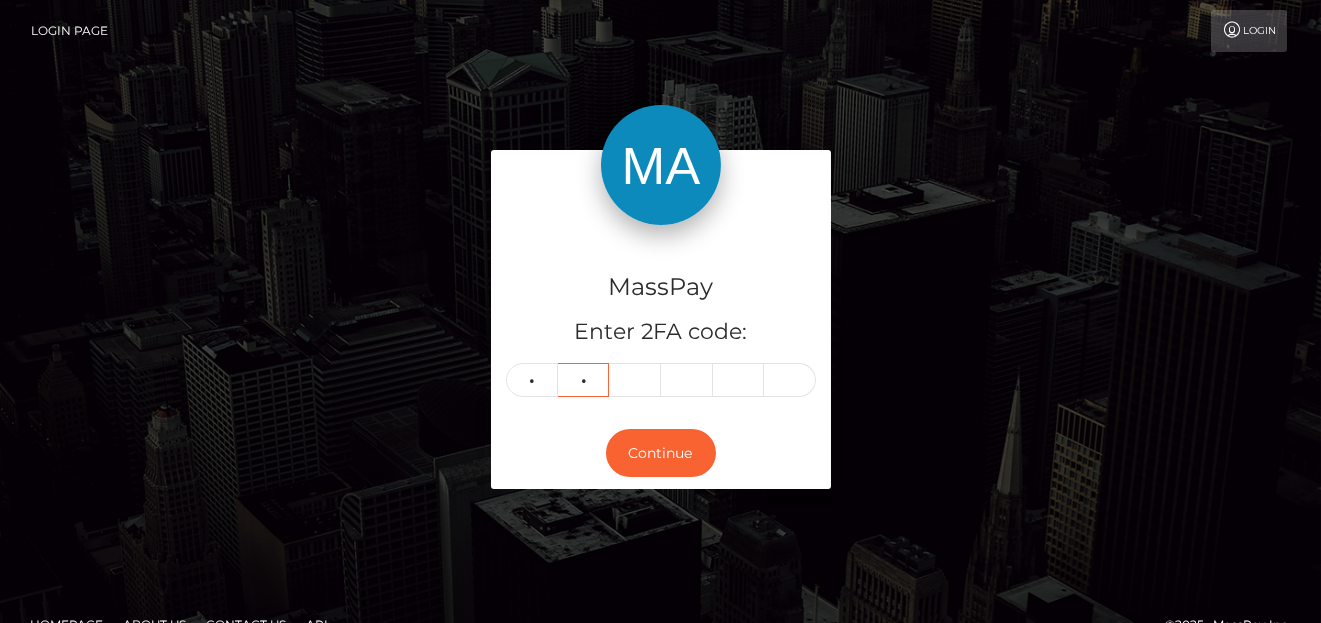 type on "2" 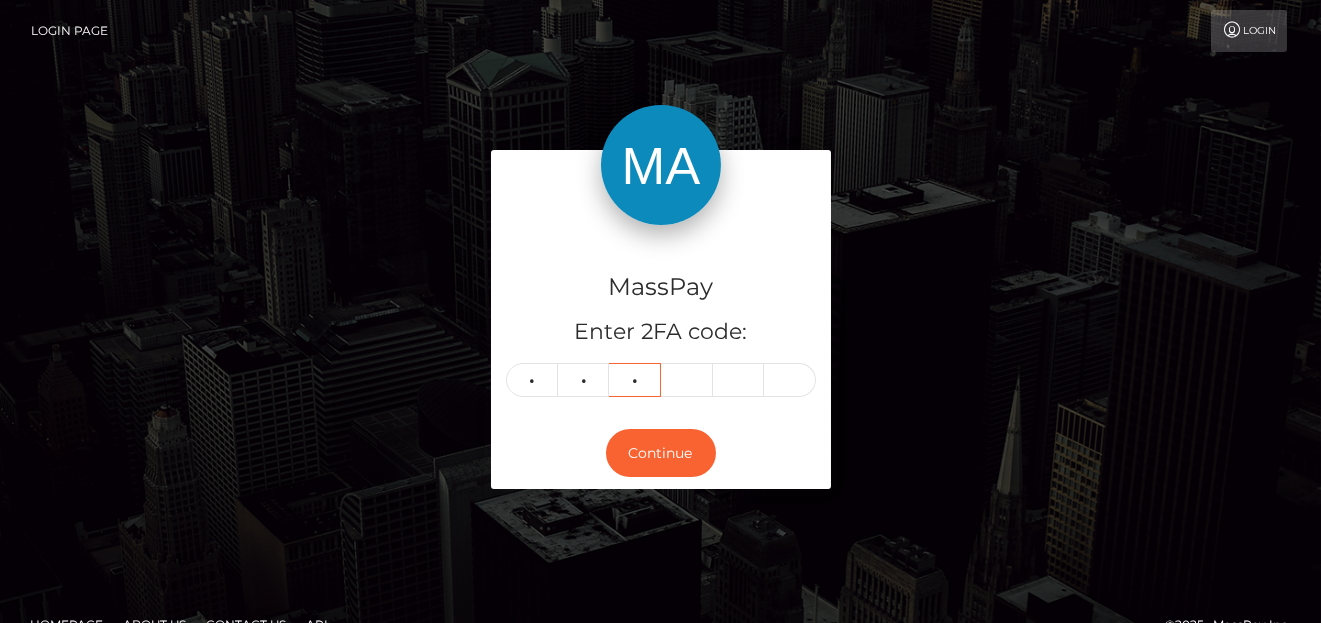 type on "8" 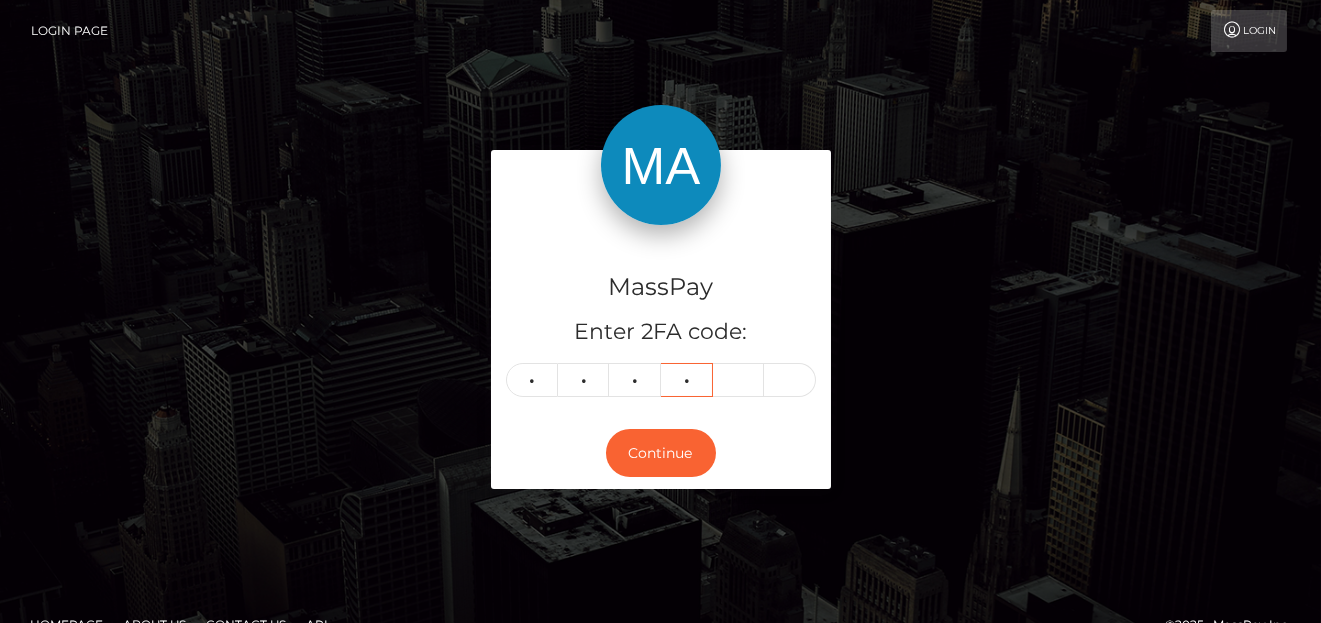 type on "2" 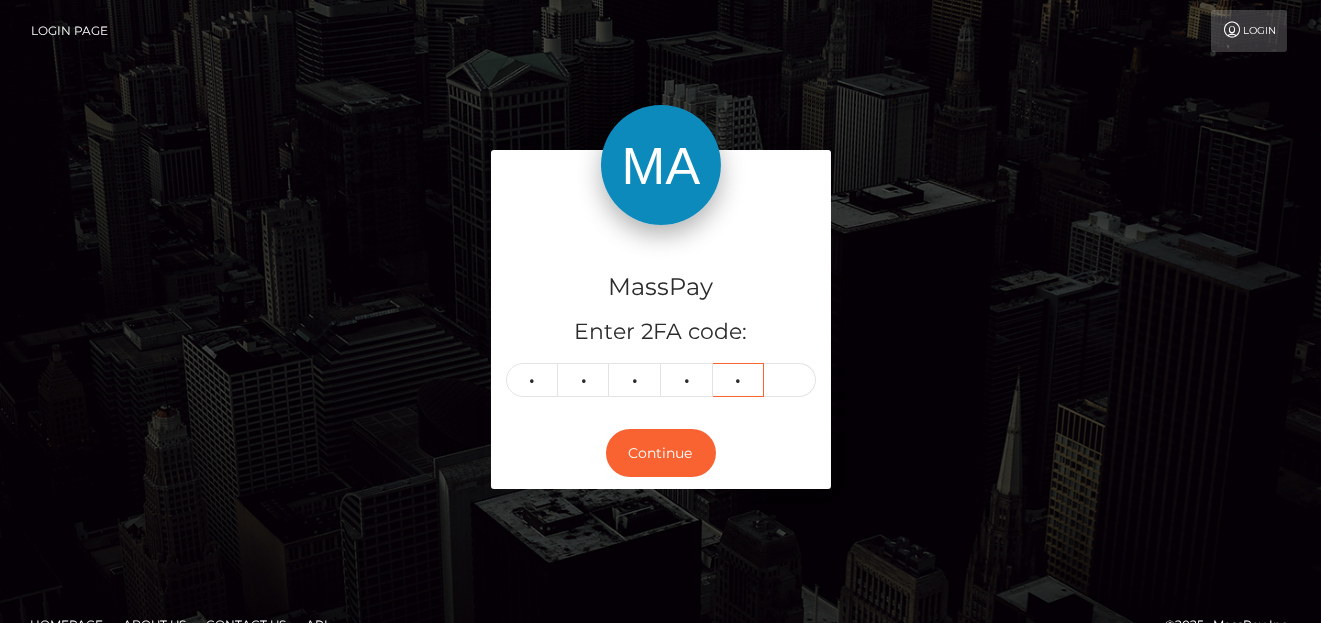 type on "1" 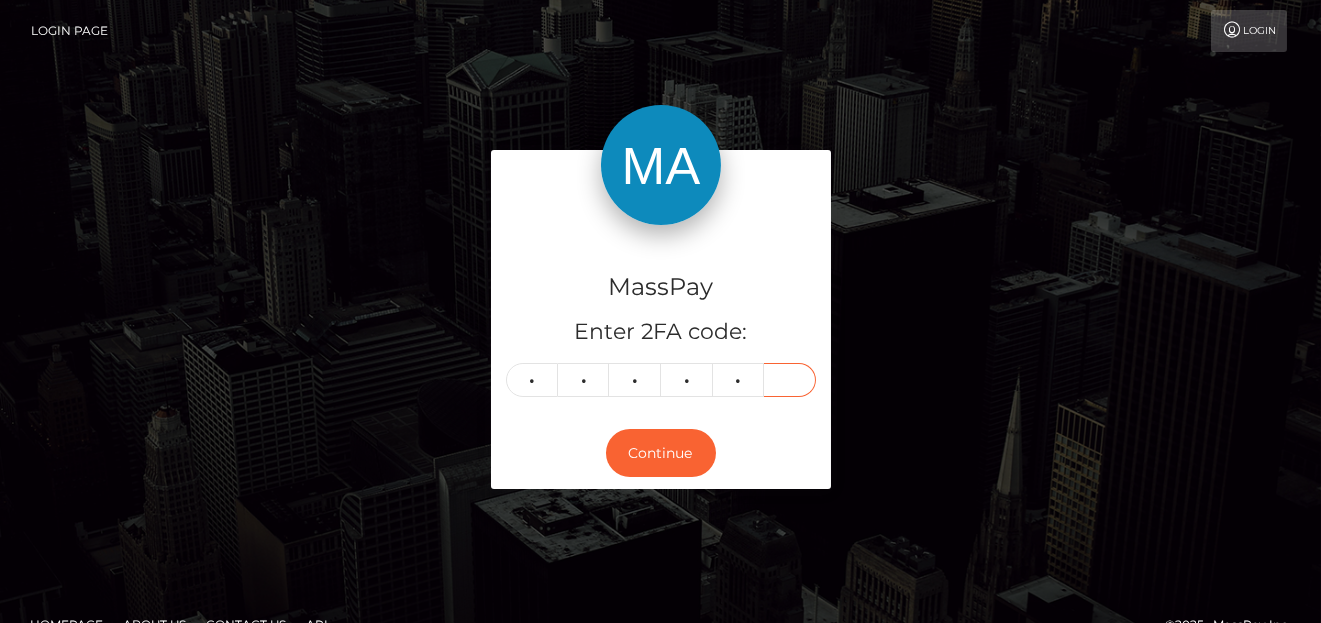 type on "0" 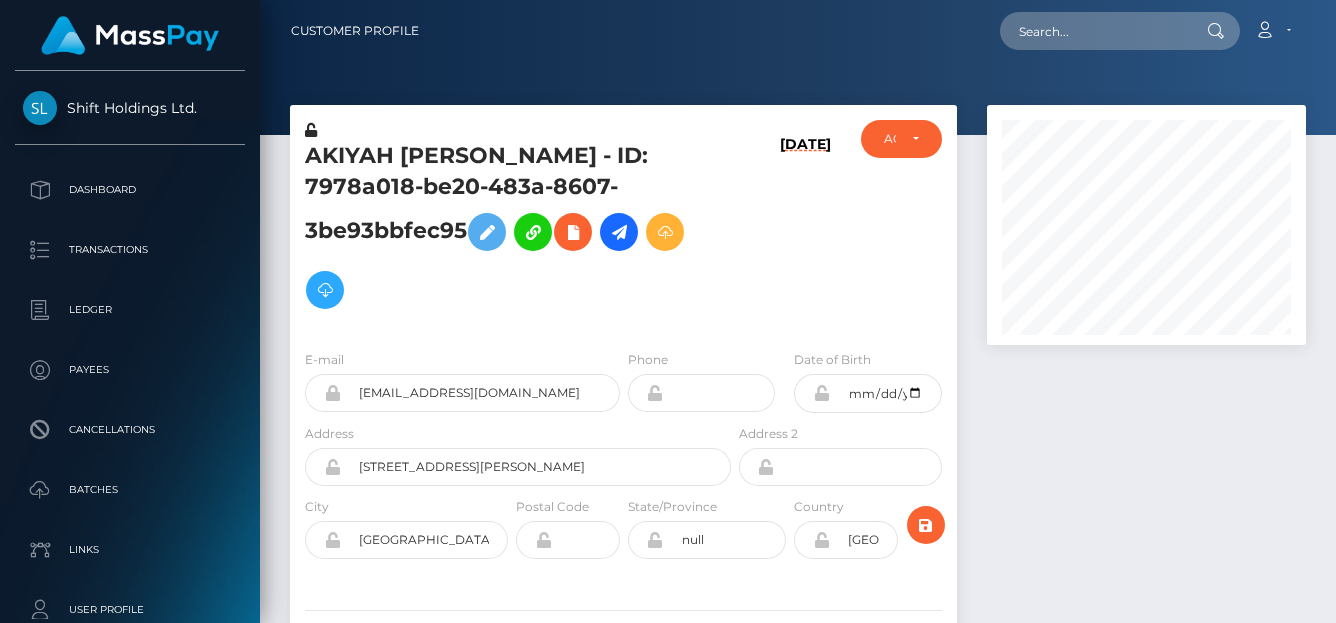 scroll, scrollTop: 0, scrollLeft: 0, axis: both 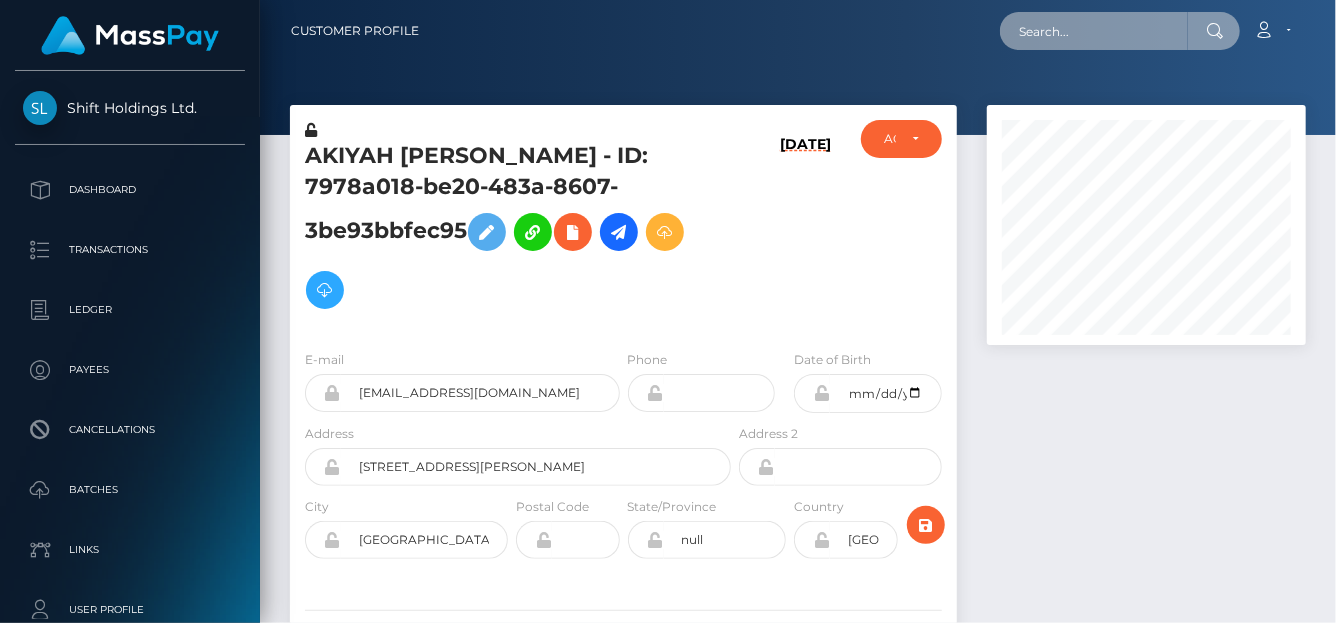 click at bounding box center [1094, 31] 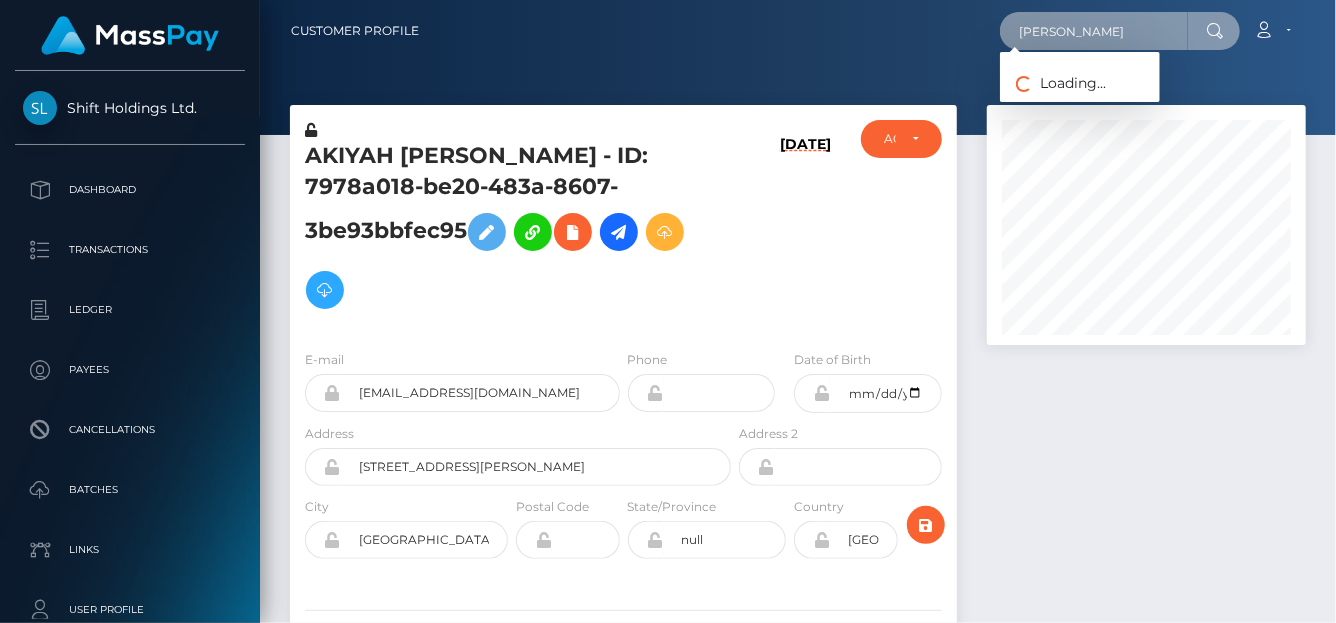 type on "[PERSON_NAME]" 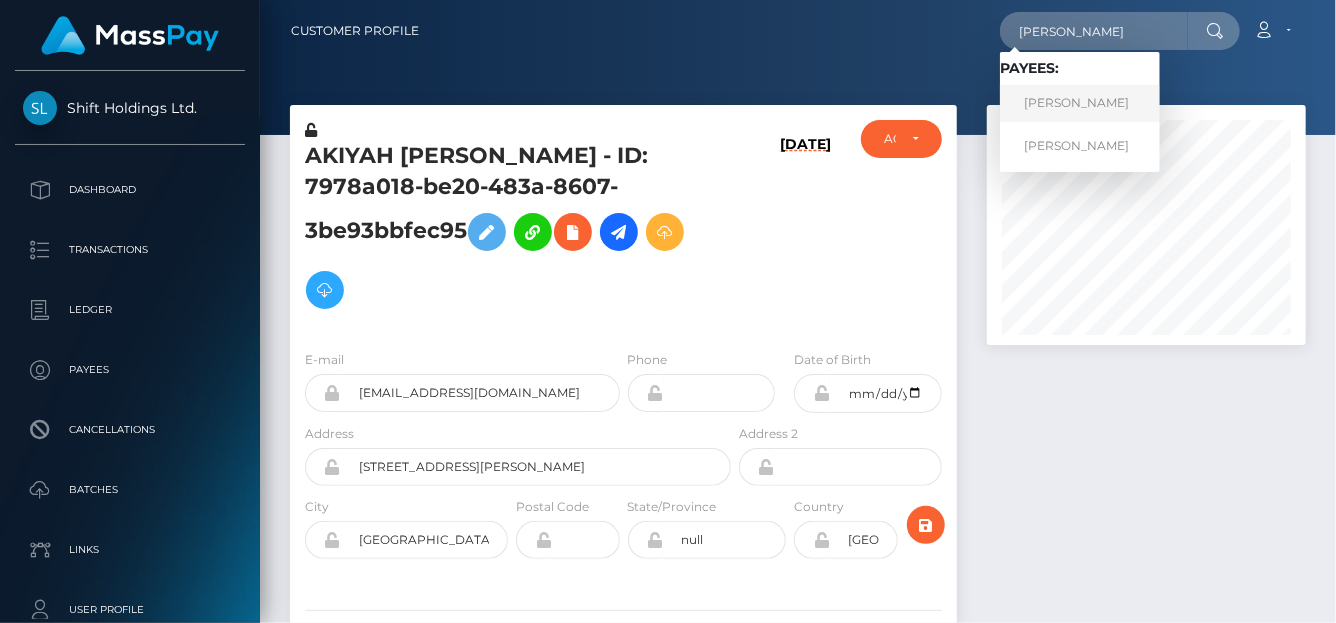 click on "Lydia  Villarreal" at bounding box center [1080, 103] 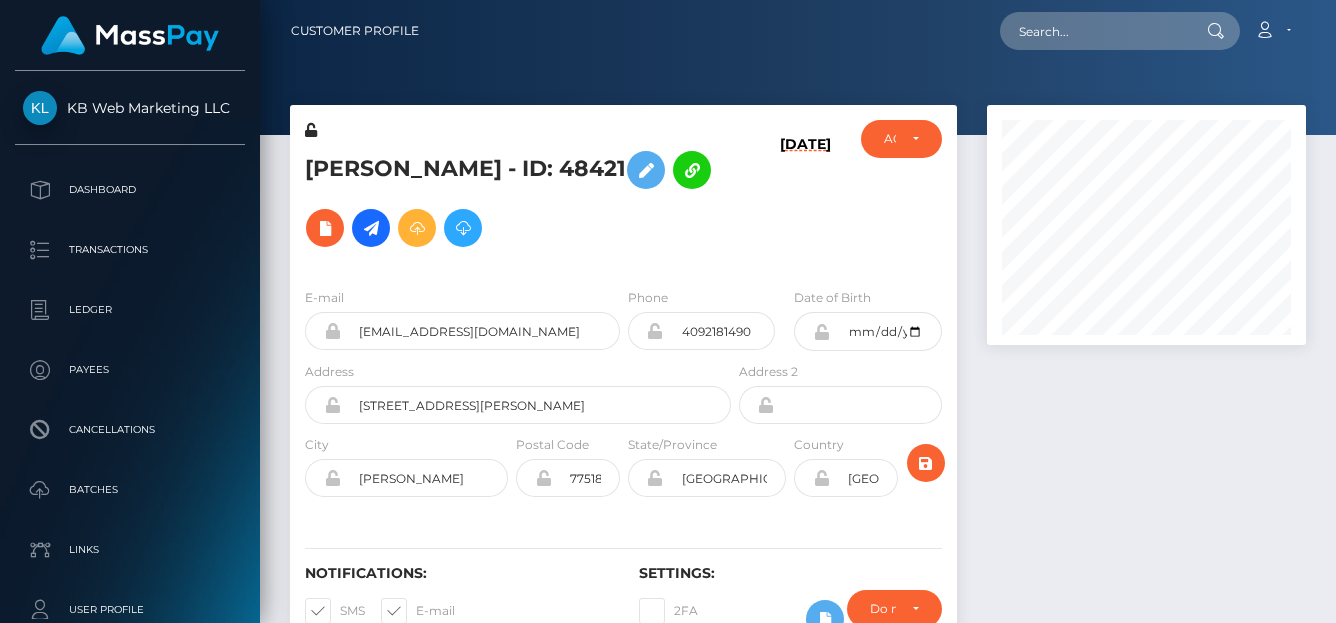 scroll, scrollTop: 0, scrollLeft: 0, axis: both 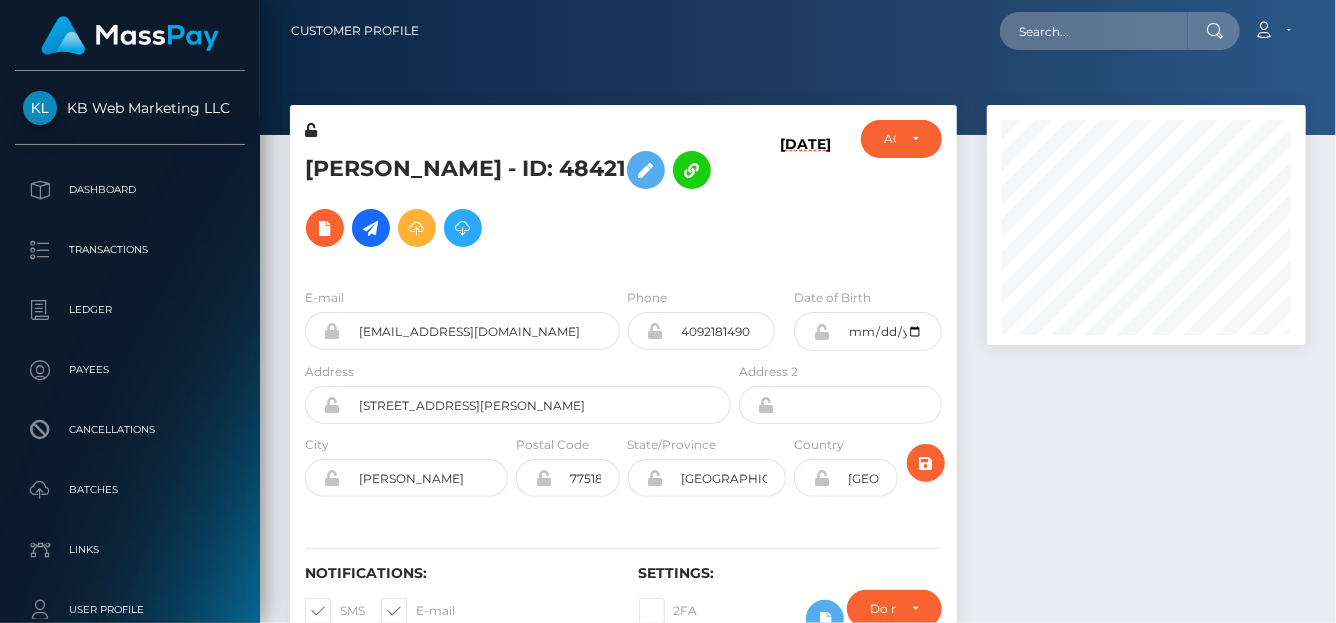 drag, startPoint x: 285, startPoint y: 173, endPoint x: 600, endPoint y: 164, distance: 315.12854 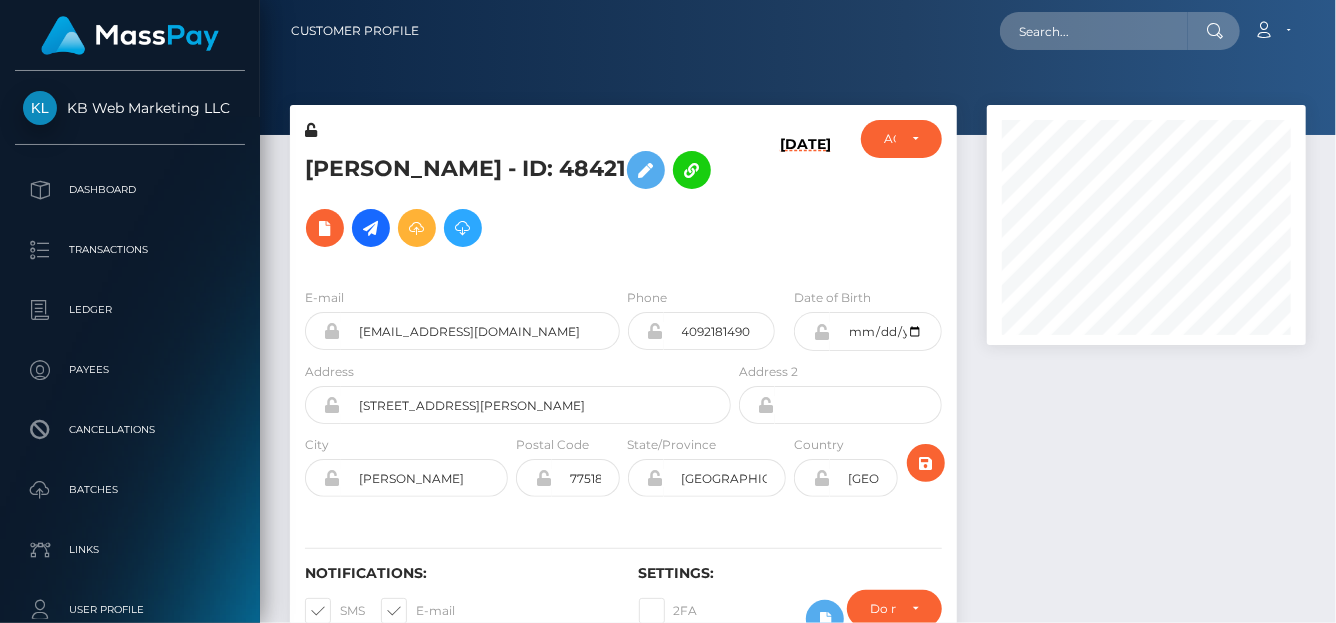 click on "Lydia  Villarreal
- ID: 48421
07/09/25
ACTIVE
DEACTIVE" at bounding box center [623, 391] 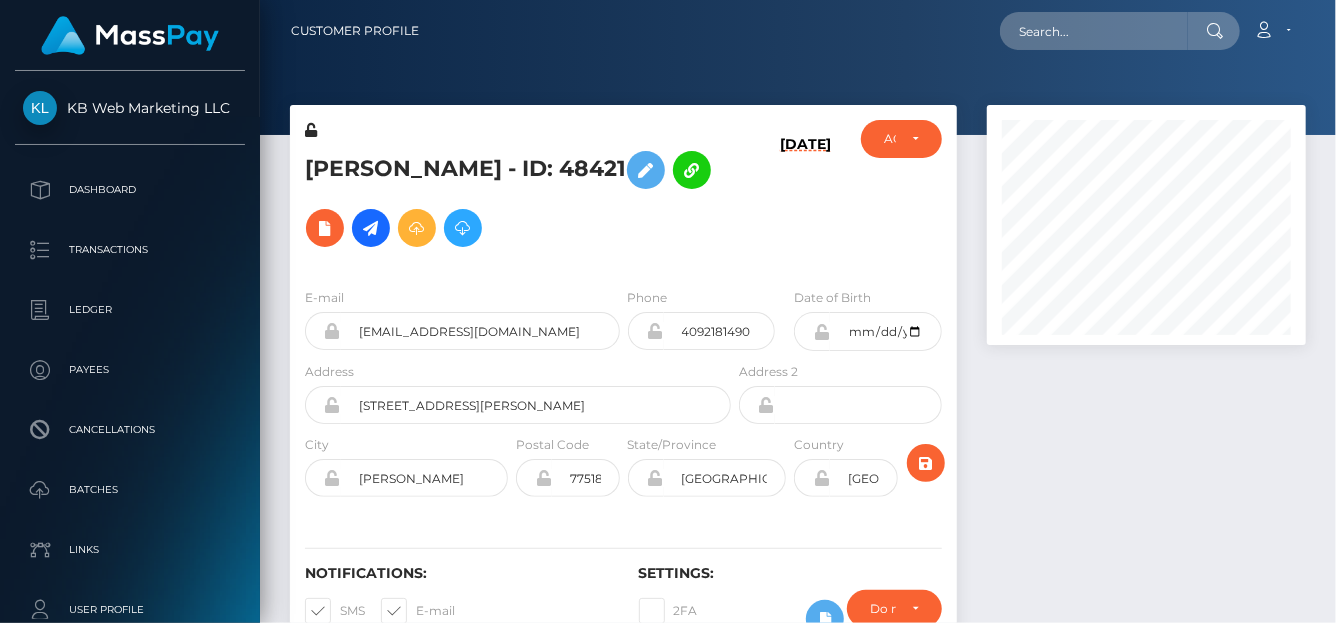 copy on "Lydia  Villarreal
- ID: 48421" 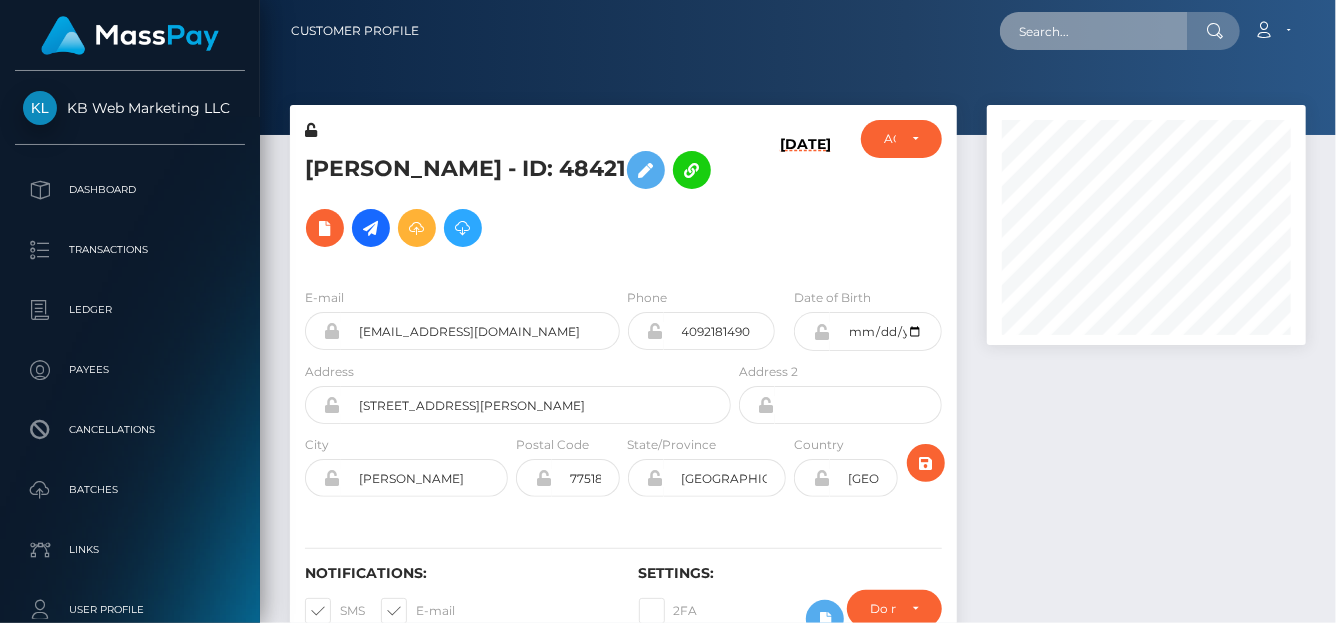 click at bounding box center [1094, 31] 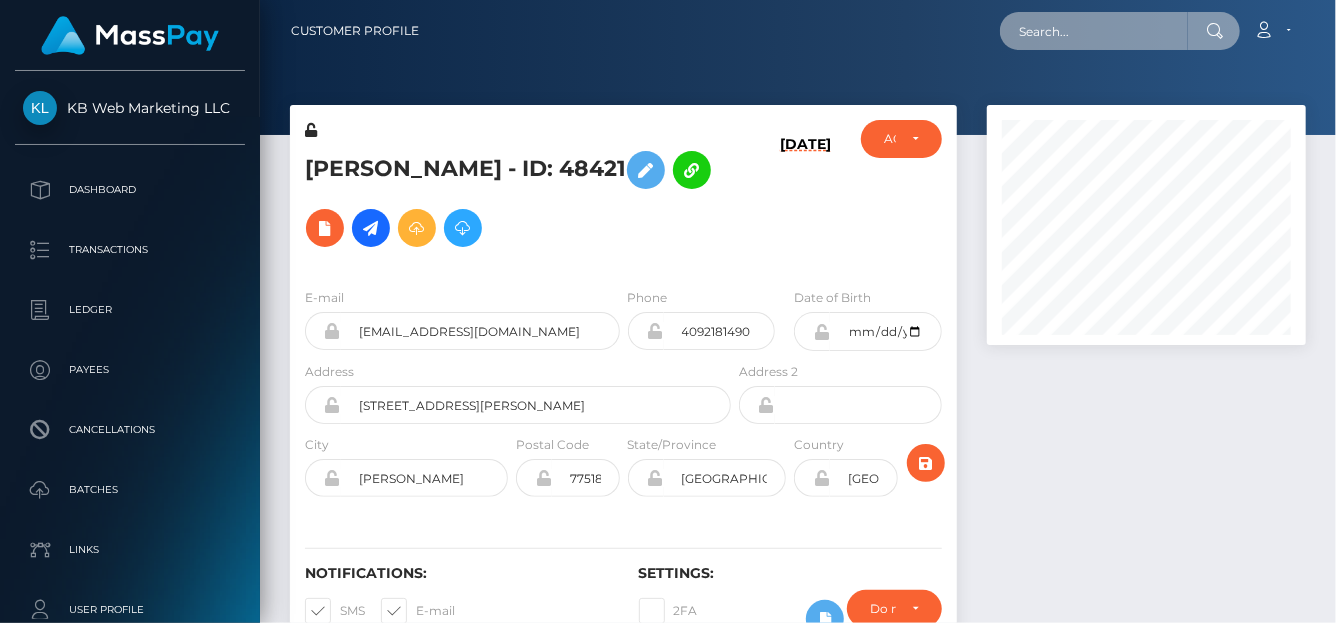 click at bounding box center (1094, 31) 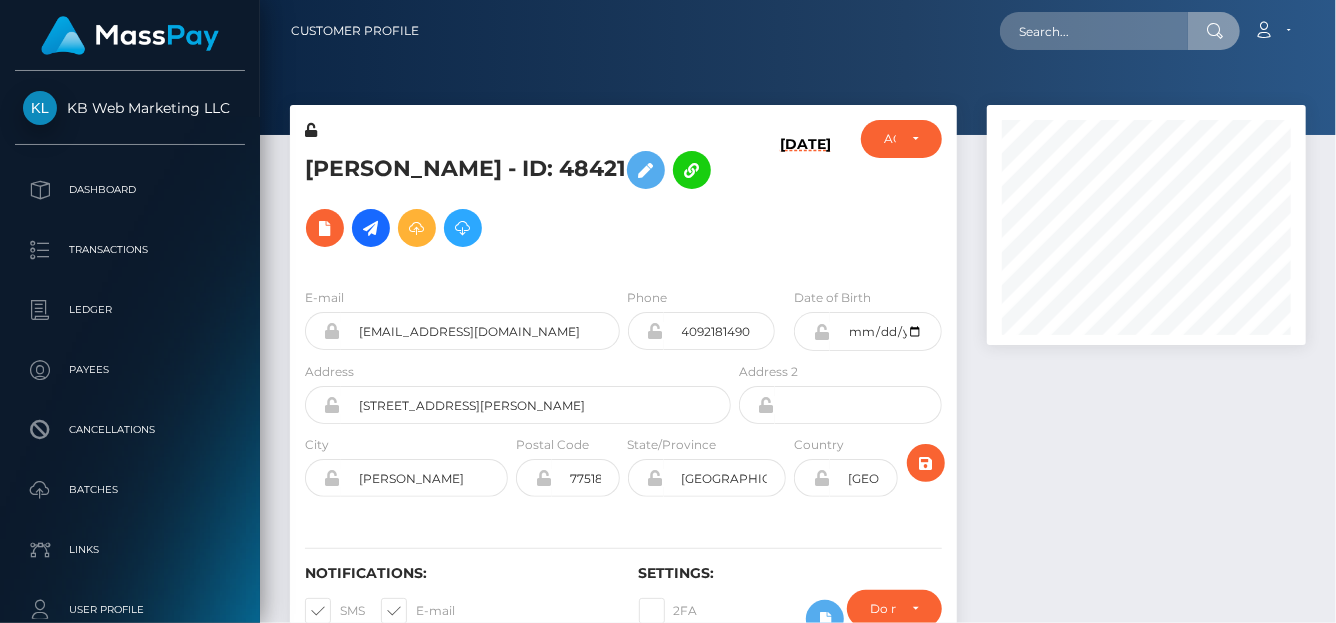 click on "Customer Profile
Loading...
Loading...
Account" at bounding box center [798, 31] 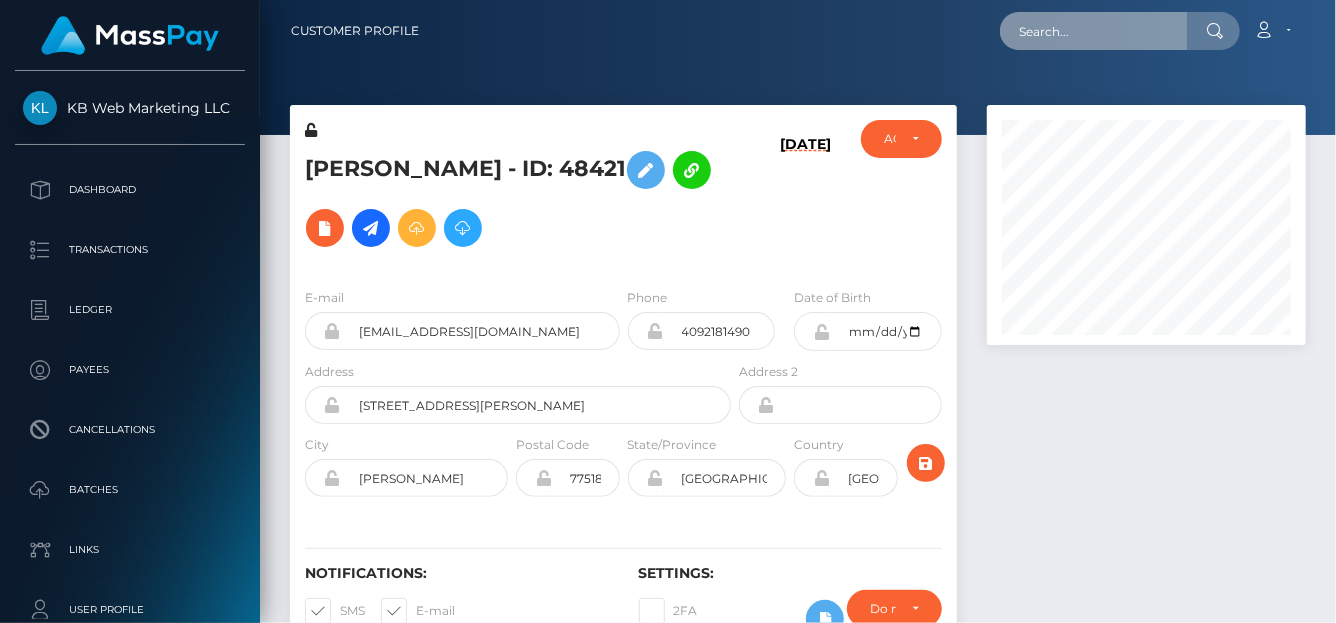 drag, startPoint x: 1145, startPoint y: 45, endPoint x: 1145, endPoint y: 31, distance: 14 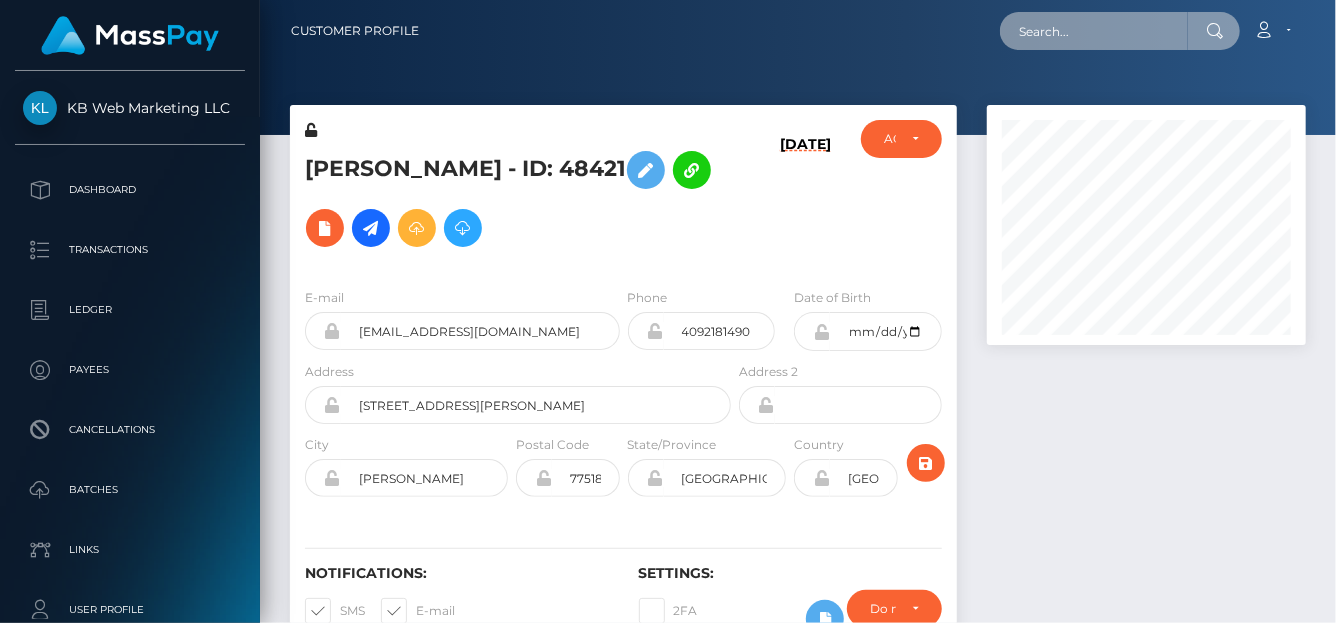 click at bounding box center [1094, 31] 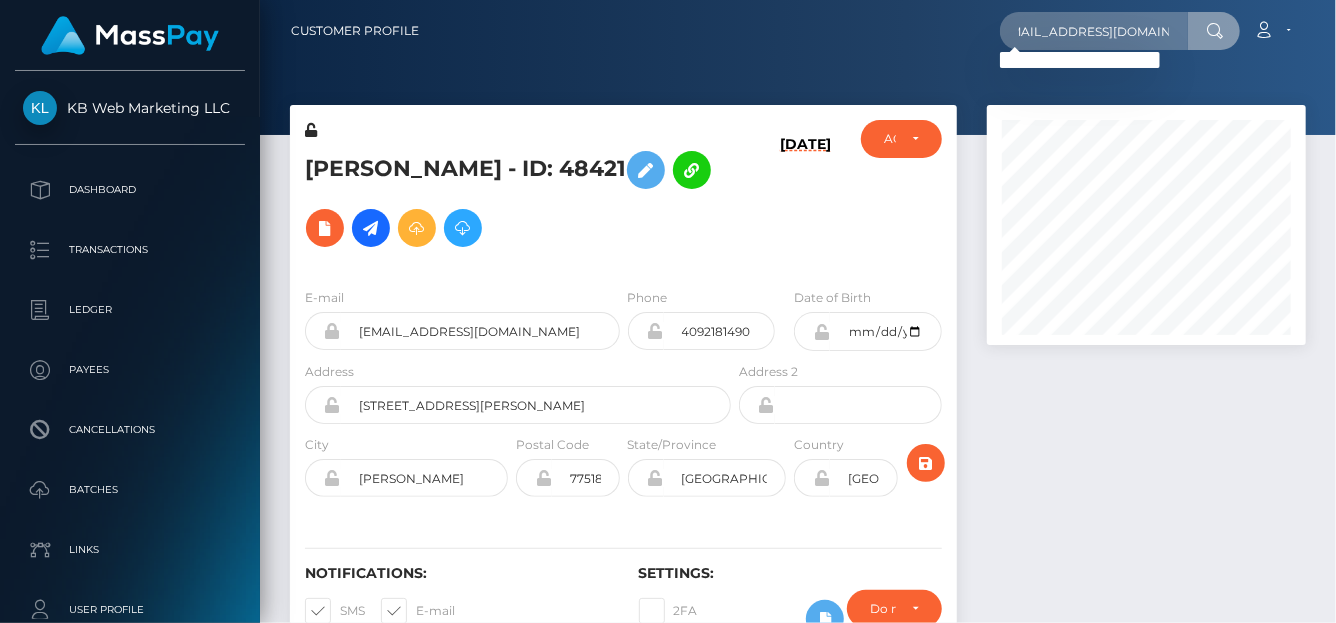 scroll, scrollTop: 0, scrollLeft: 0, axis: both 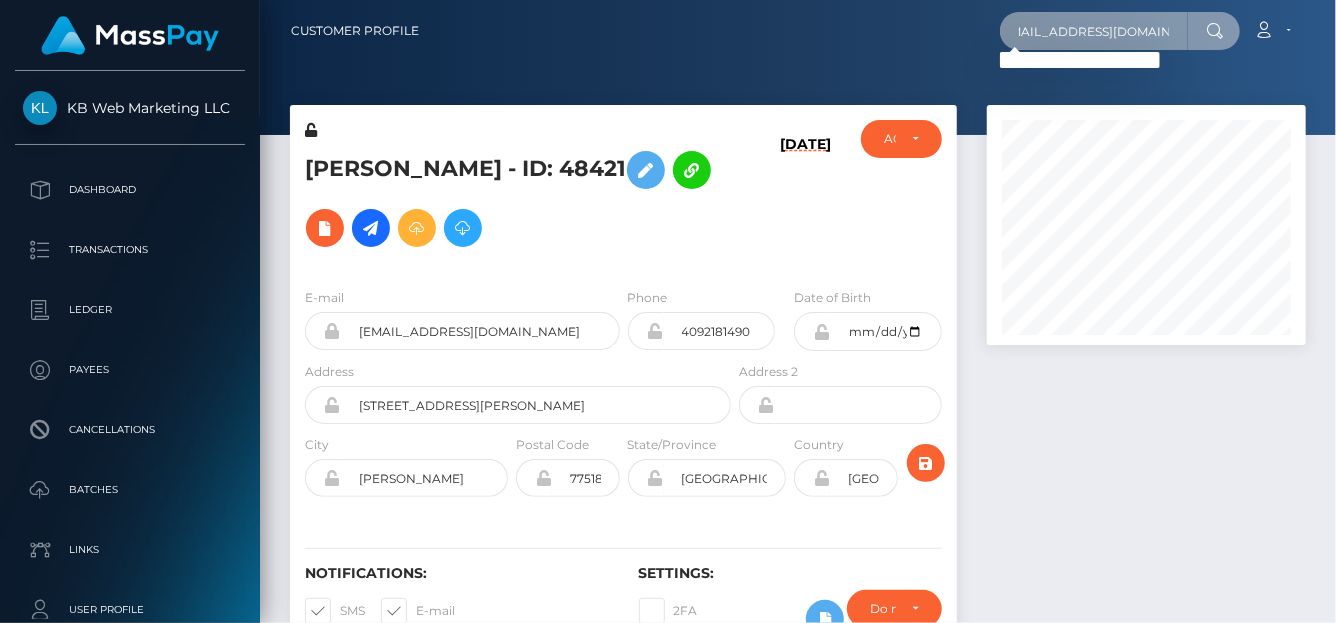drag, startPoint x: 1021, startPoint y: 25, endPoint x: 1334, endPoint y: 38, distance: 313.26987 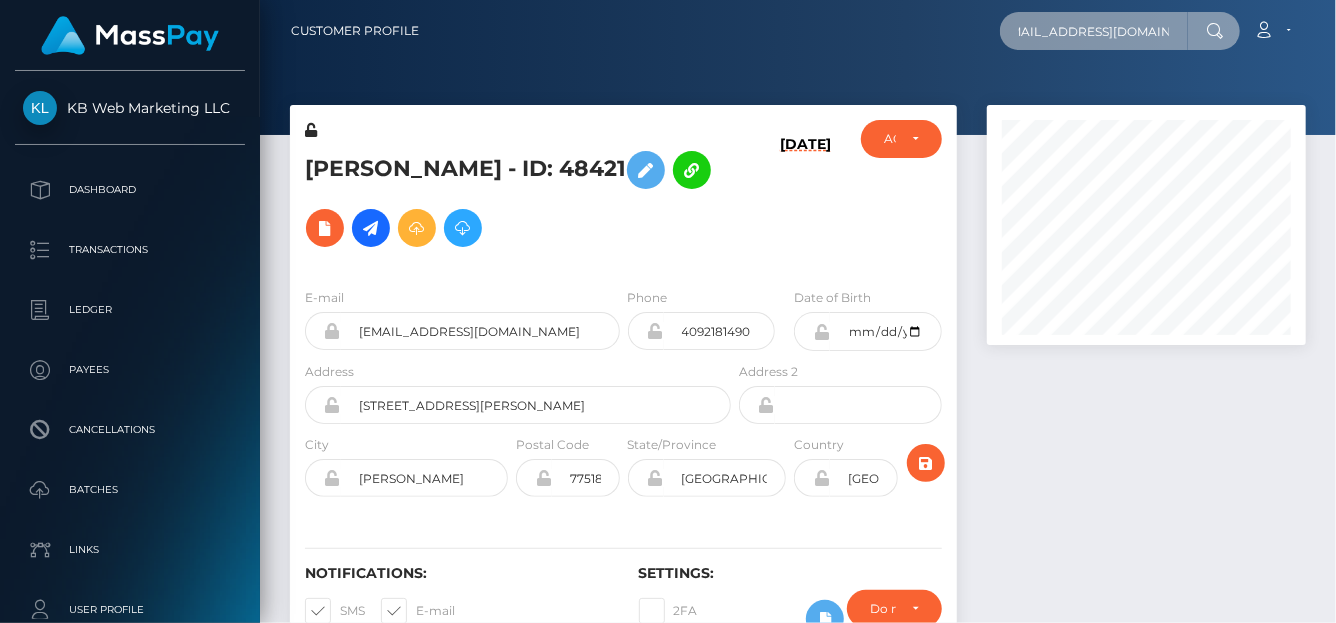 paste on "villarreallydia86" 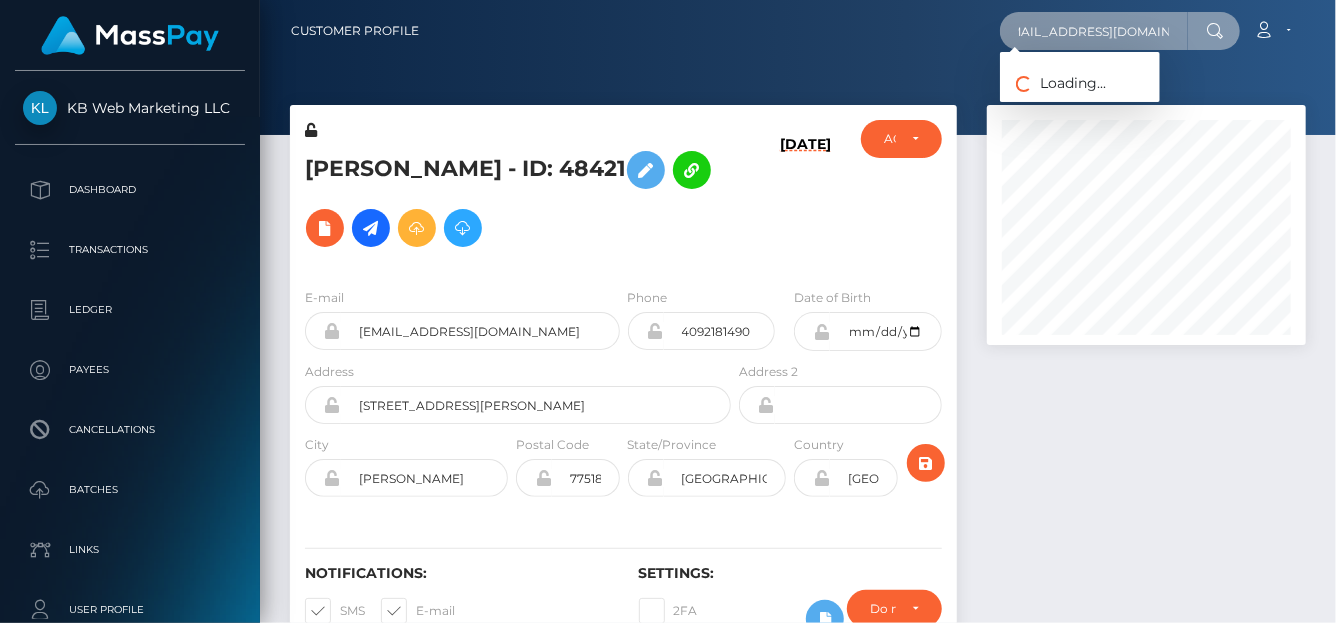 scroll, scrollTop: 0, scrollLeft: 22, axis: horizontal 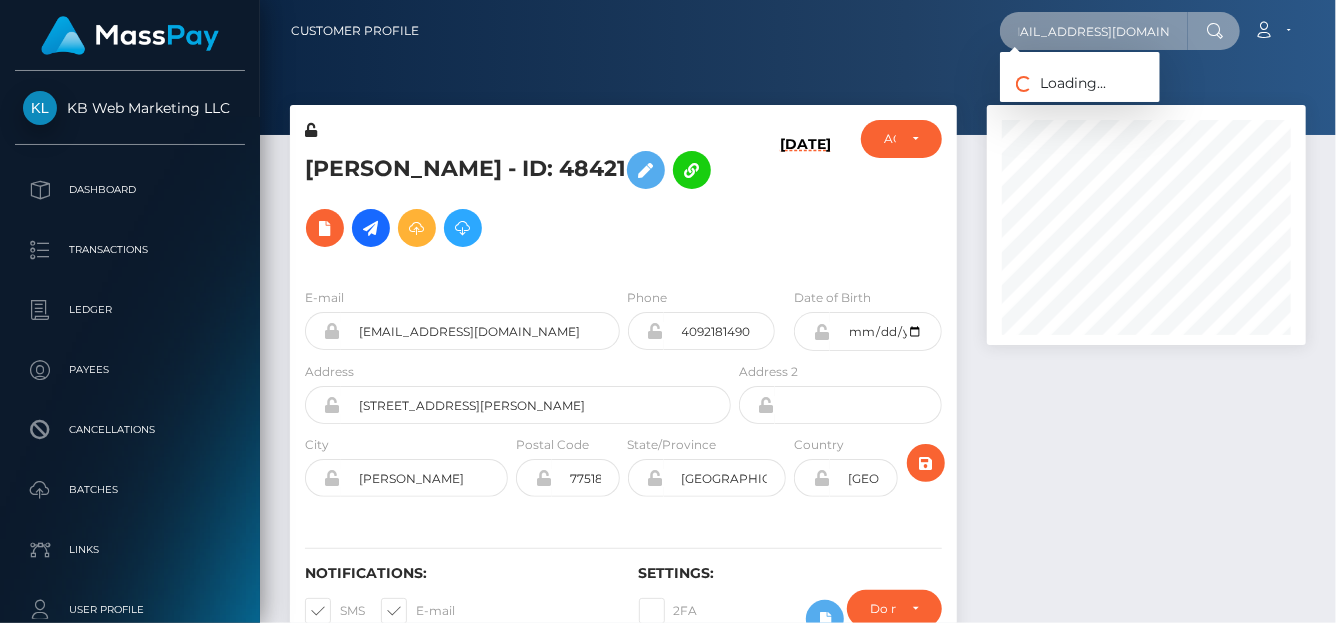 drag, startPoint x: 1029, startPoint y: 33, endPoint x: 1331, endPoint y: 97, distance: 308.70697 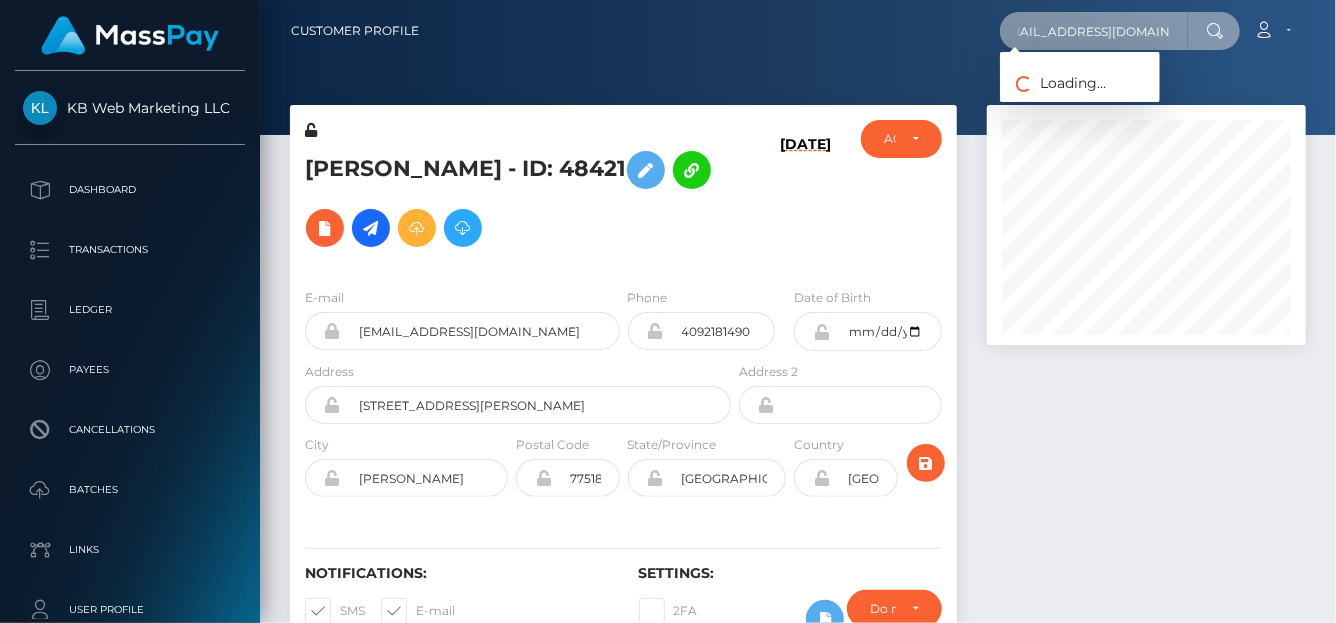 click on "Customer Profile
villarreallydia86@gmail.com
Loading...
Loading...
Payees: Lydia  Villarreal" at bounding box center (798, 311) 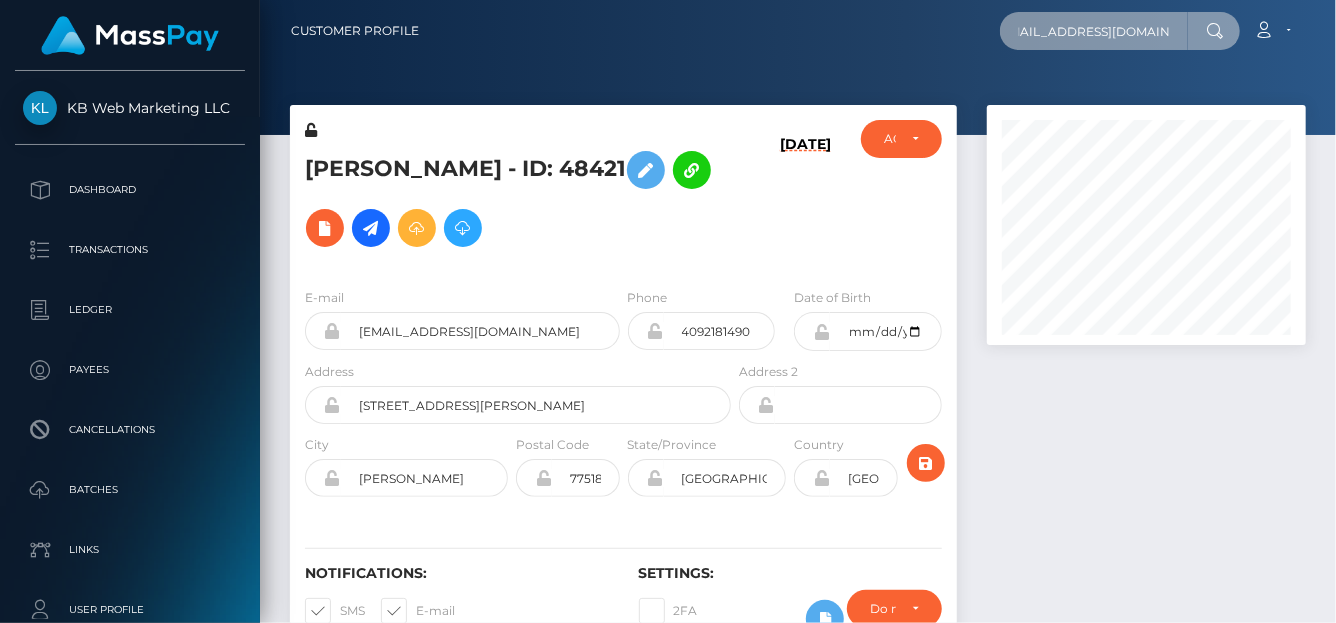 type on "v" 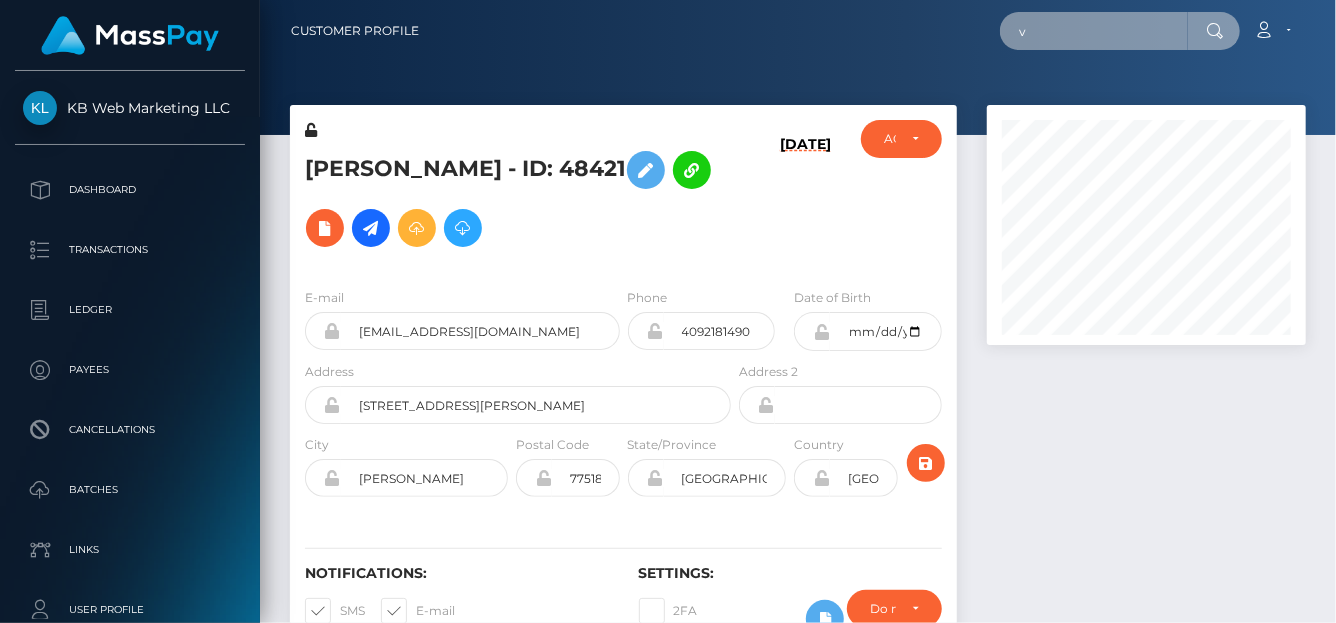 scroll, scrollTop: 0, scrollLeft: 0, axis: both 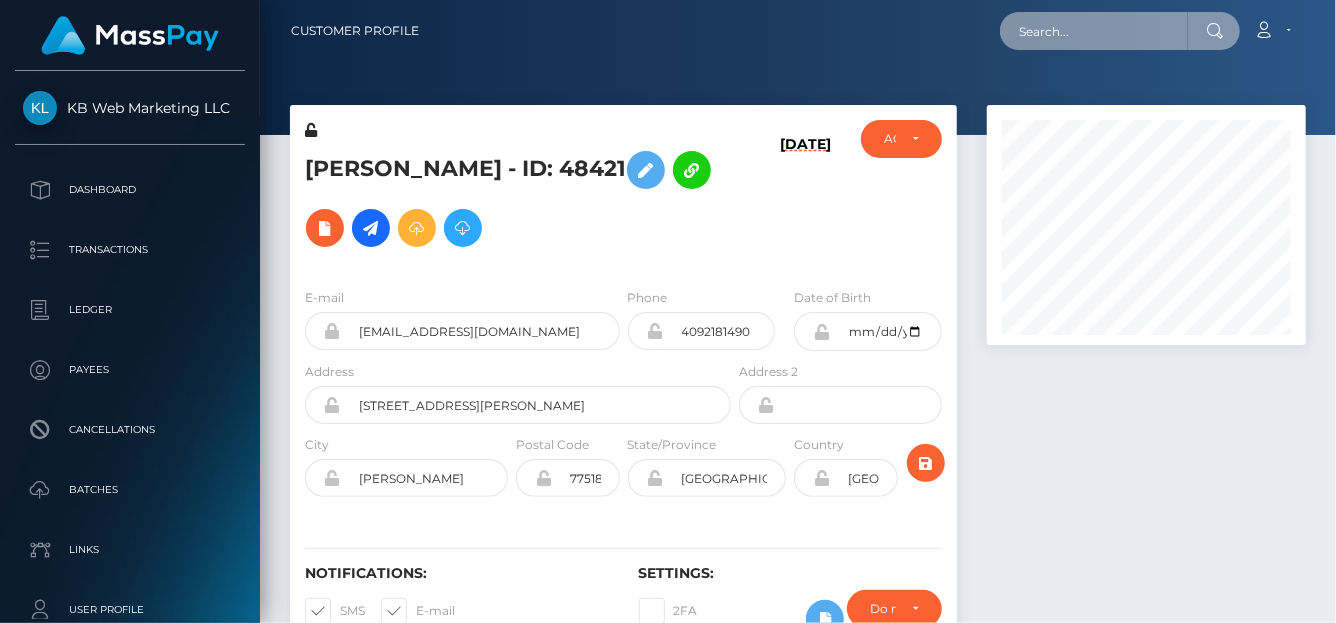paste on "Lydiavillarreal28@gmail.com" 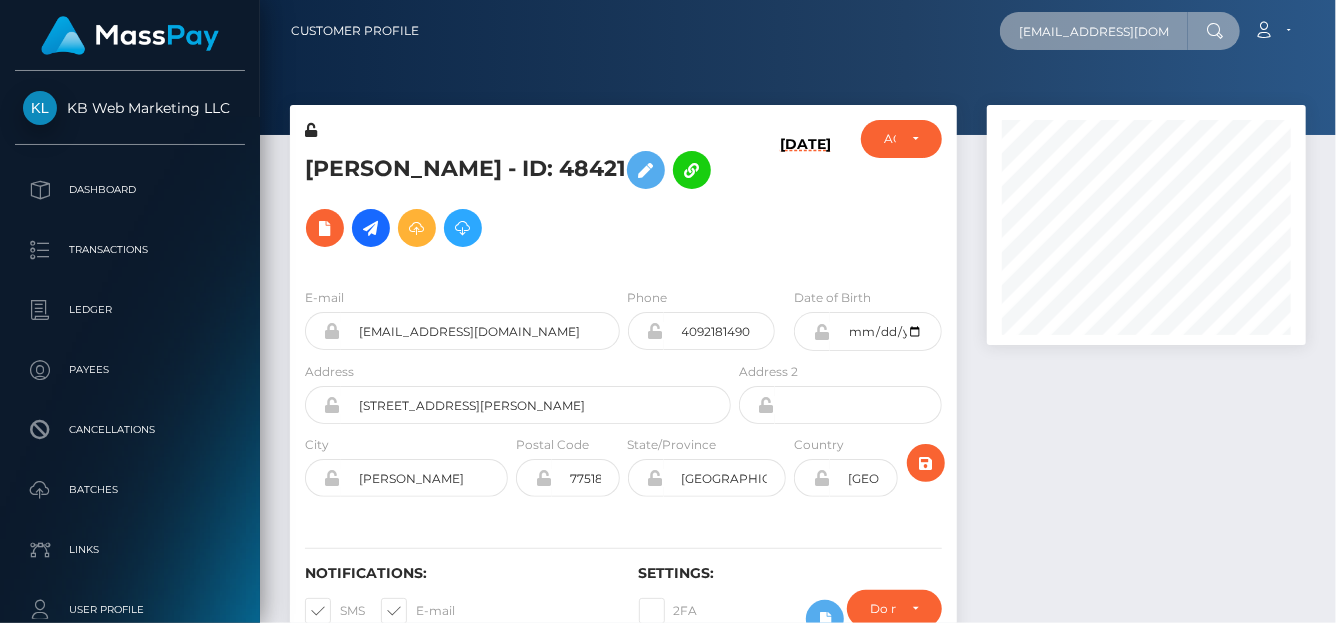 scroll, scrollTop: 0, scrollLeft: 25, axis: horizontal 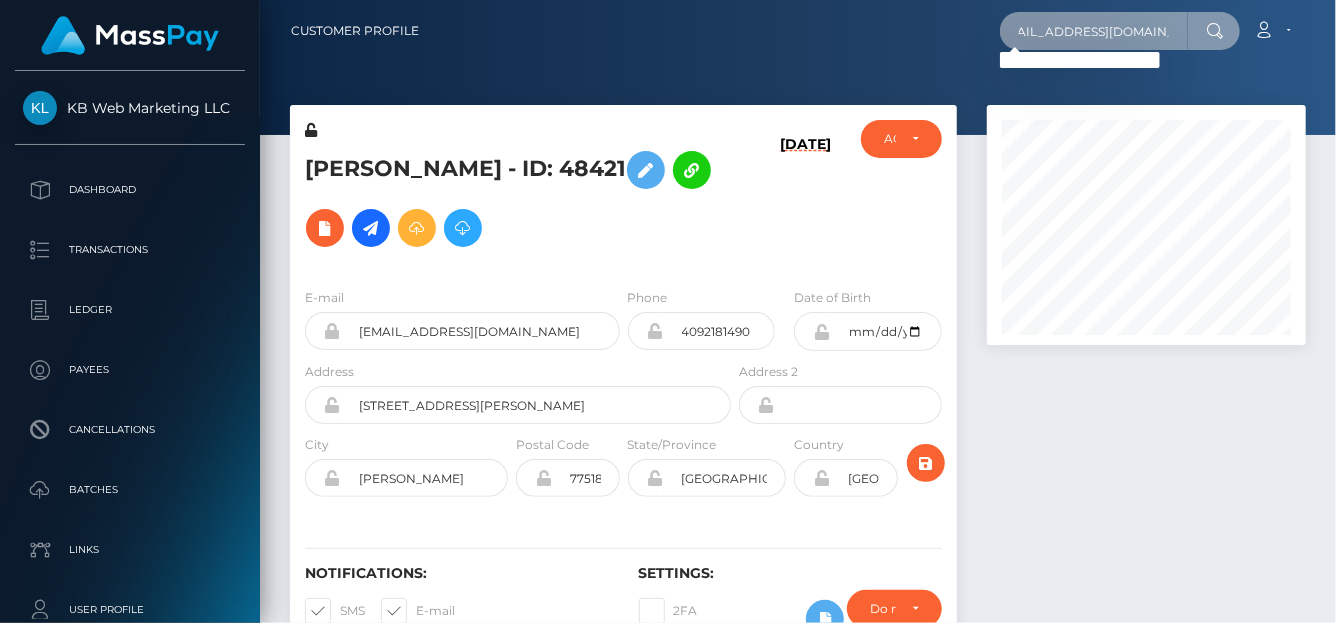 drag, startPoint x: 1014, startPoint y: 27, endPoint x: 1334, endPoint y: 27, distance: 320 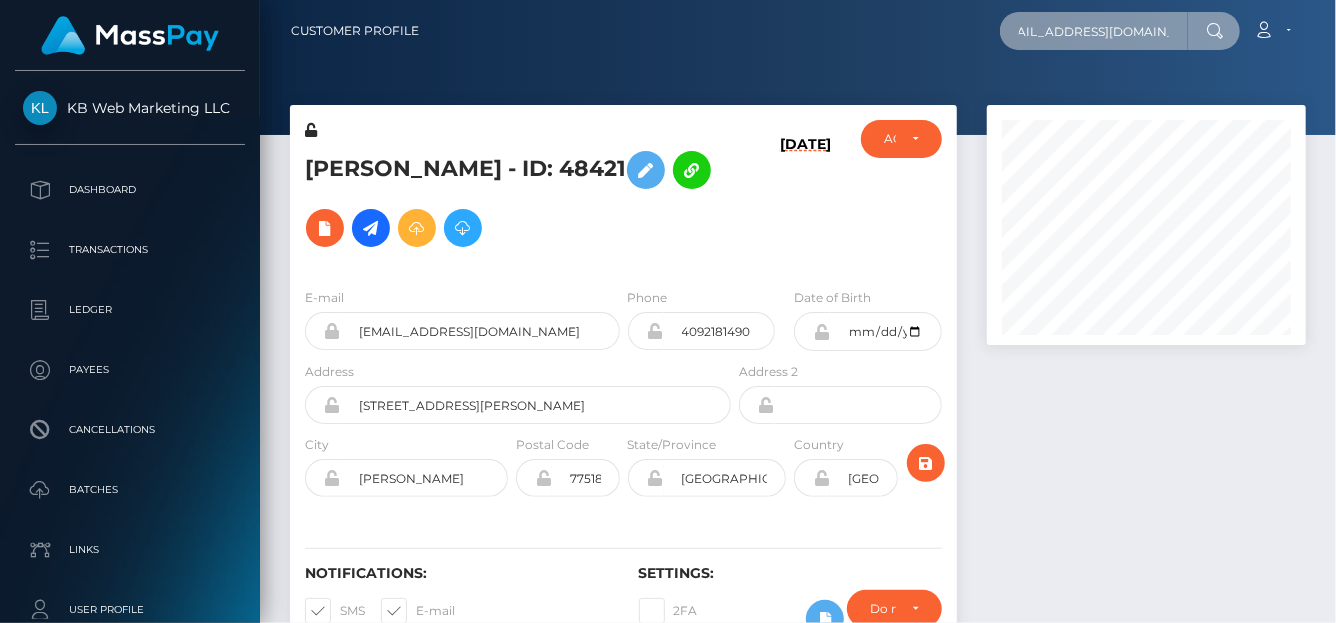 paste on "villarreallydia82" 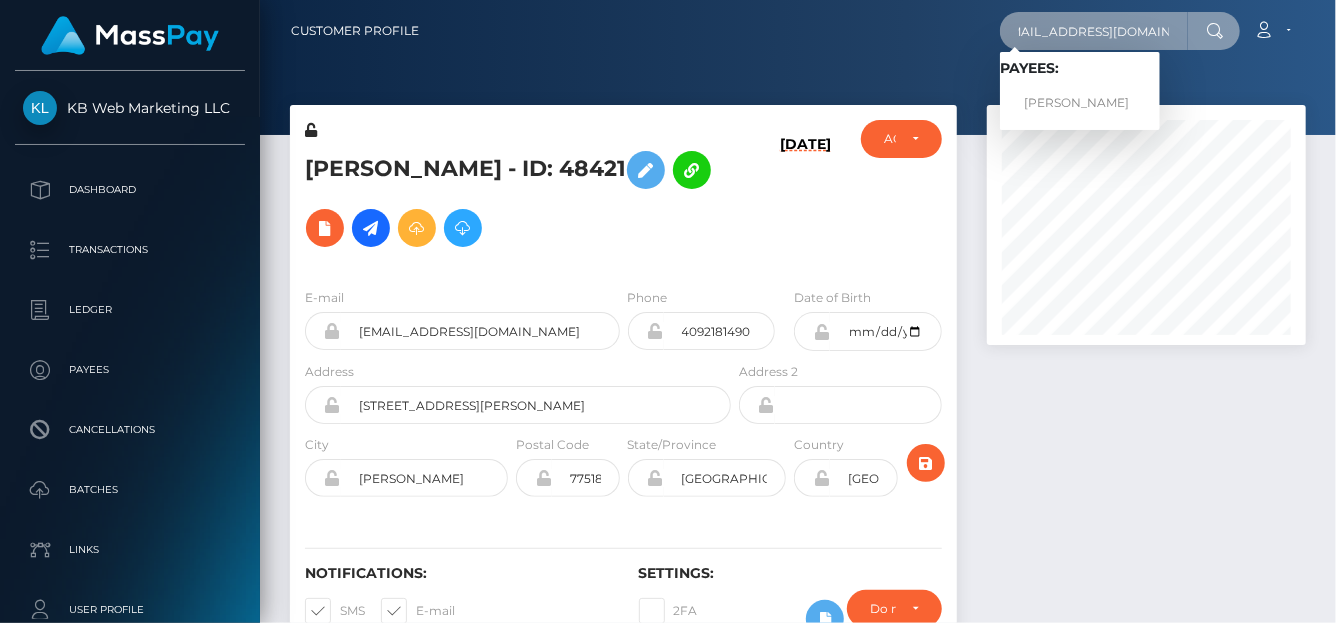 type on "villarreallydia82@gmail.com" 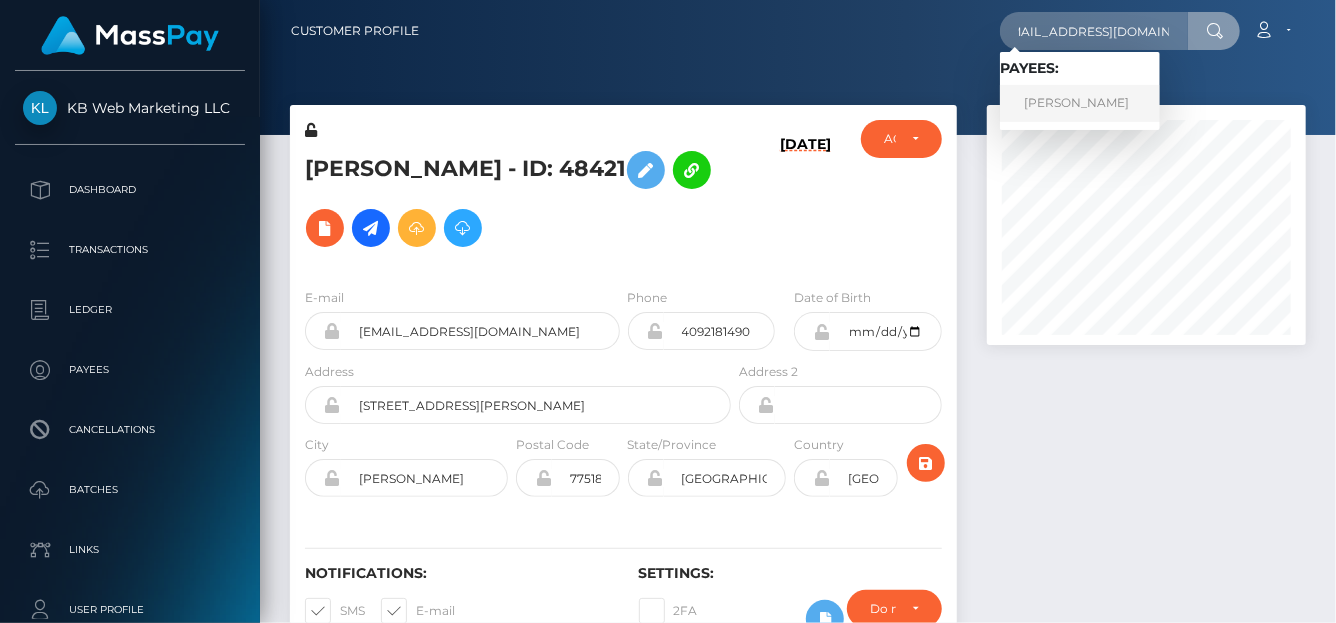 scroll, scrollTop: 0, scrollLeft: 0, axis: both 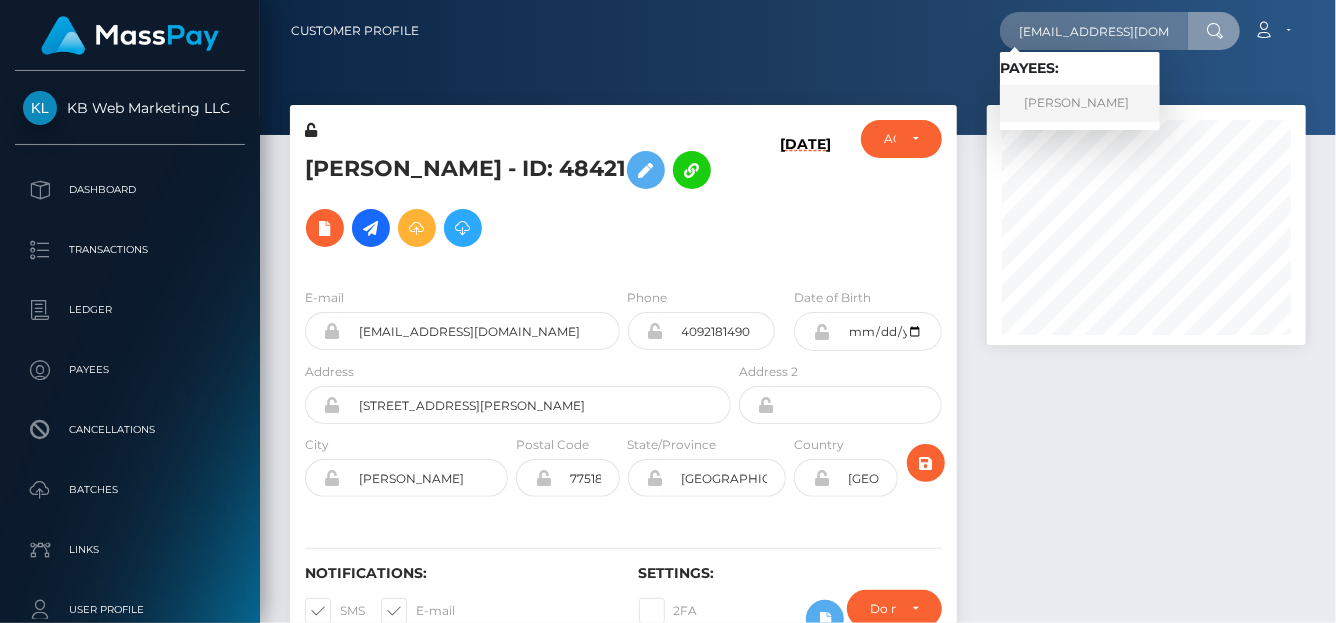 click on "Lydia  Villarreal" at bounding box center (1080, 103) 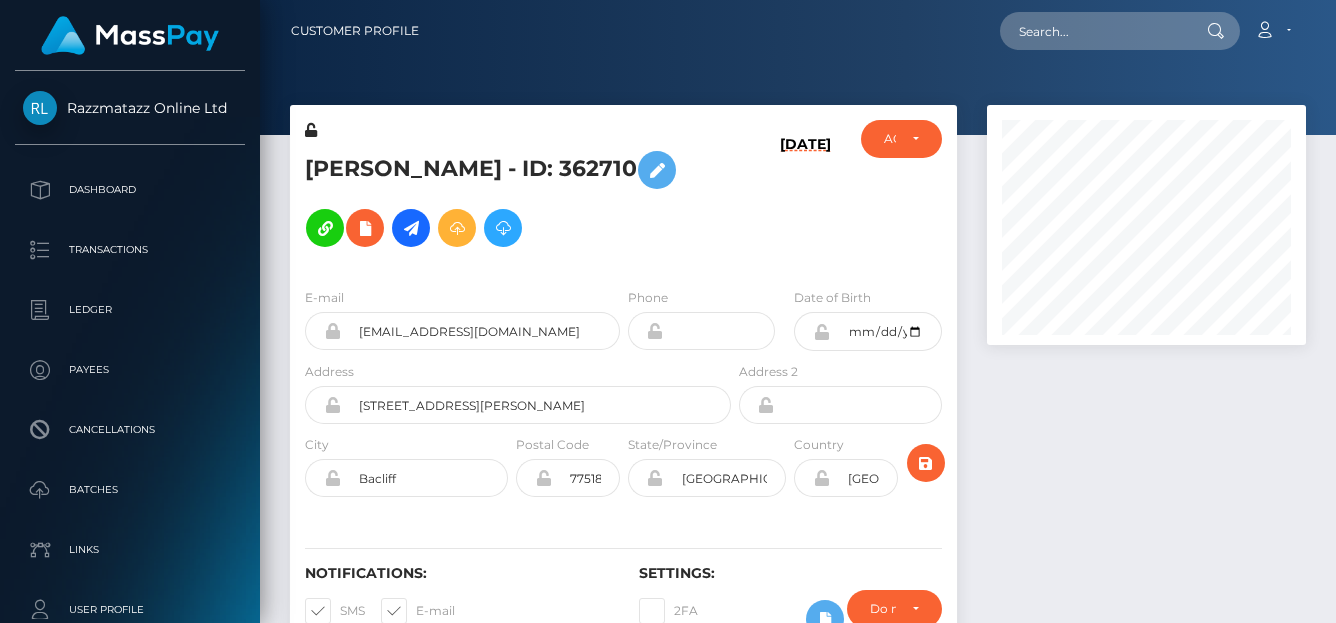 scroll, scrollTop: 0, scrollLeft: 0, axis: both 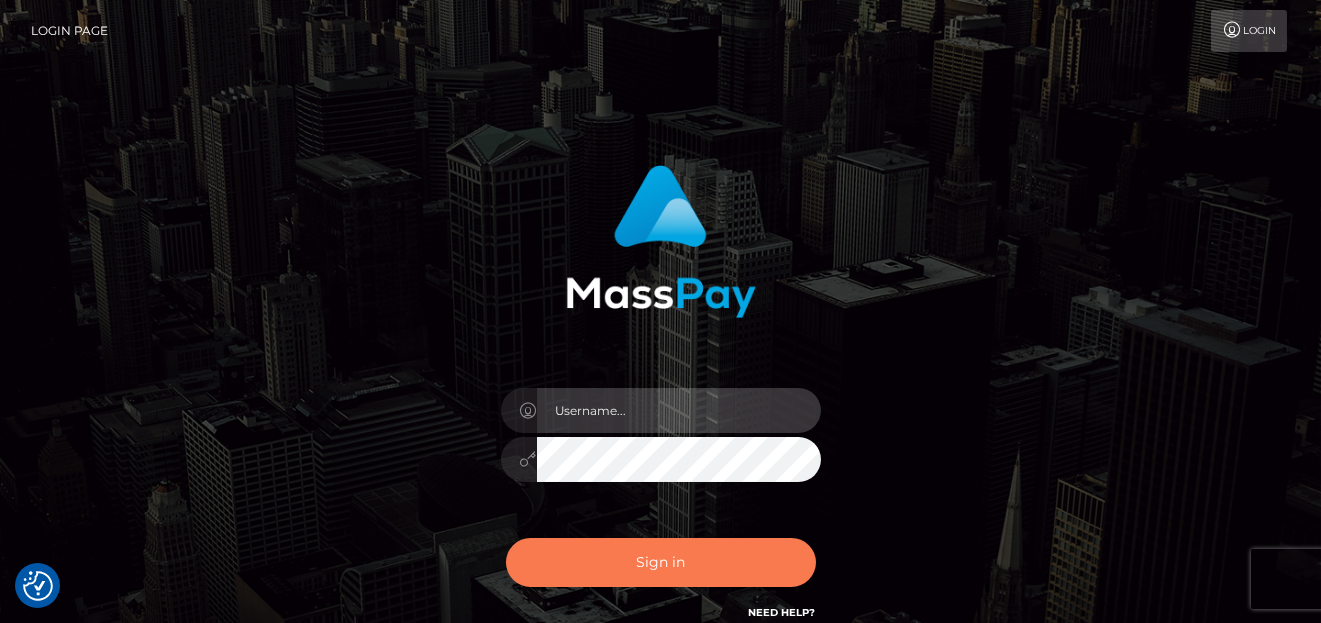 type on "[PERSON_NAME]" 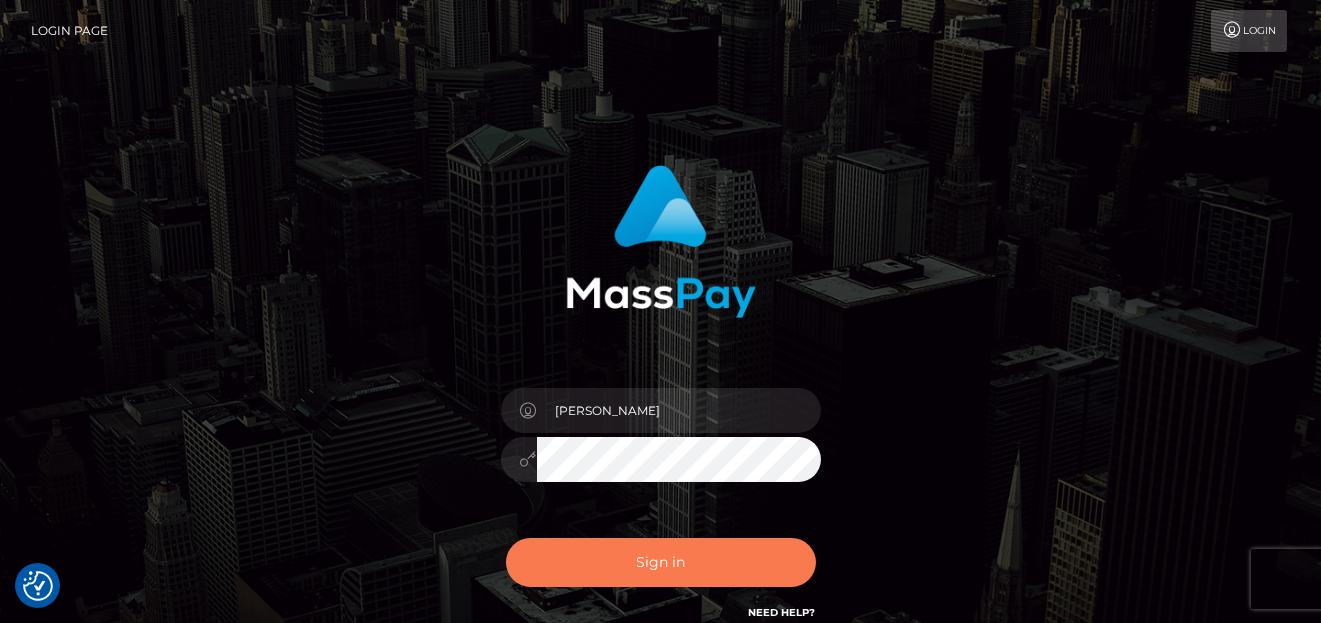 click on "Sign in" at bounding box center (661, 562) 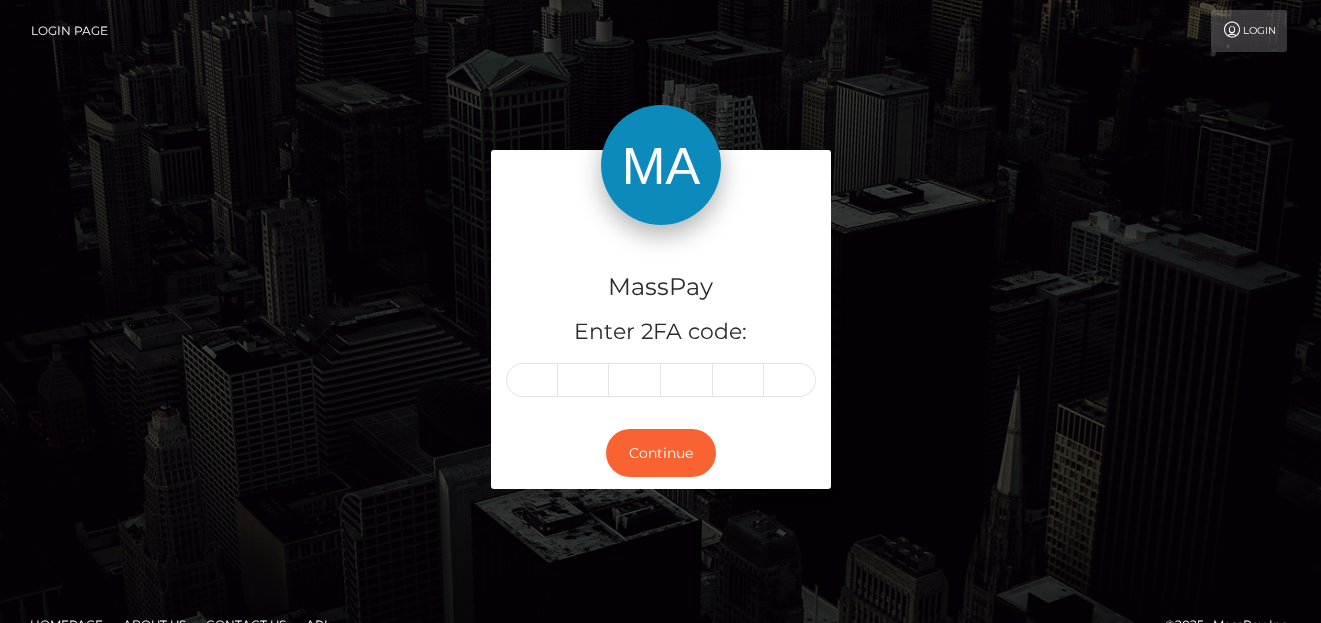 scroll, scrollTop: 0, scrollLeft: 0, axis: both 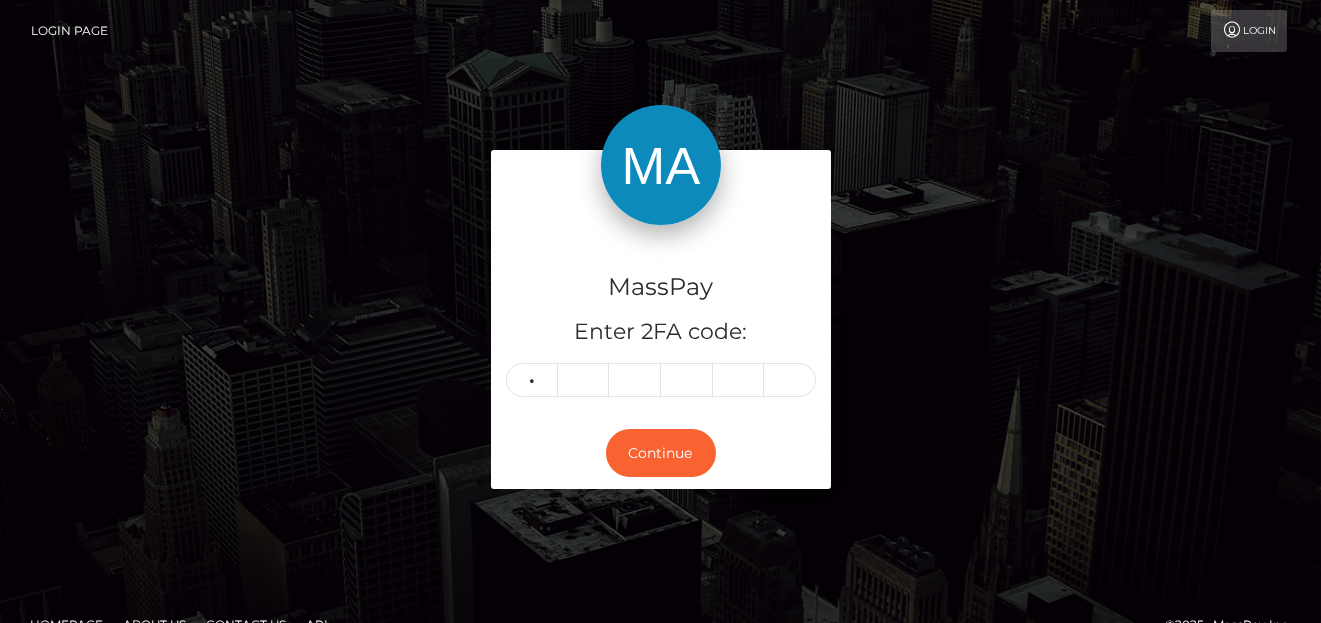 type on "3" 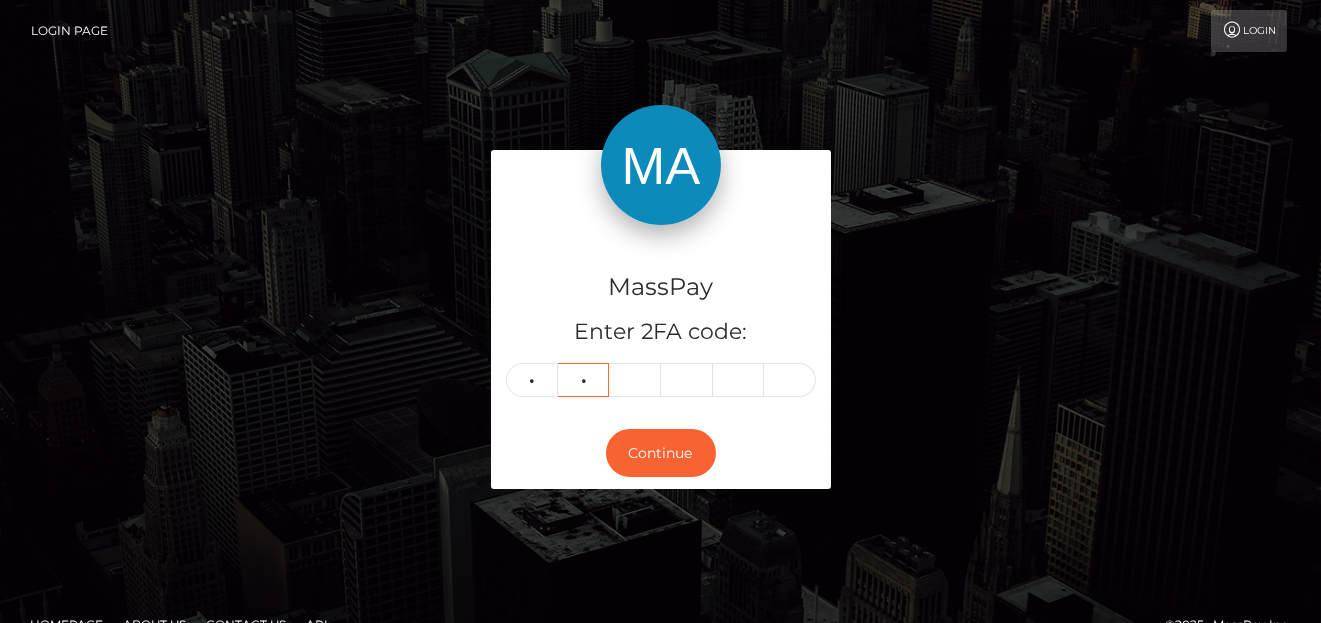 type on "2" 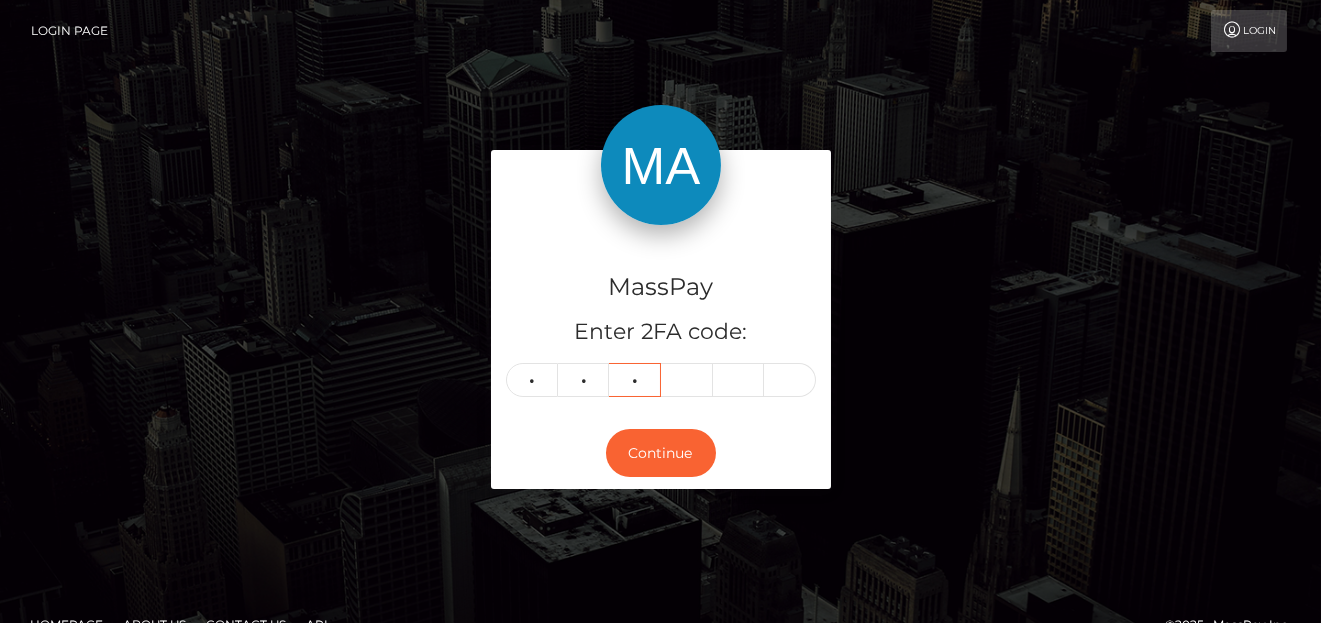 type on "9" 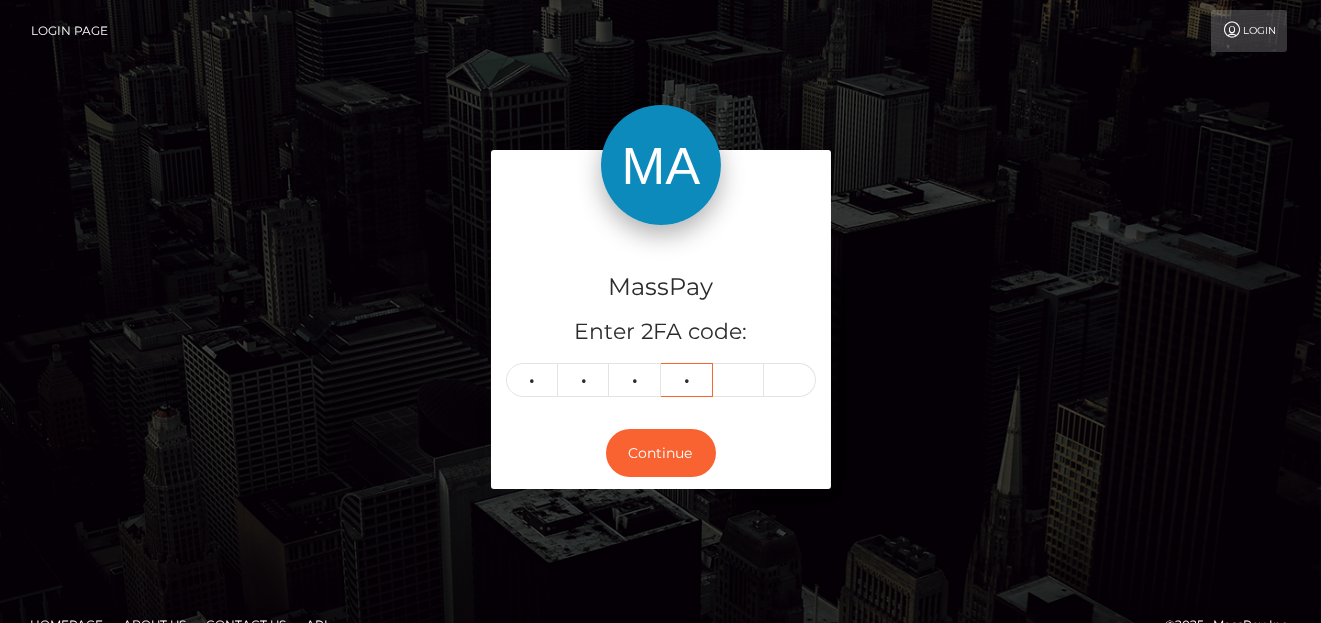 type on "8" 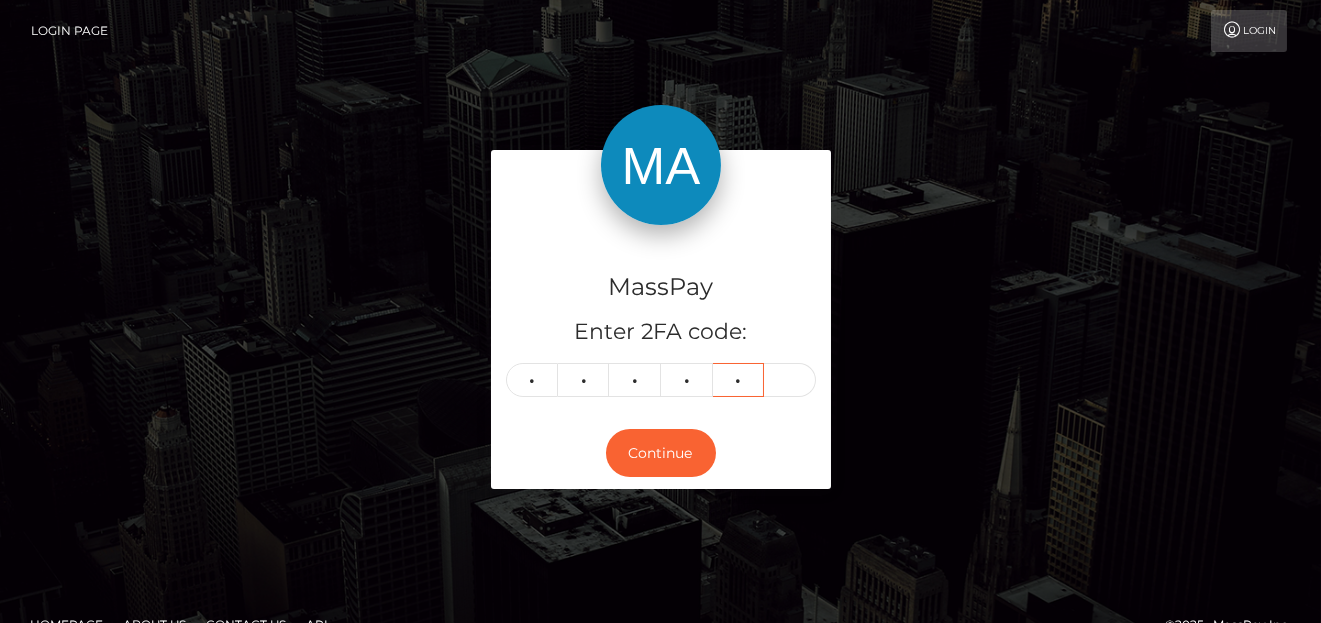 type on "0" 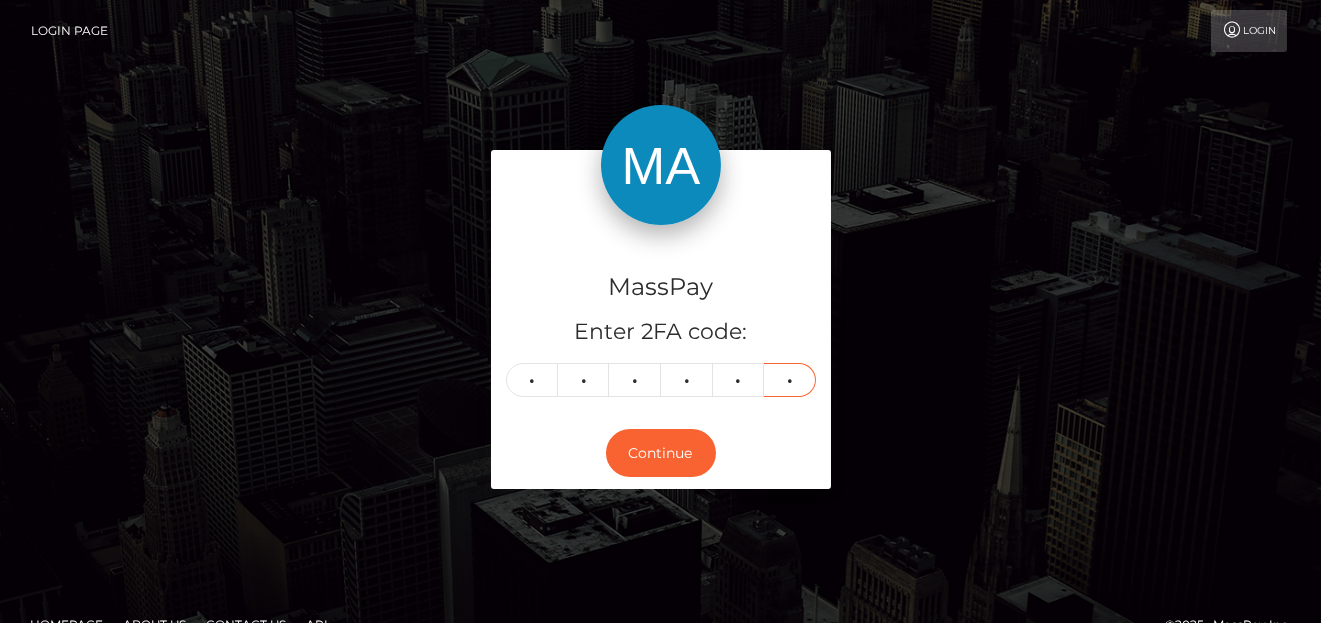 type on "4" 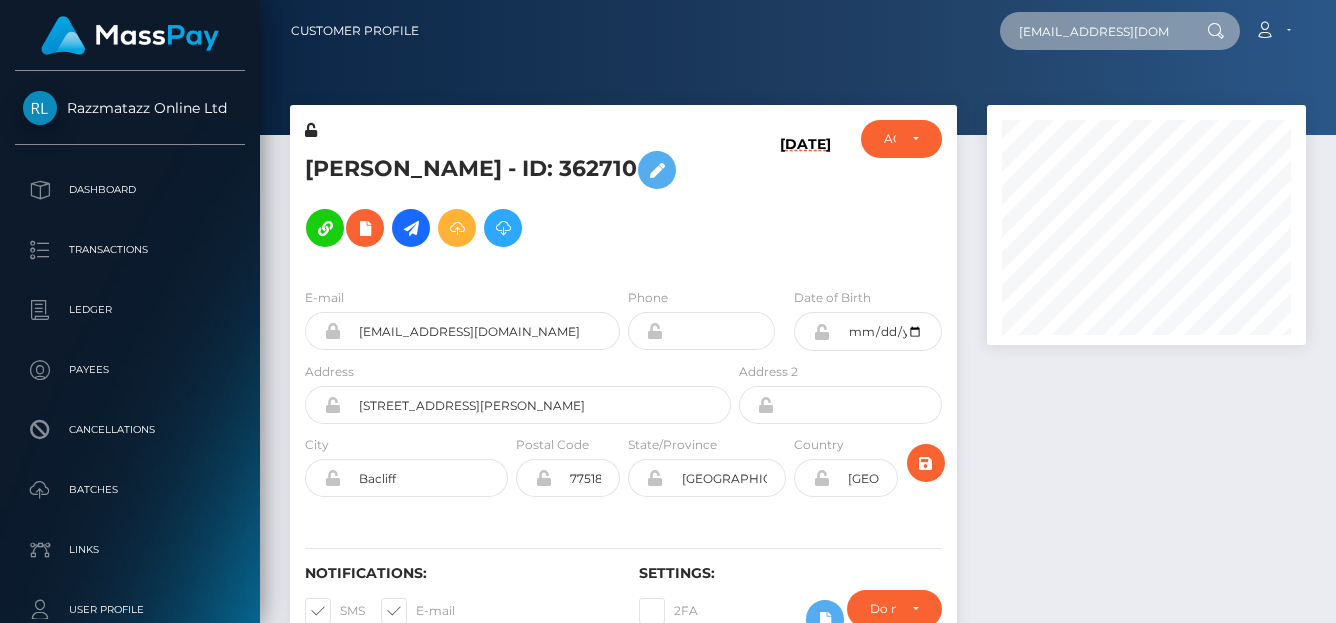 scroll, scrollTop: 0, scrollLeft: 0, axis: both 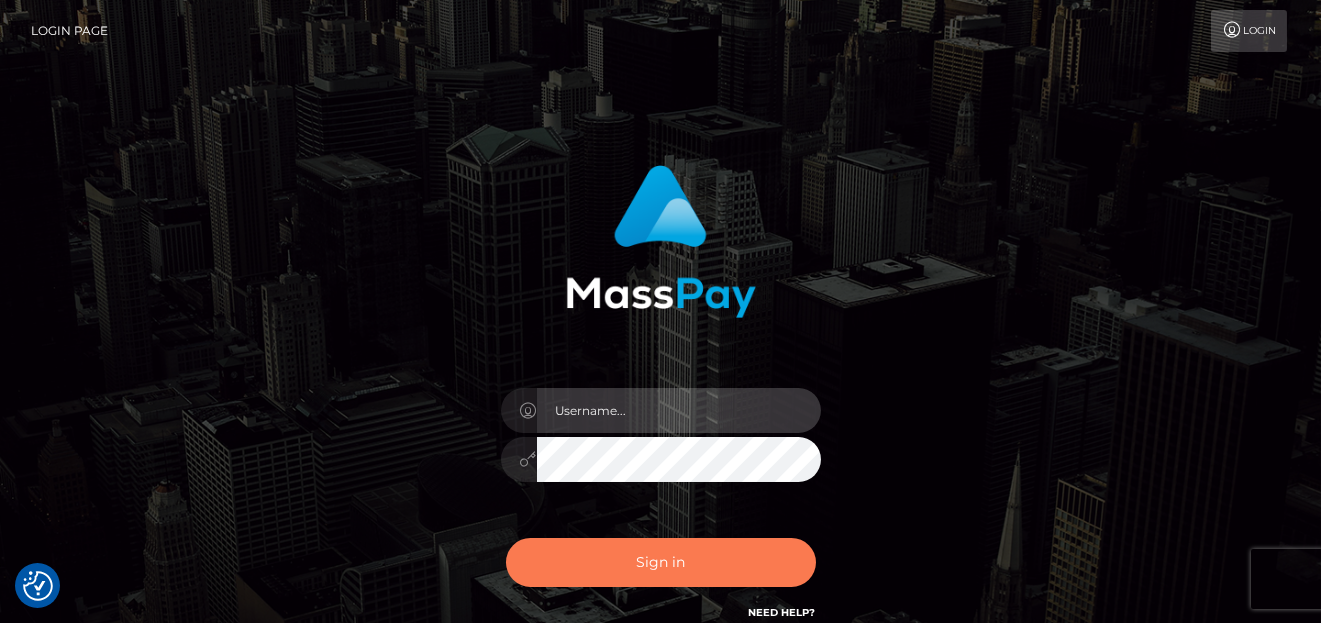 type on "denise" 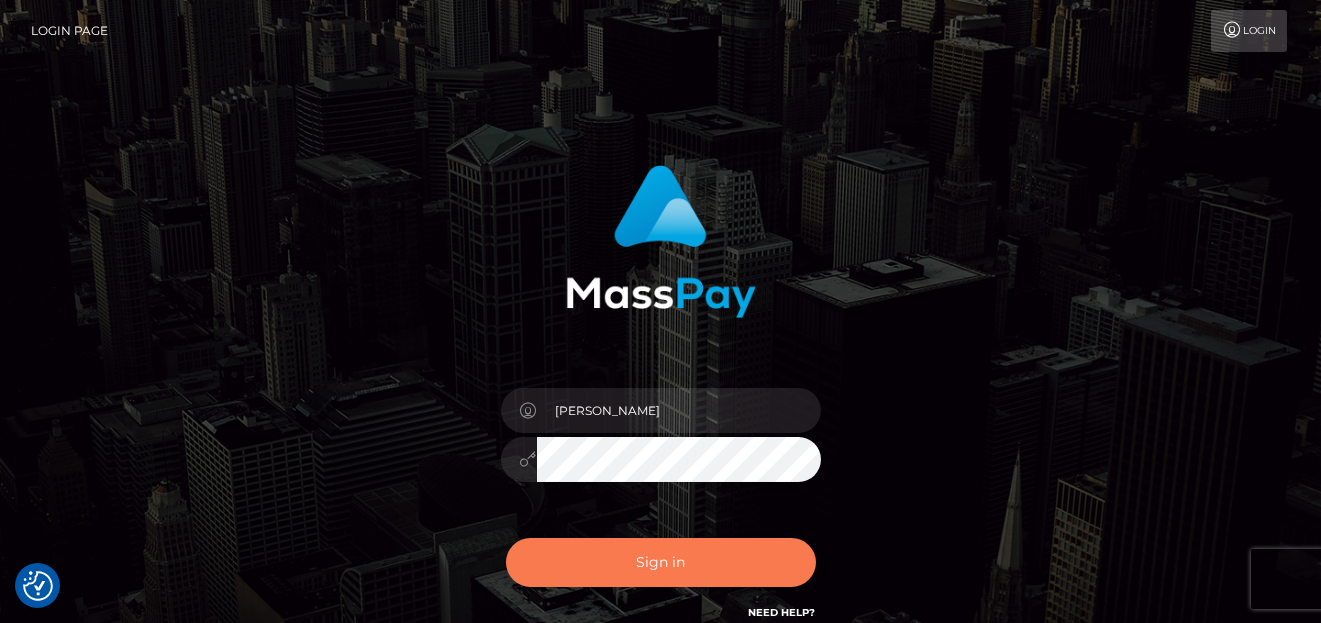 click on "Sign in" at bounding box center (661, 562) 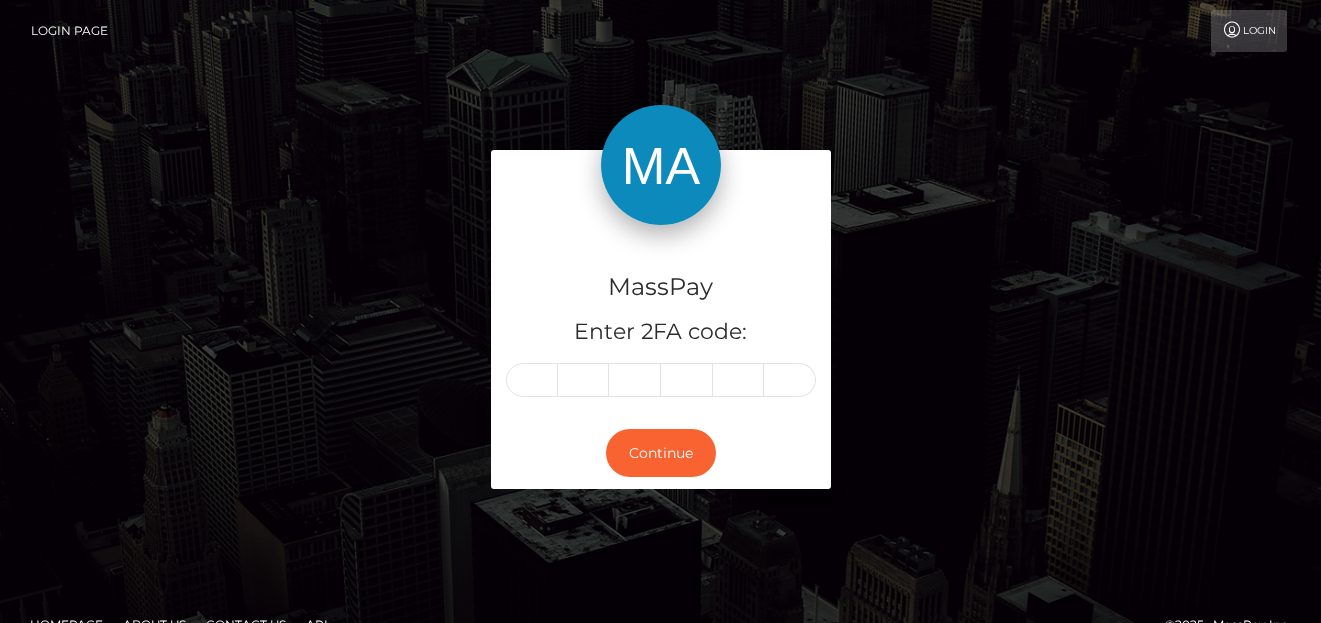 scroll, scrollTop: 0, scrollLeft: 0, axis: both 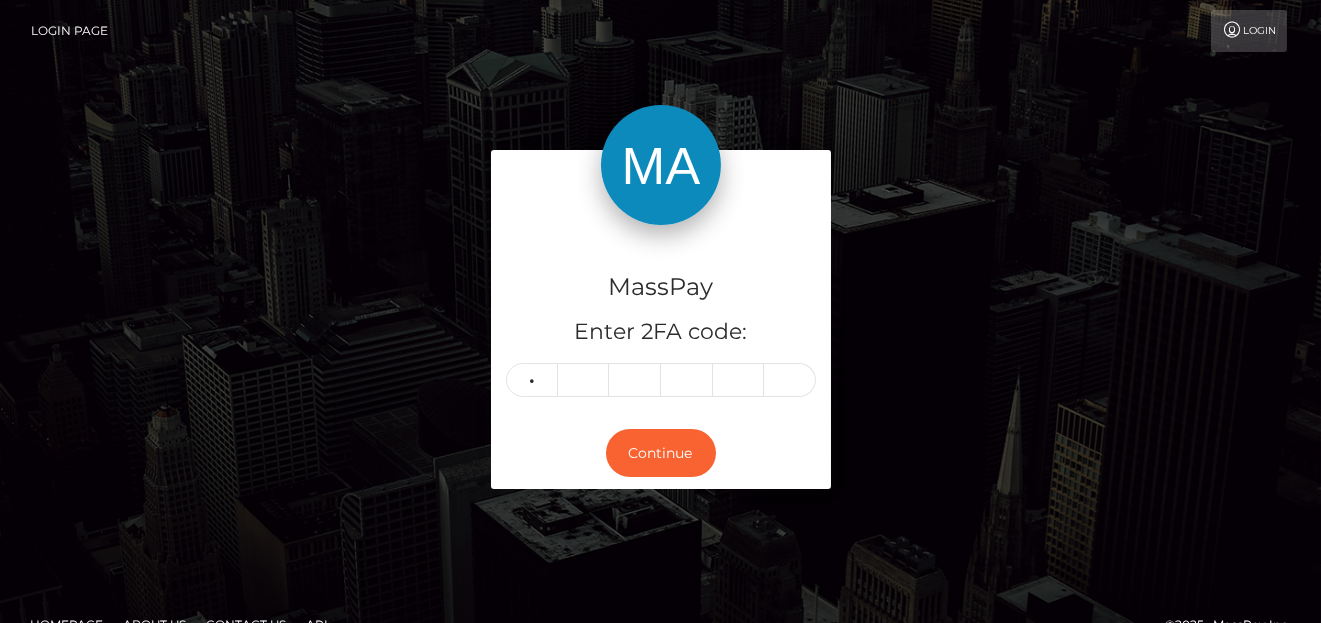 type on "9" 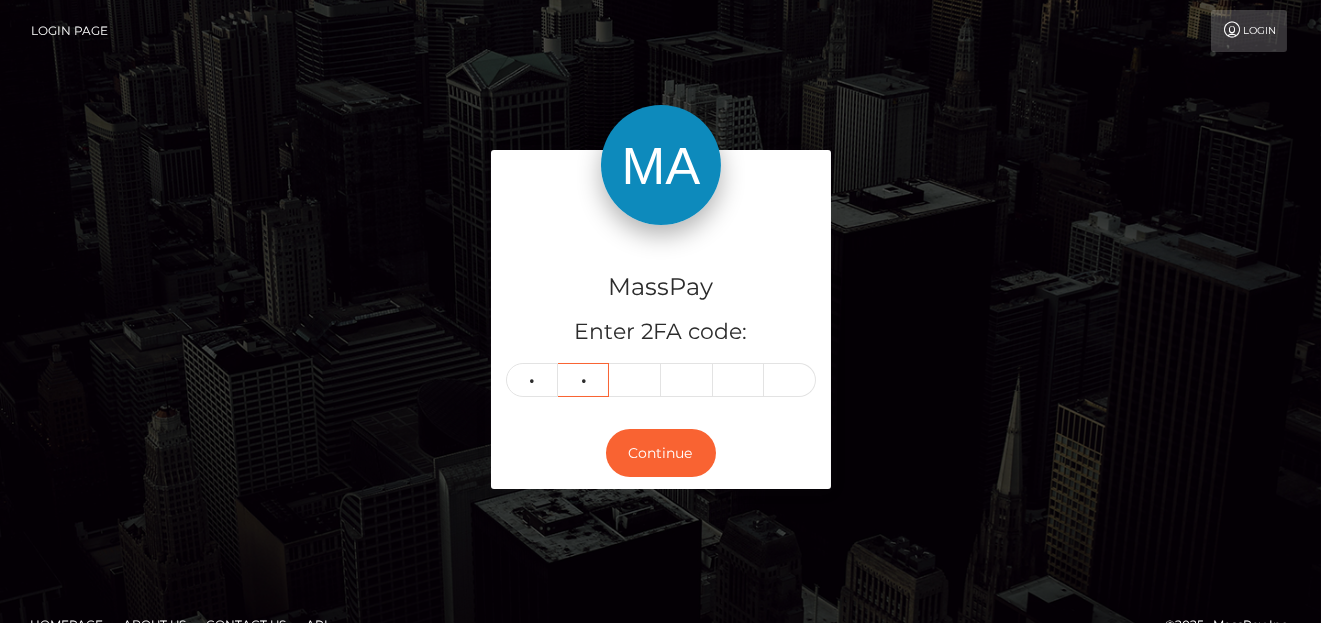 type on "6" 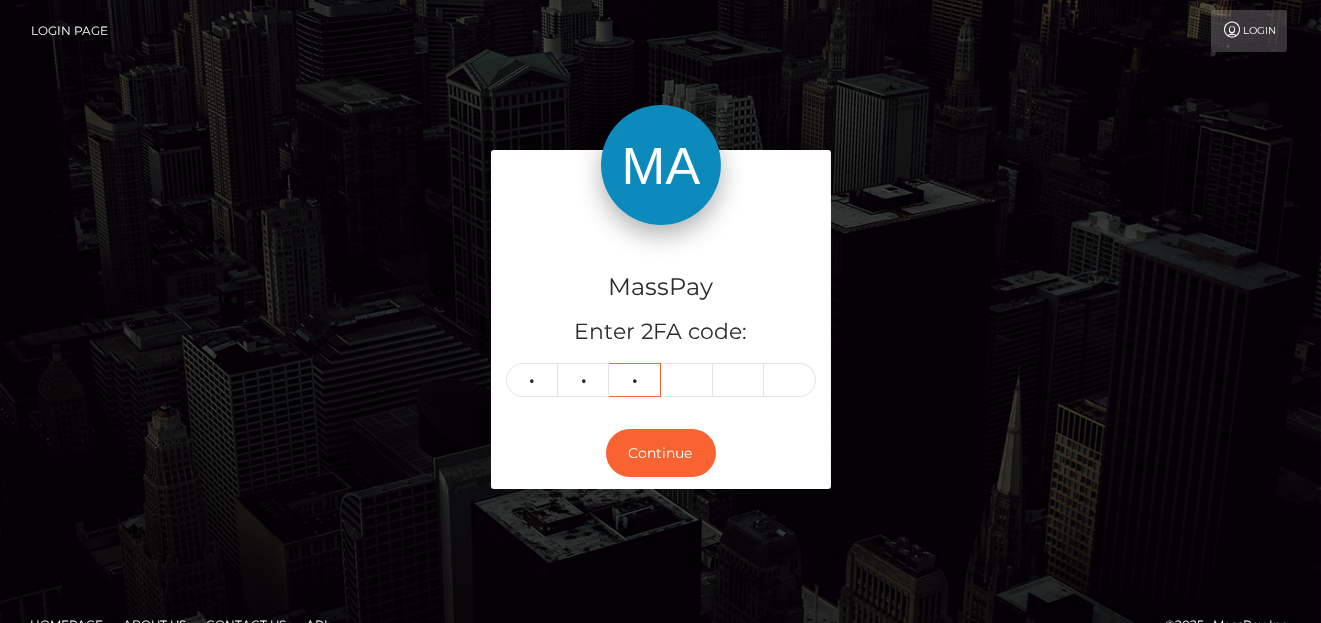 type on "7" 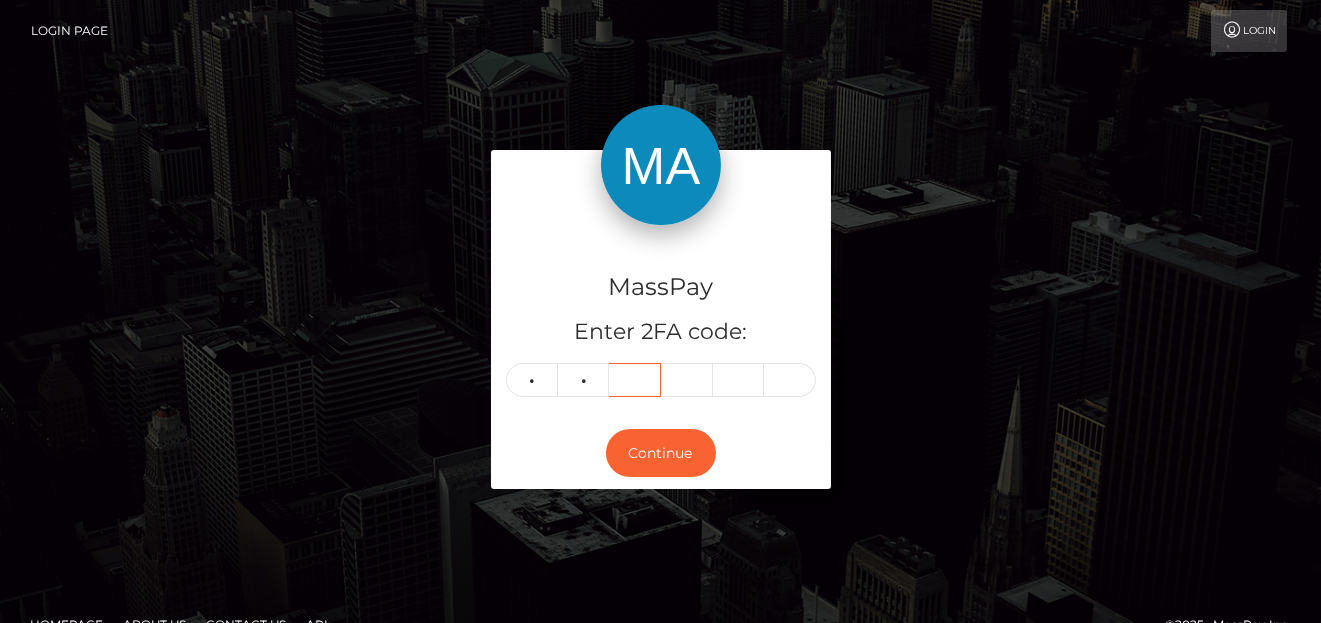 type 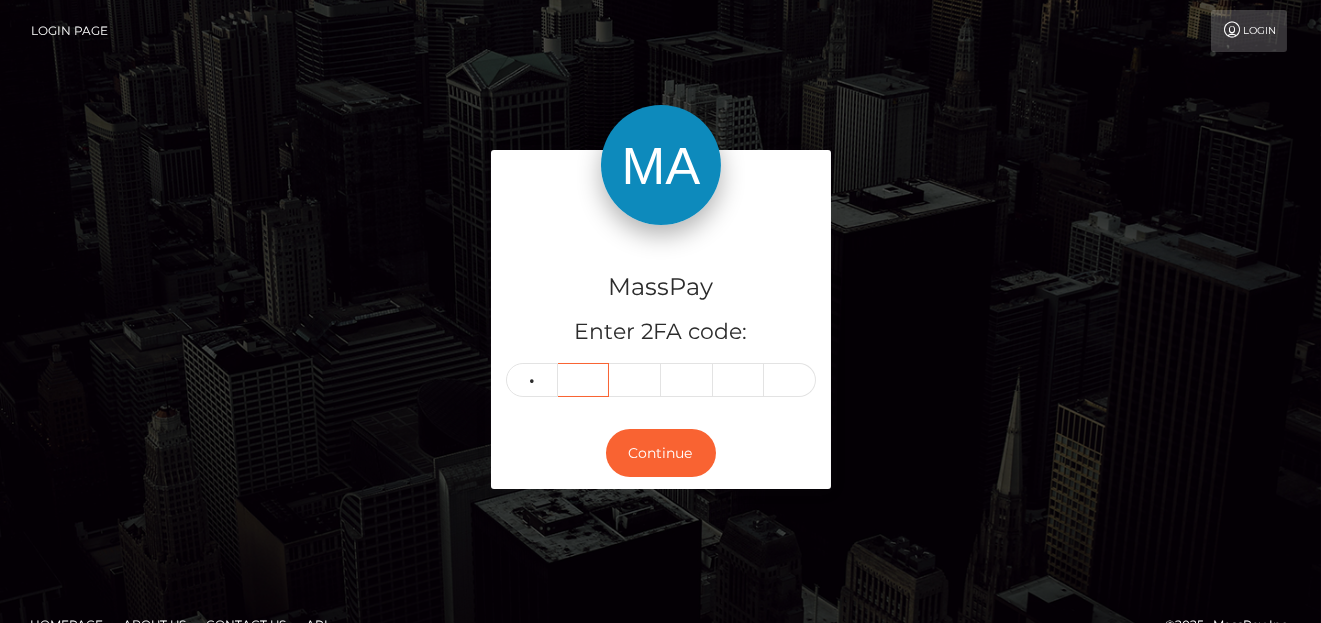 type 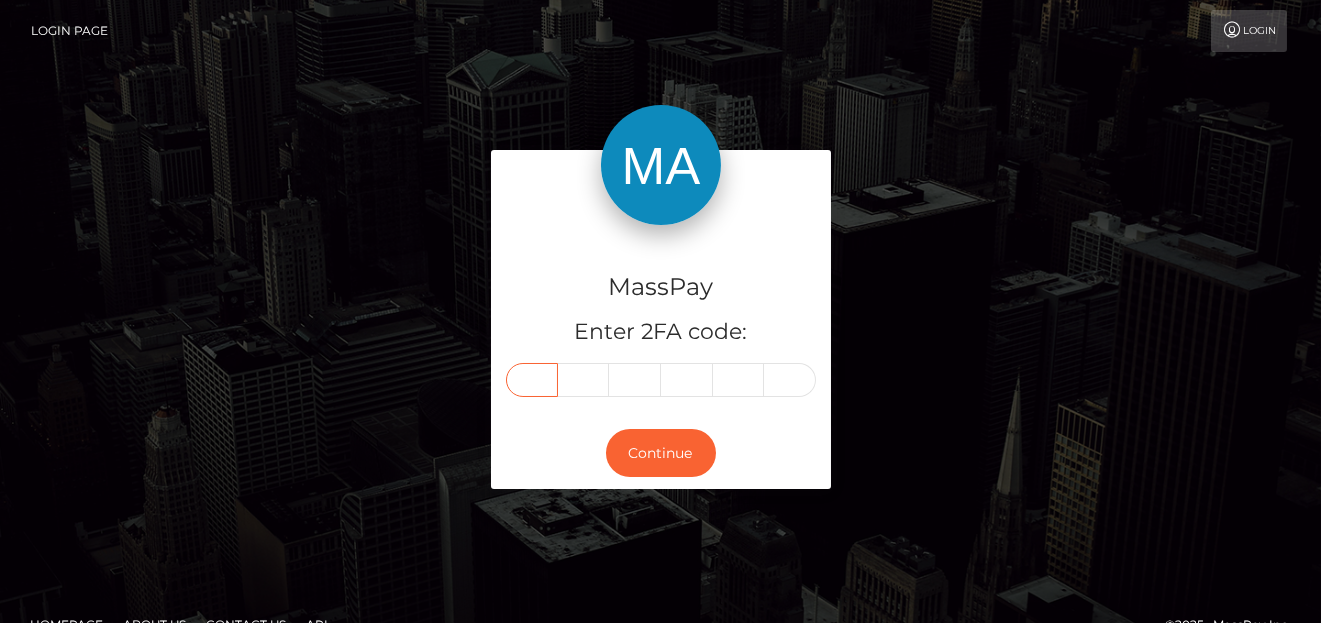 type on "9" 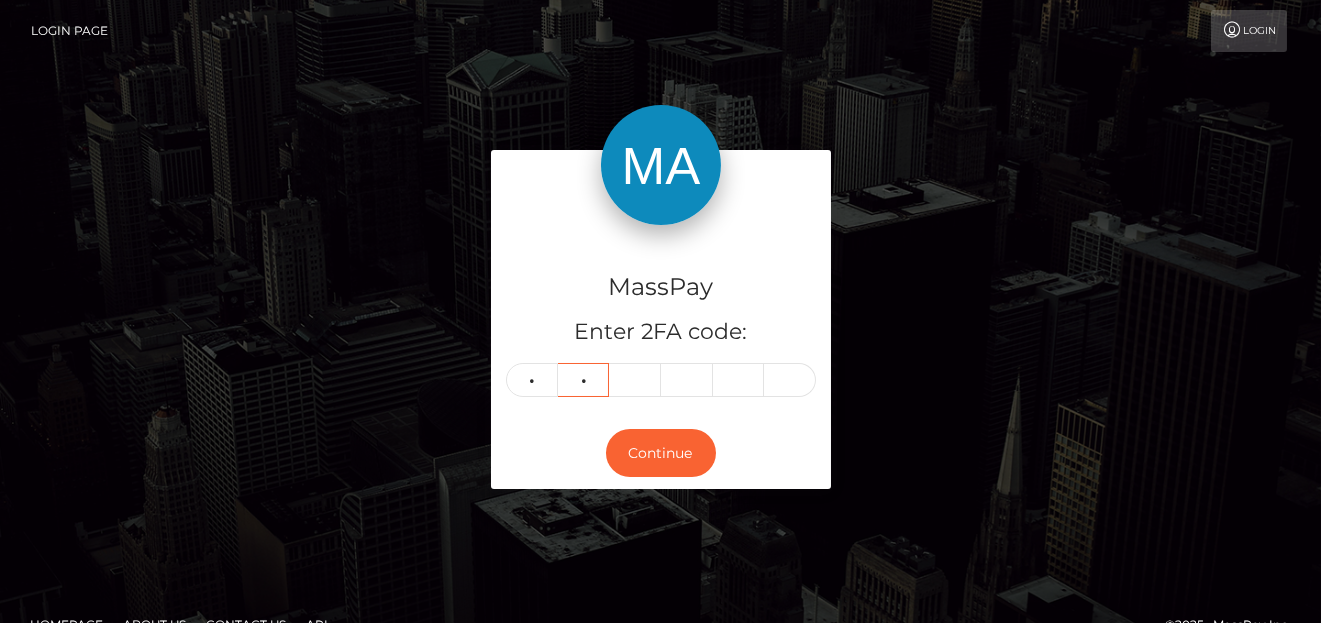 type on "6" 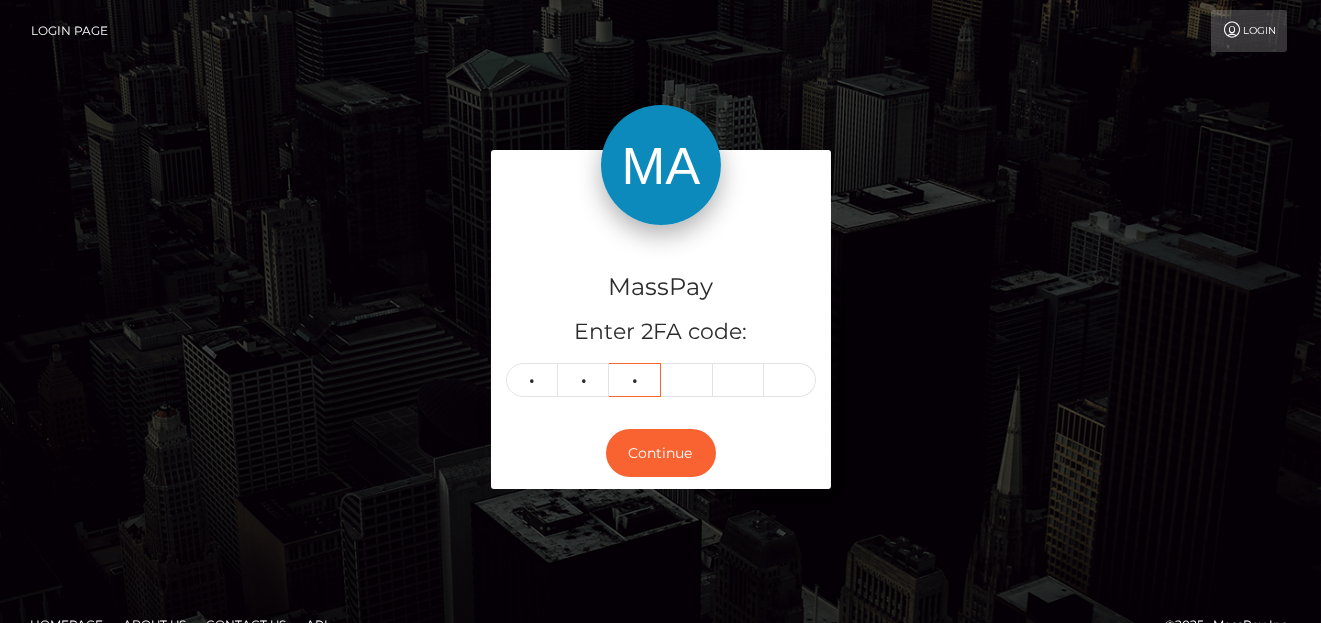 type on "7" 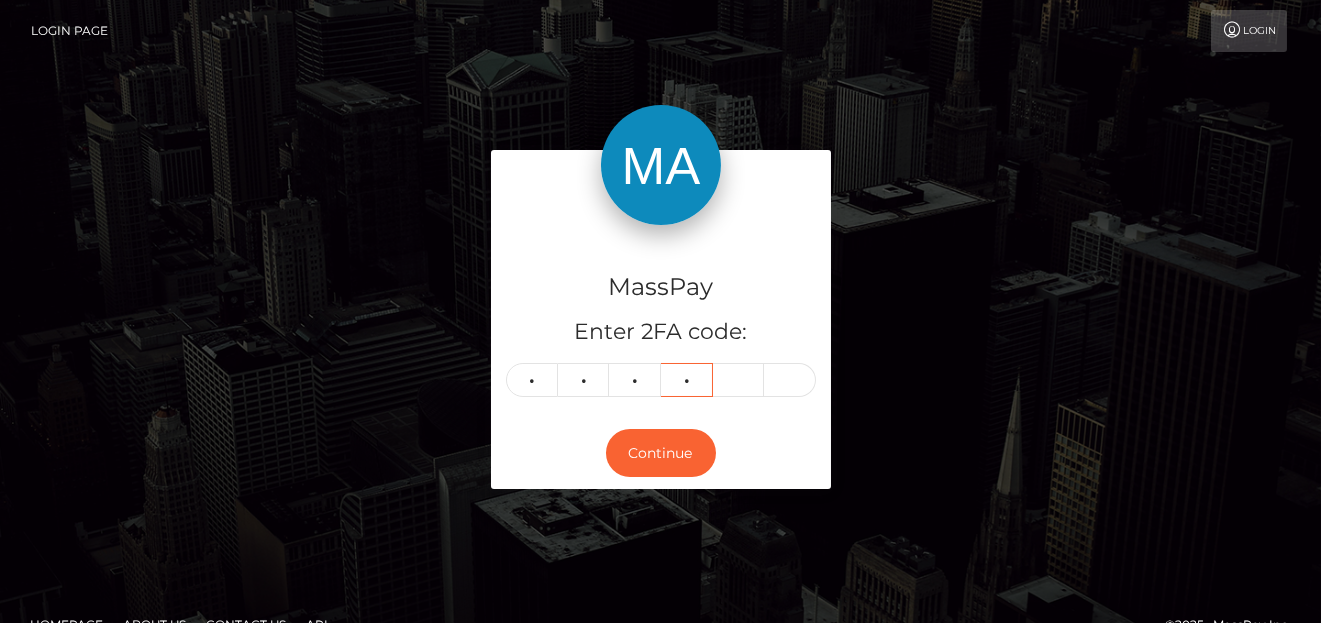 type on "0" 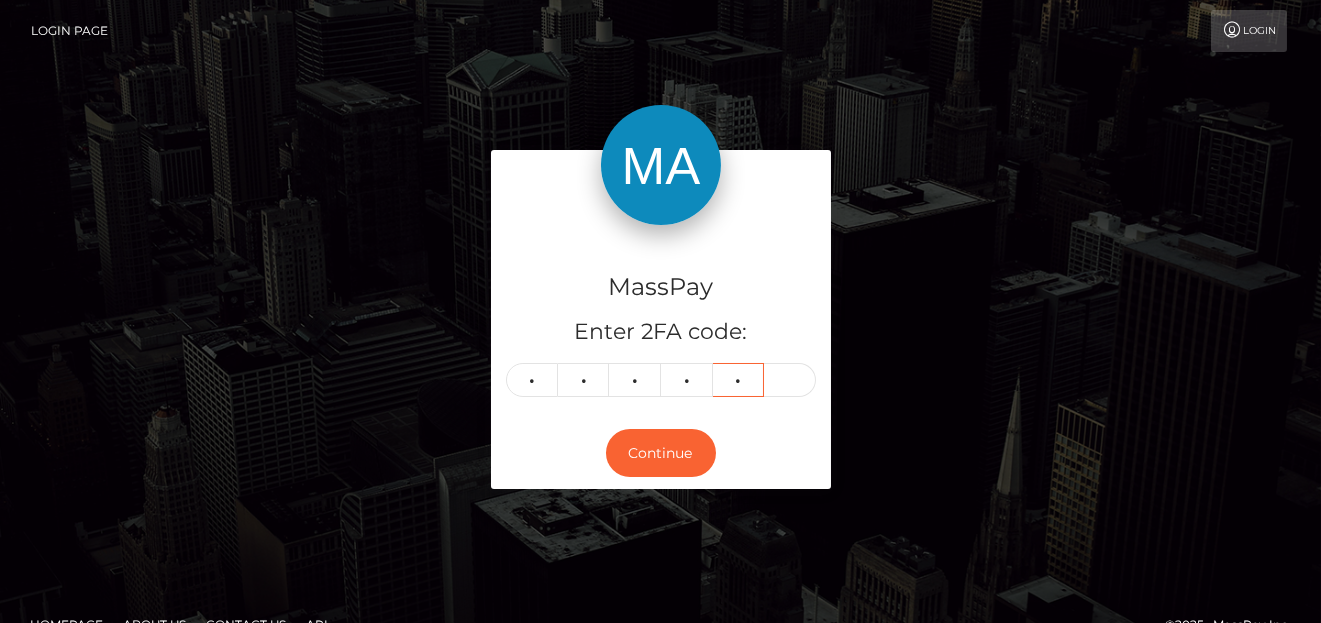 type on "9" 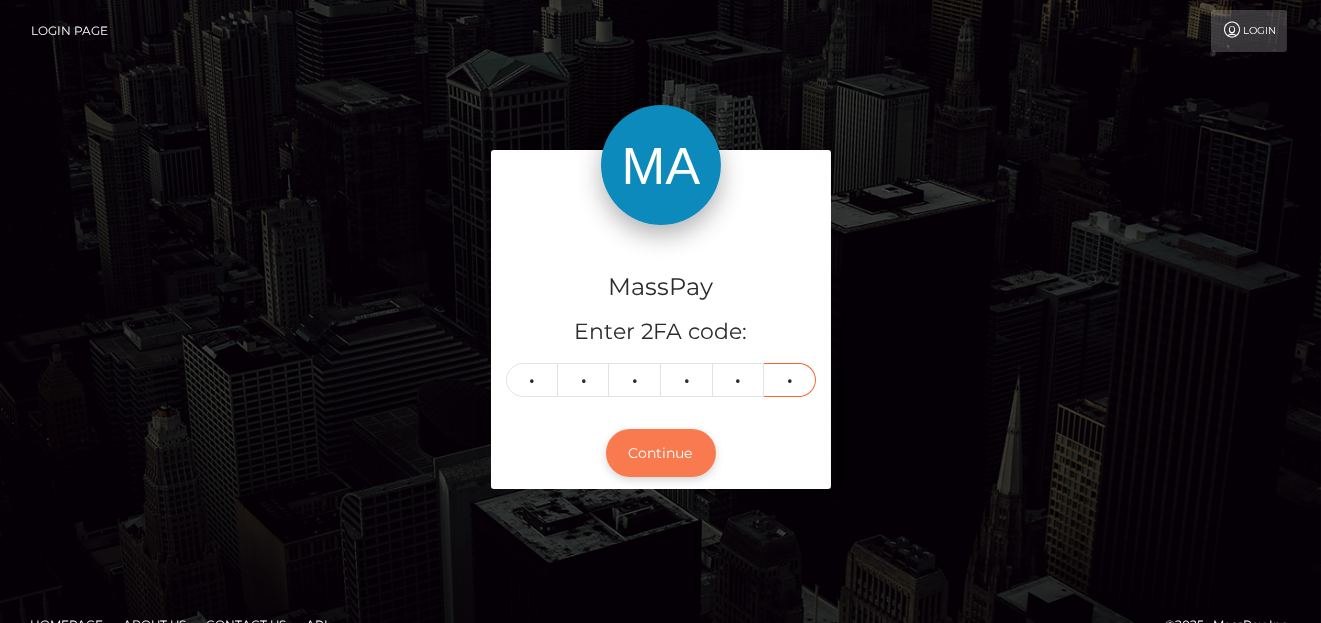 type on "5" 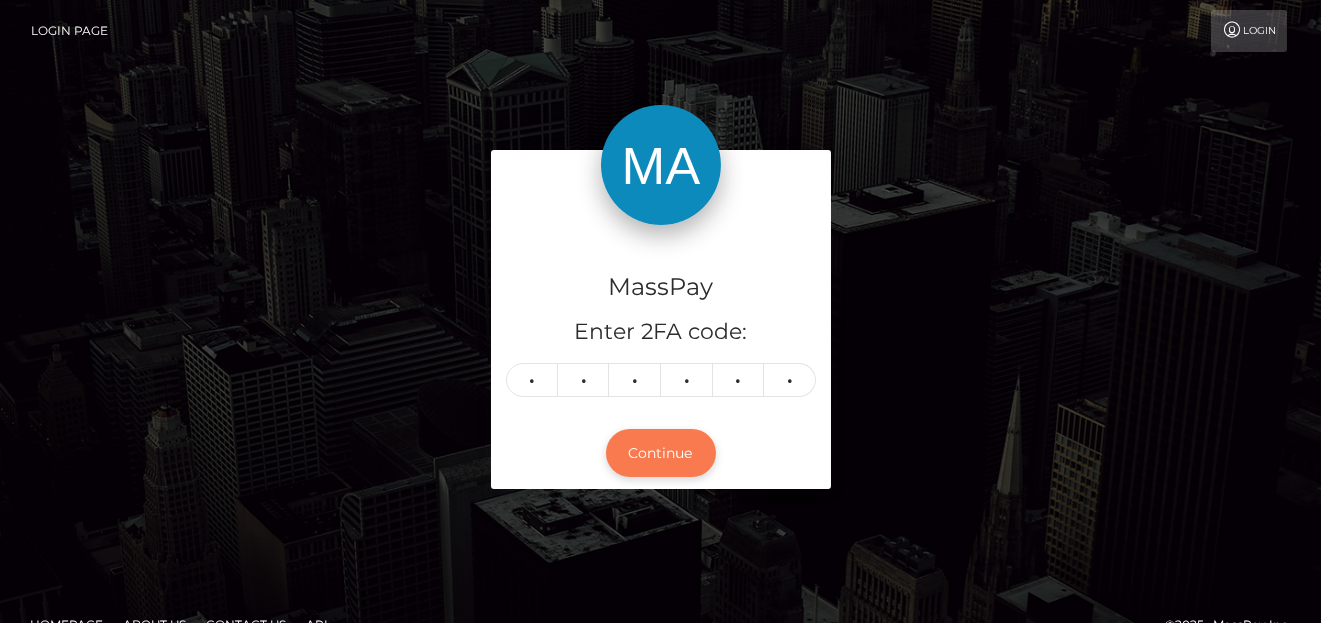 click on "Continue" at bounding box center (661, 453) 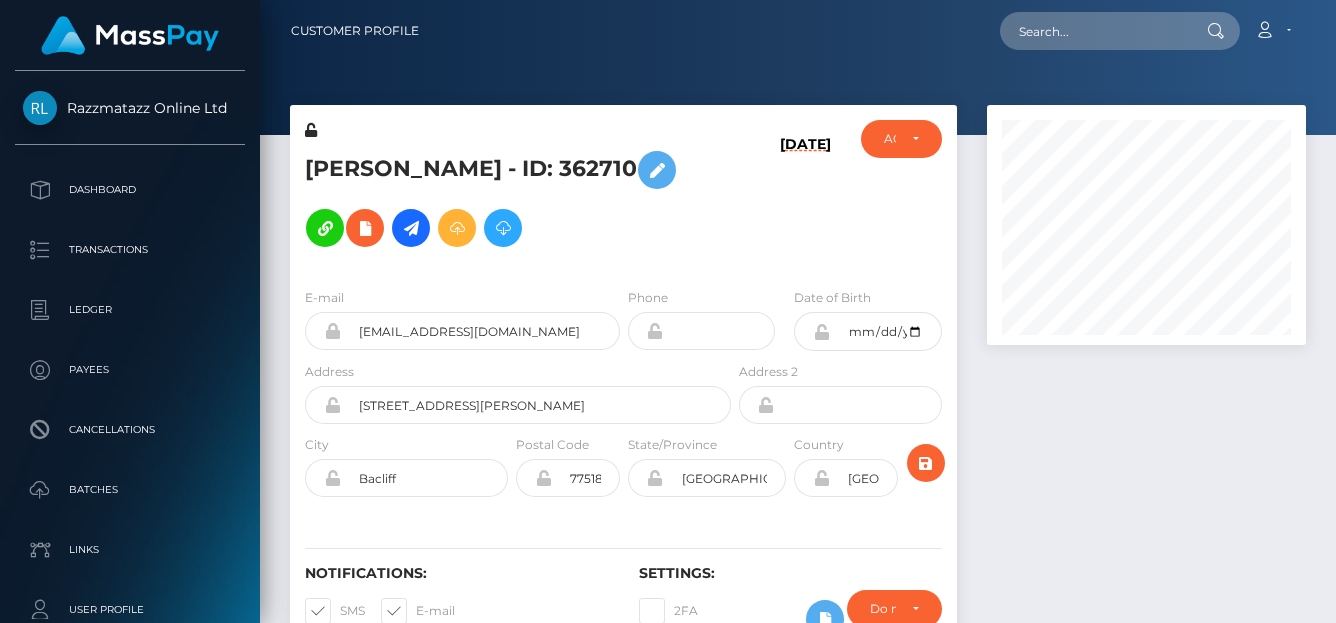 scroll, scrollTop: 0, scrollLeft: 0, axis: both 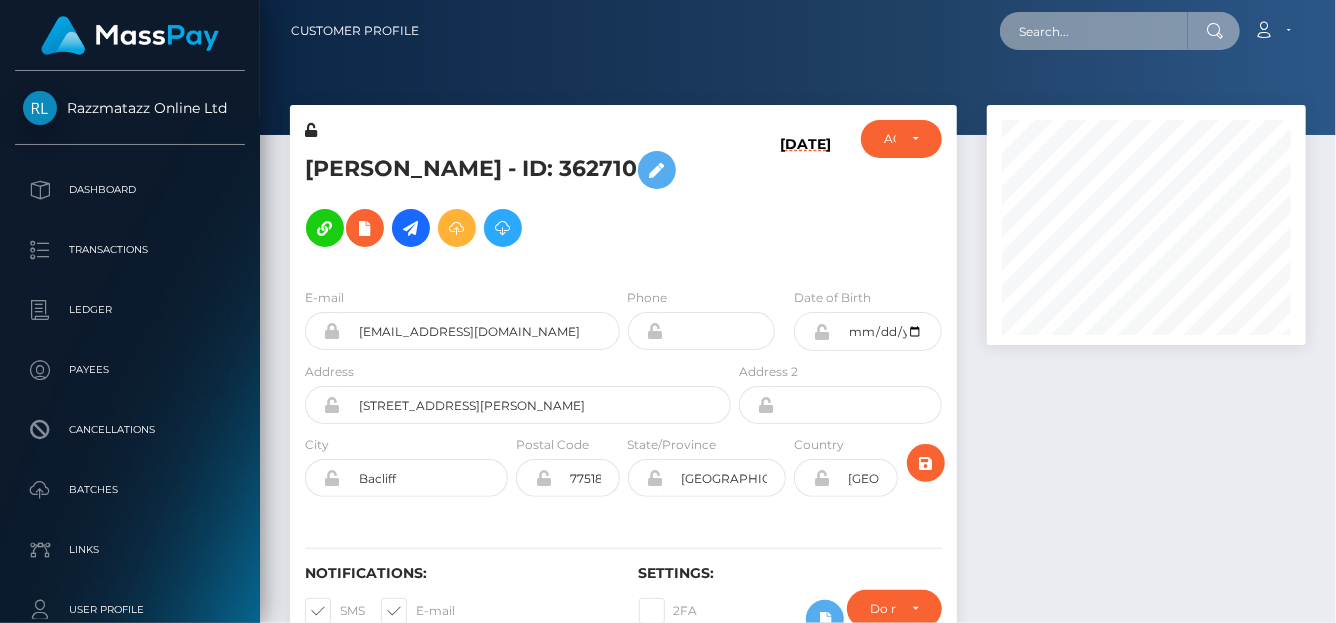 click at bounding box center (1094, 31) 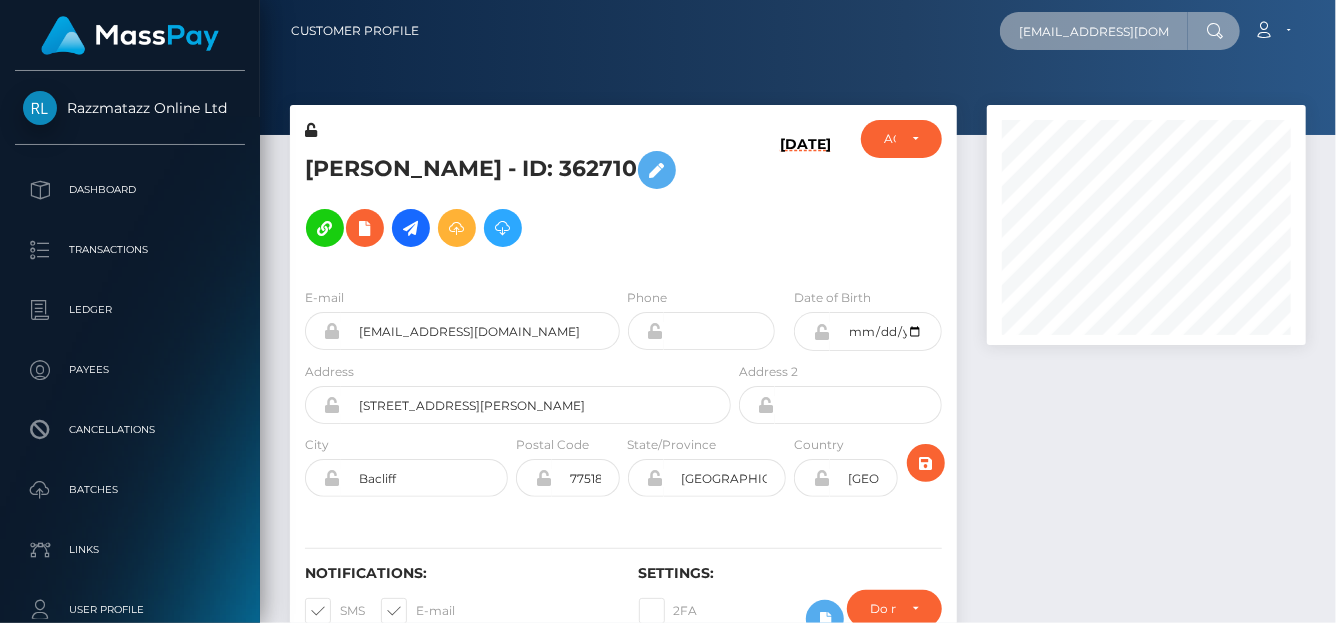 scroll, scrollTop: 0, scrollLeft: 22, axis: horizontal 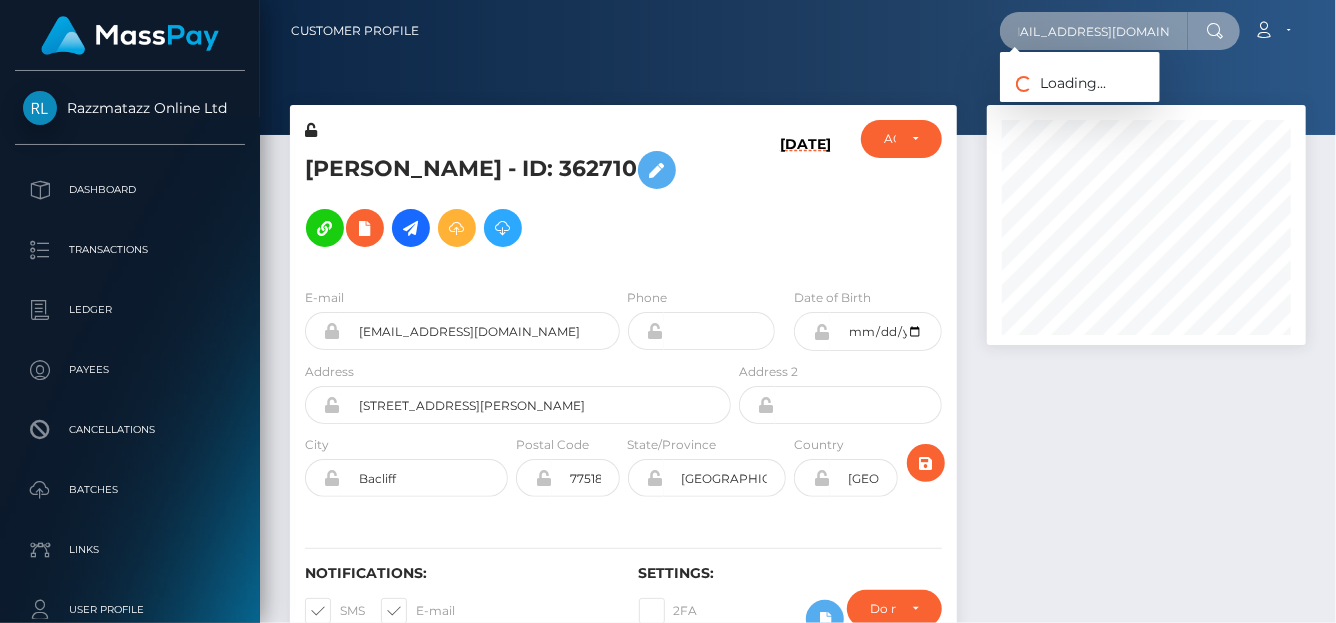 type on "[EMAIL_ADDRESS][DOMAIN_NAME]" 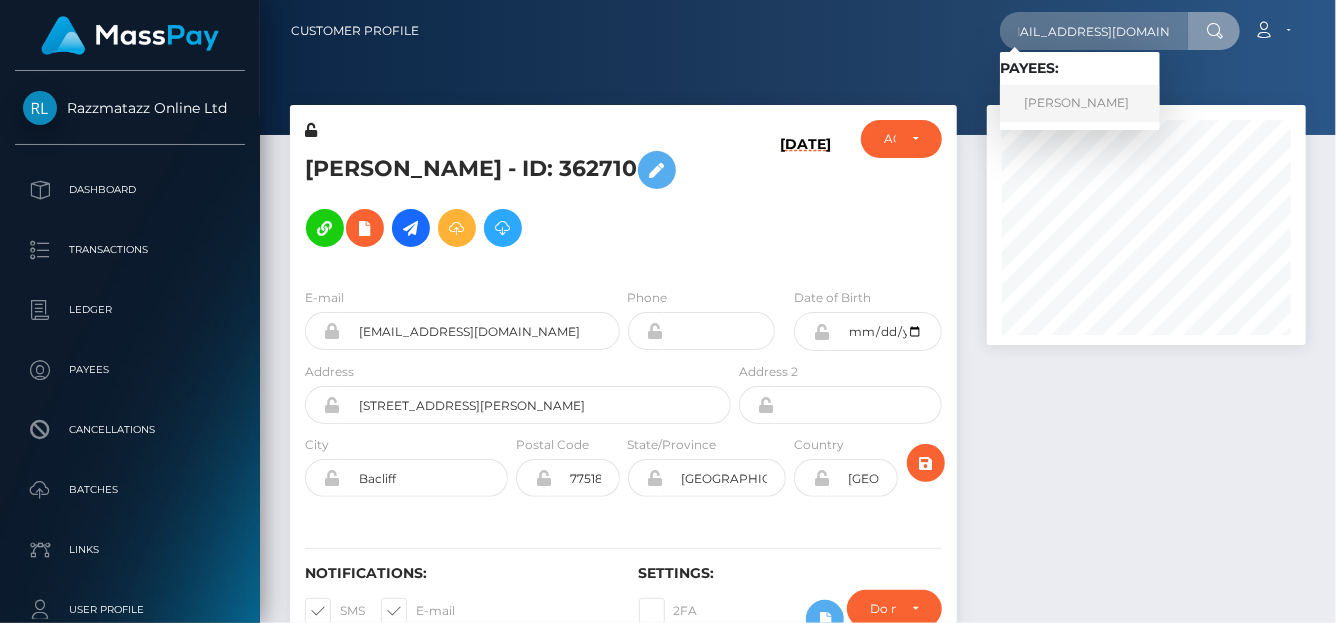 click on "[PERSON_NAME]" at bounding box center (1080, 103) 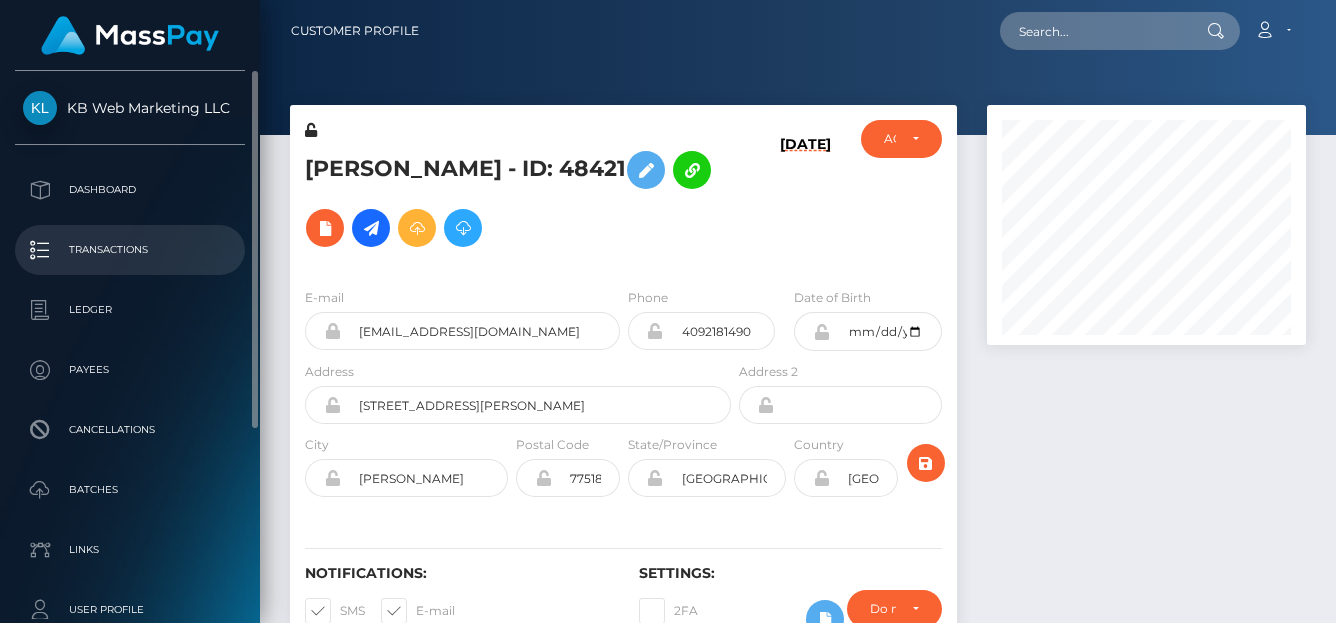 scroll, scrollTop: 0, scrollLeft: 0, axis: both 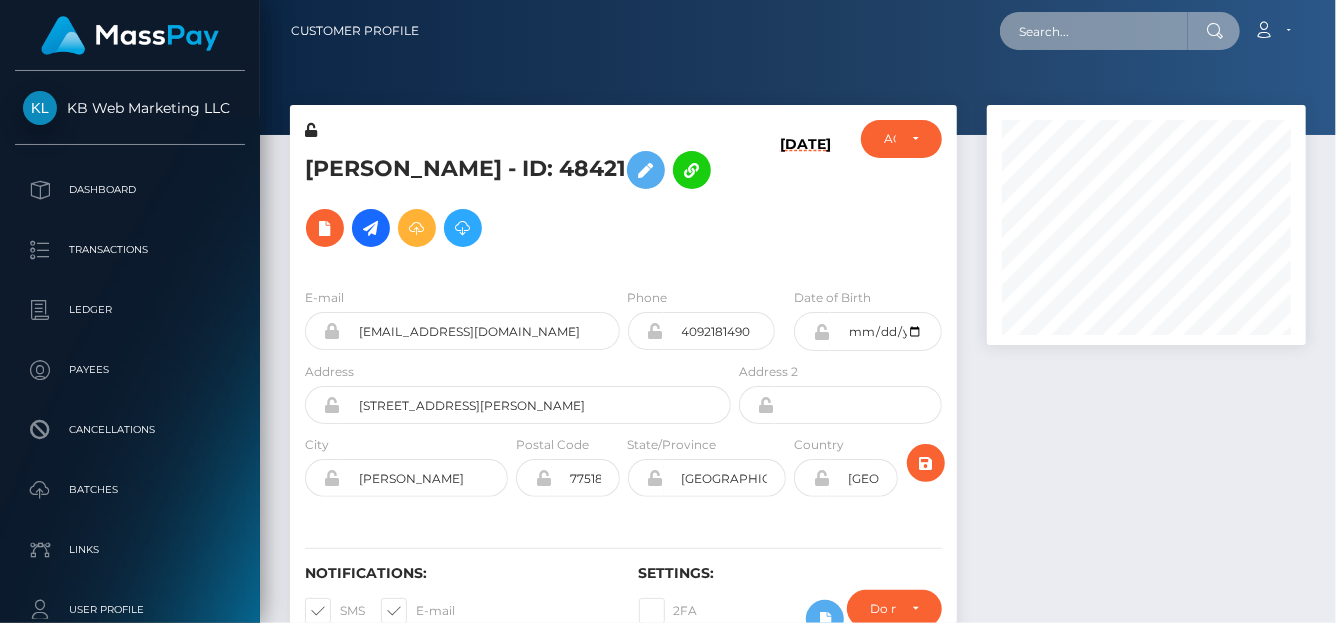 click at bounding box center (1094, 31) 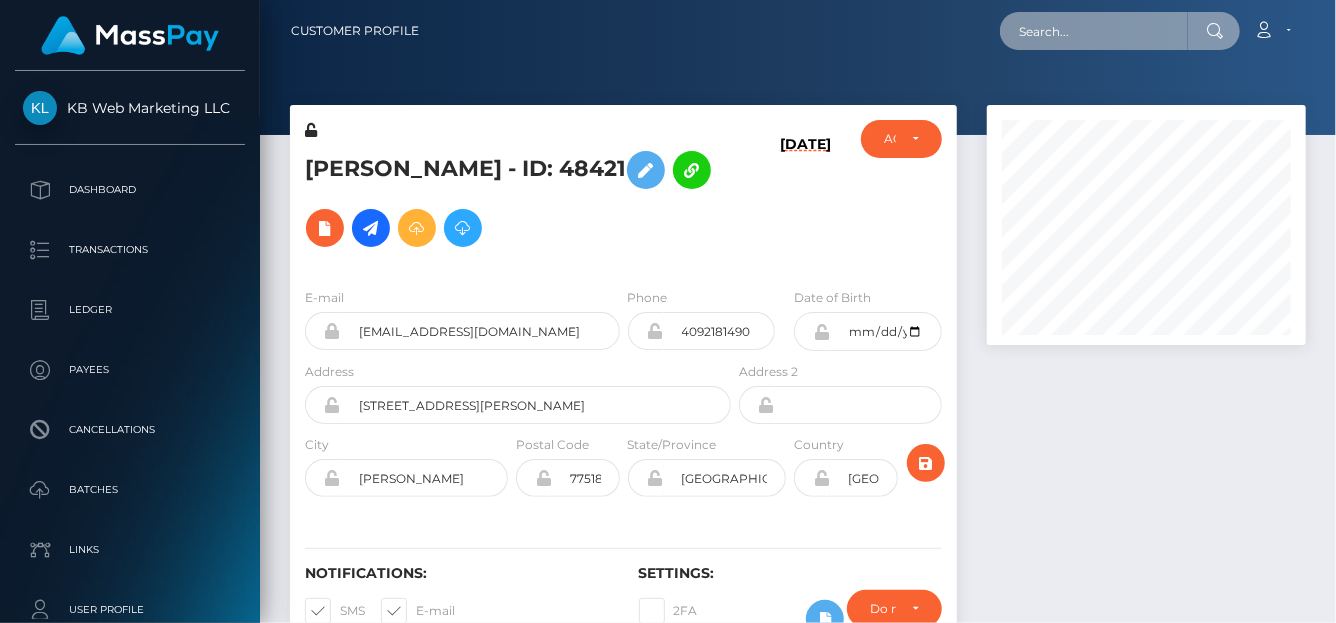 click at bounding box center [1094, 31] 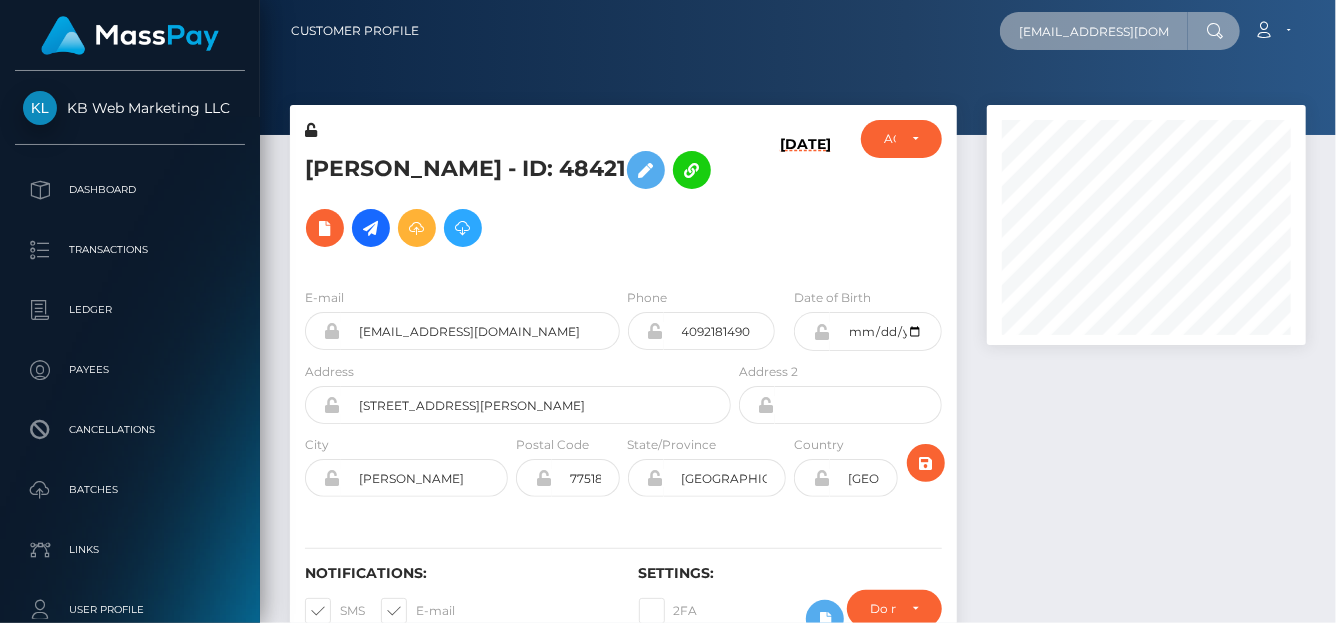 scroll, scrollTop: 0, scrollLeft: 21, axis: horizontal 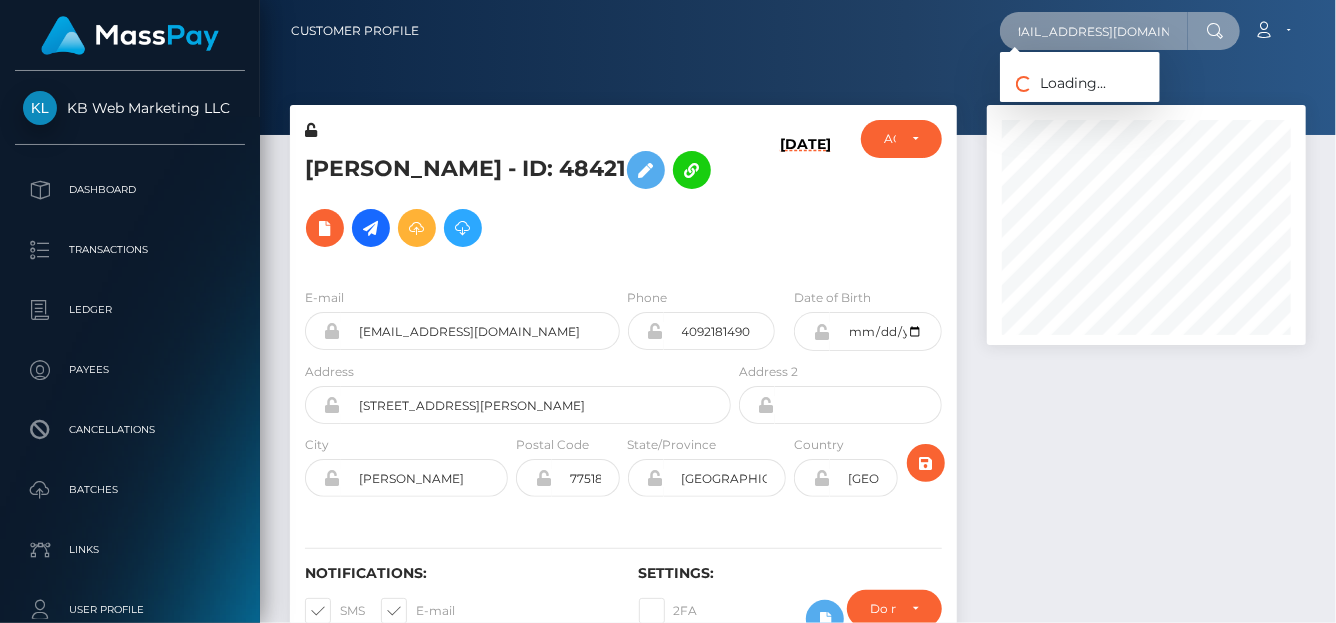 type on "[EMAIL_ADDRESS][DOMAIN_NAME]" 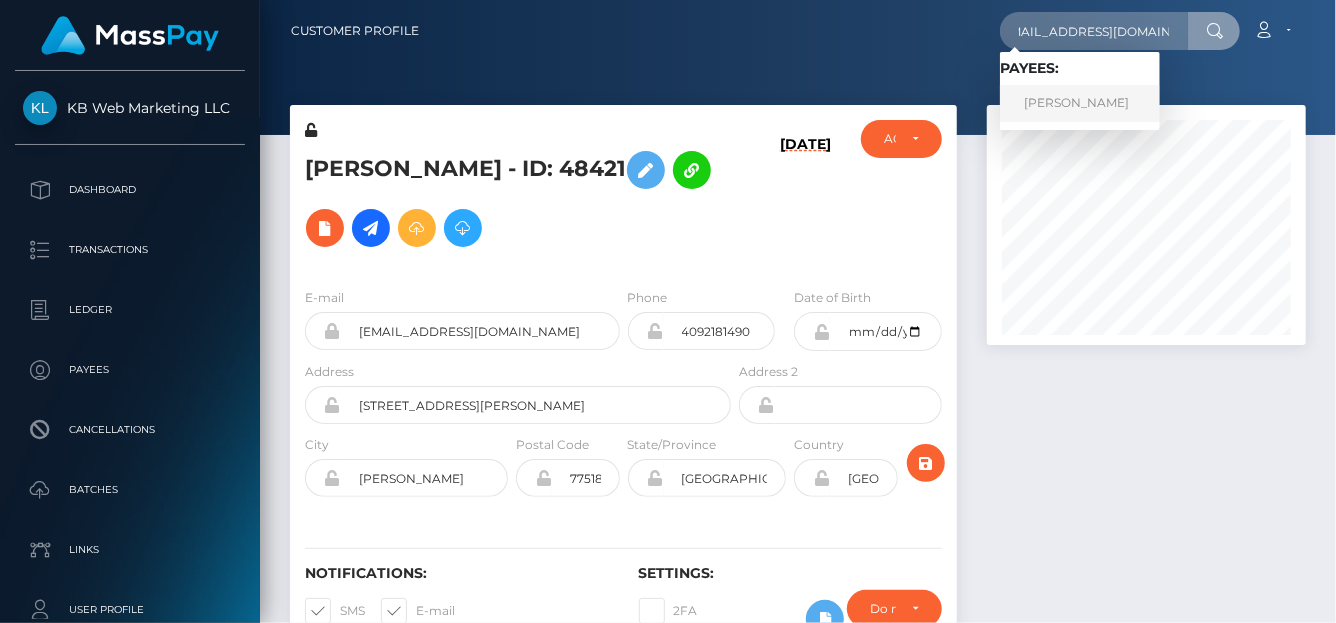 scroll, scrollTop: 0, scrollLeft: 0, axis: both 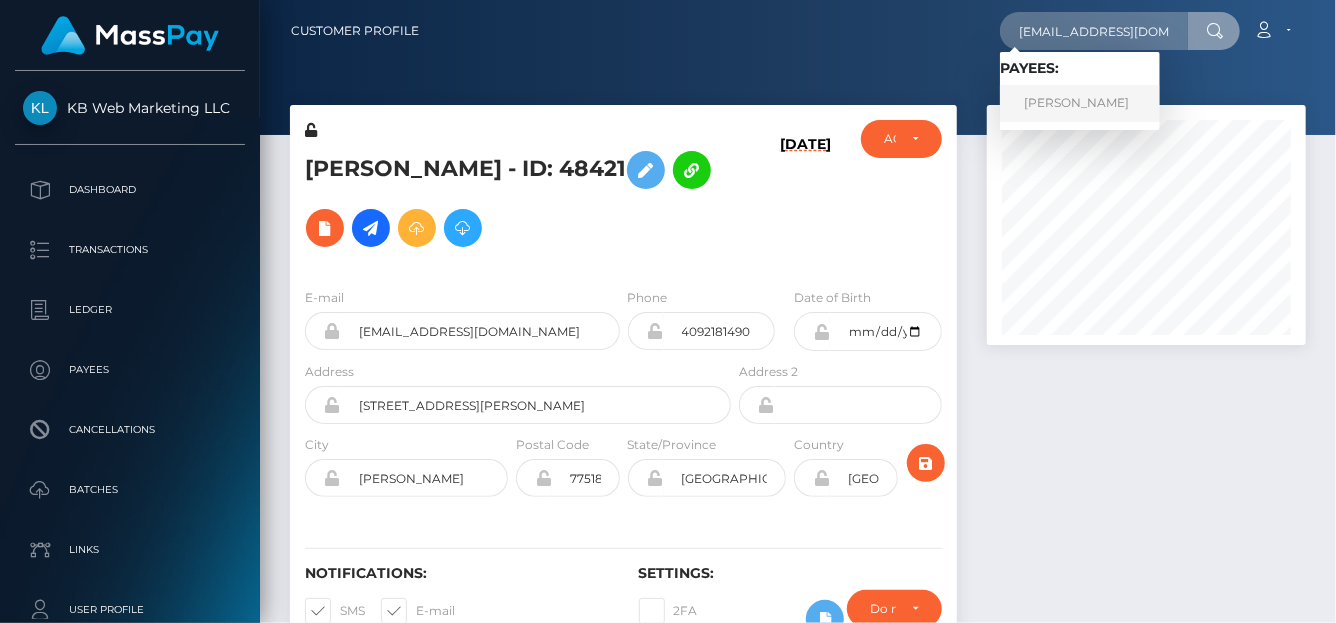 click on "Lydia  Villarreal" at bounding box center (1080, 103) 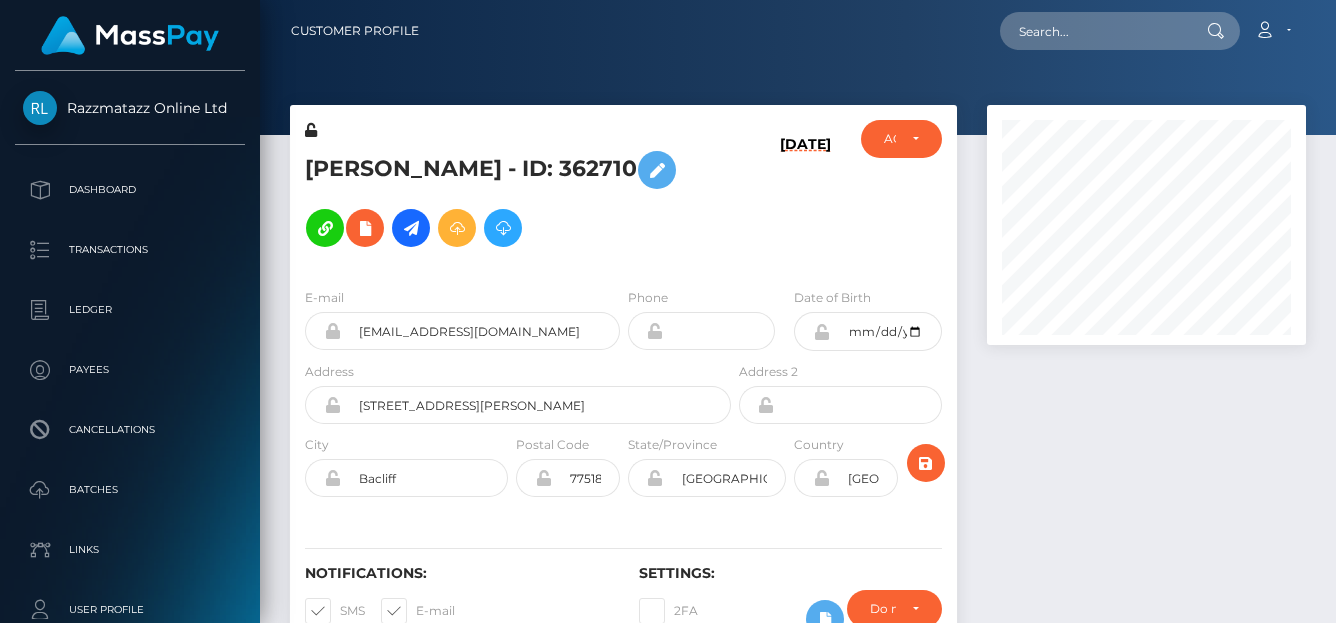 scroll, scrollTop: 0, scrollLeft: 0, axis: both 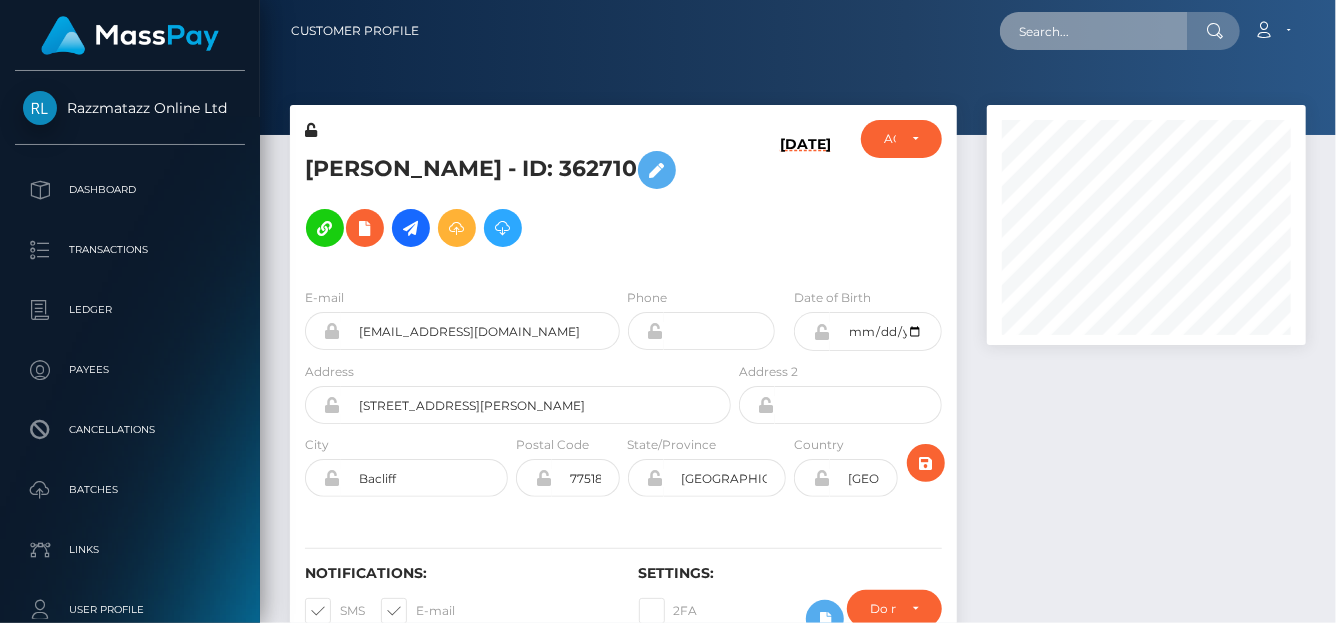 click at bounding box center (1094, 31) 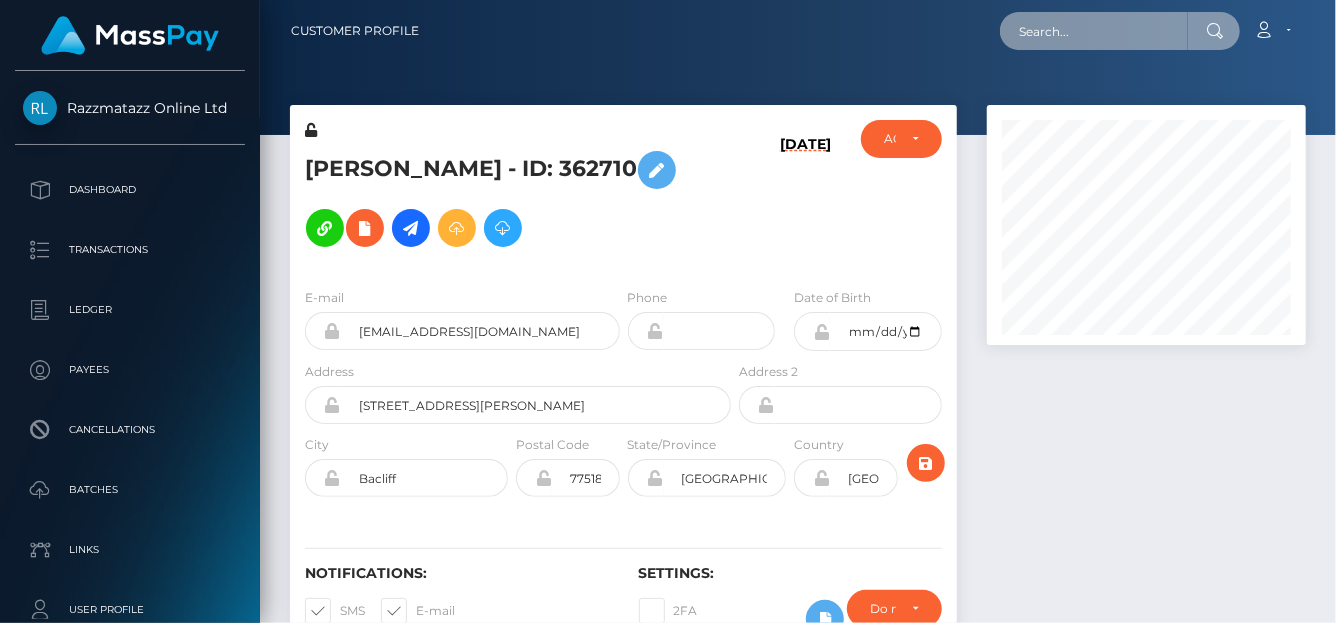 paste on "lydiavillarreal28@gmail.com" 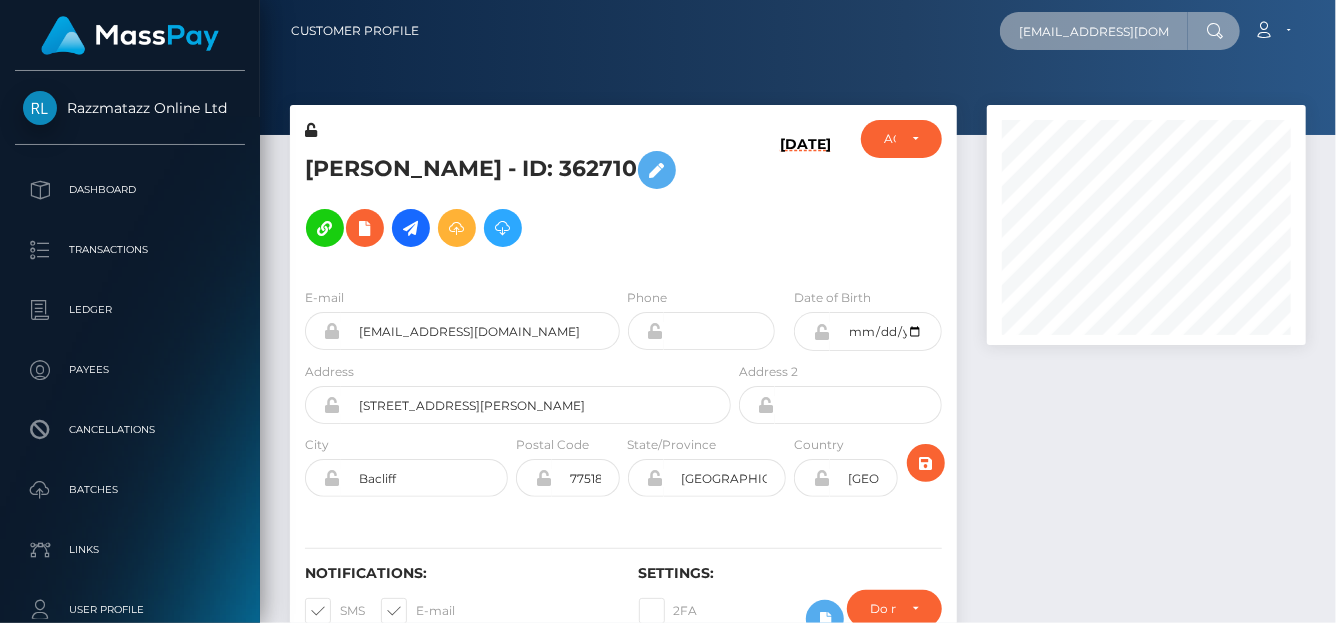 scroll, scrollTop: 0, scrollLeft: 21, axis: horizontal 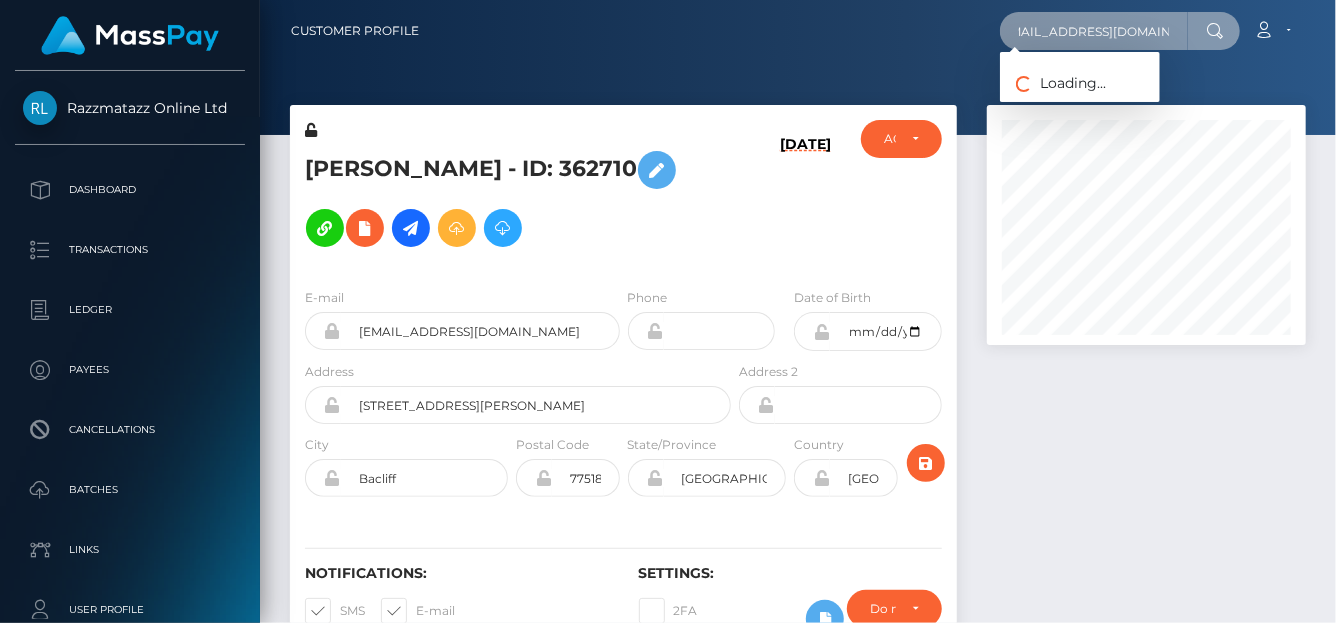 type on "lydiavillarreal28@gmail.com" 